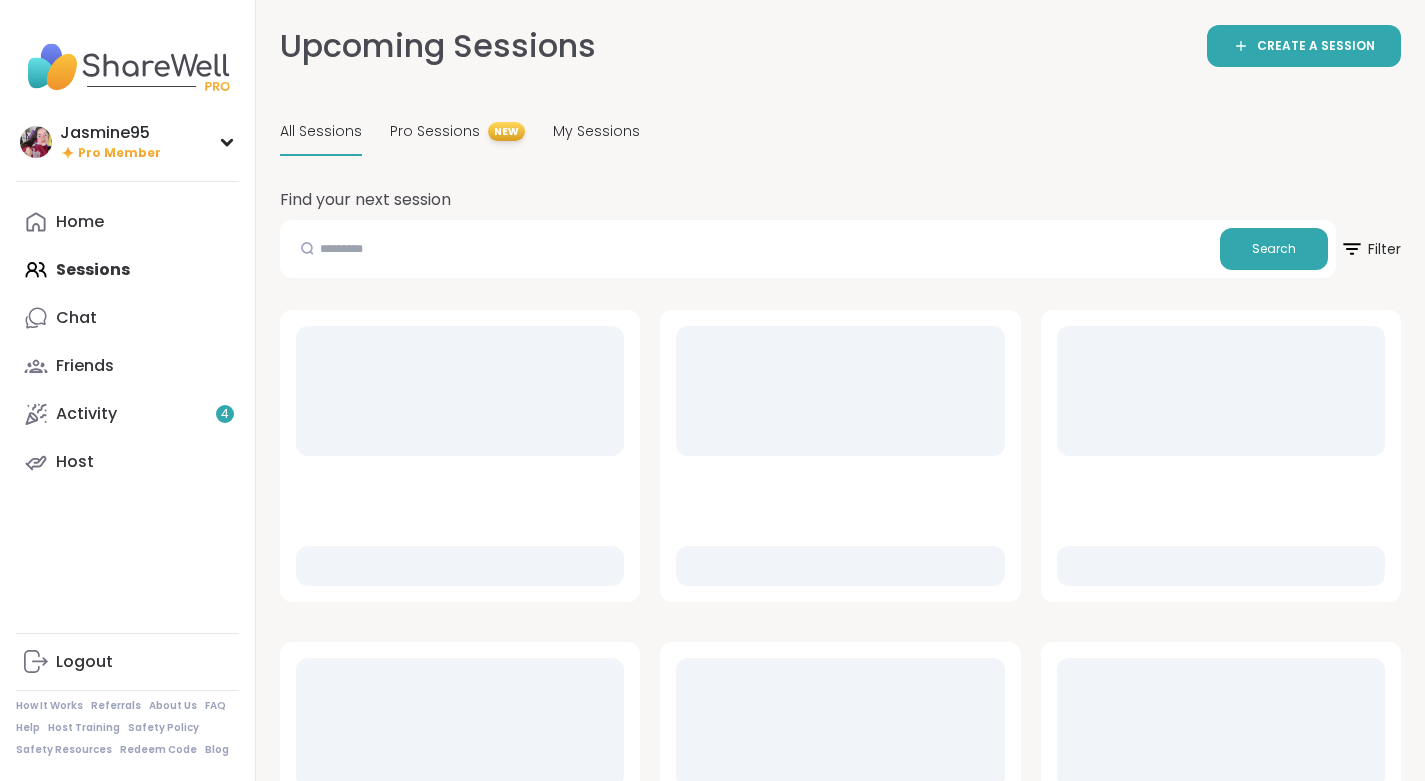 scroll, scrollTop: 0, scrollLeft: 0, axis: both 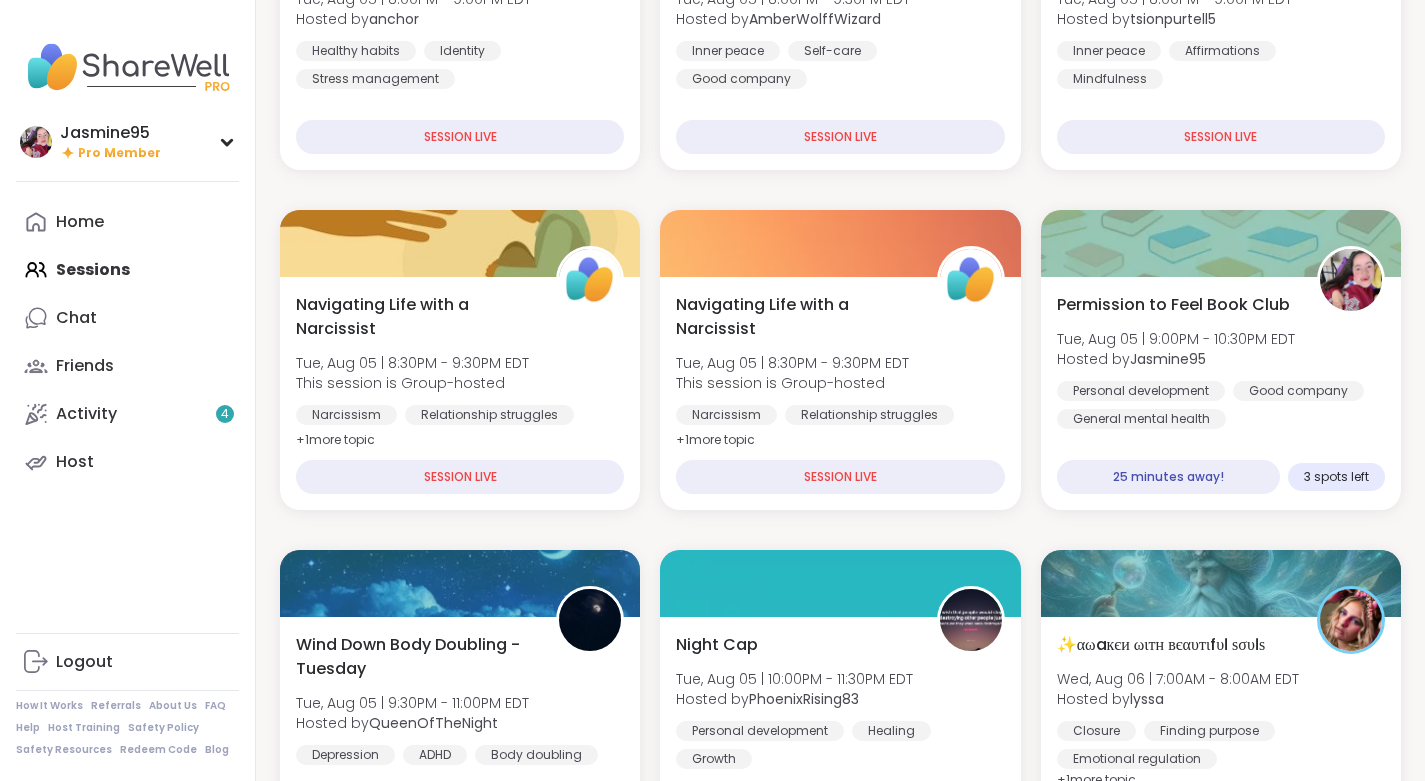 click at bounding box center [1221, 243] 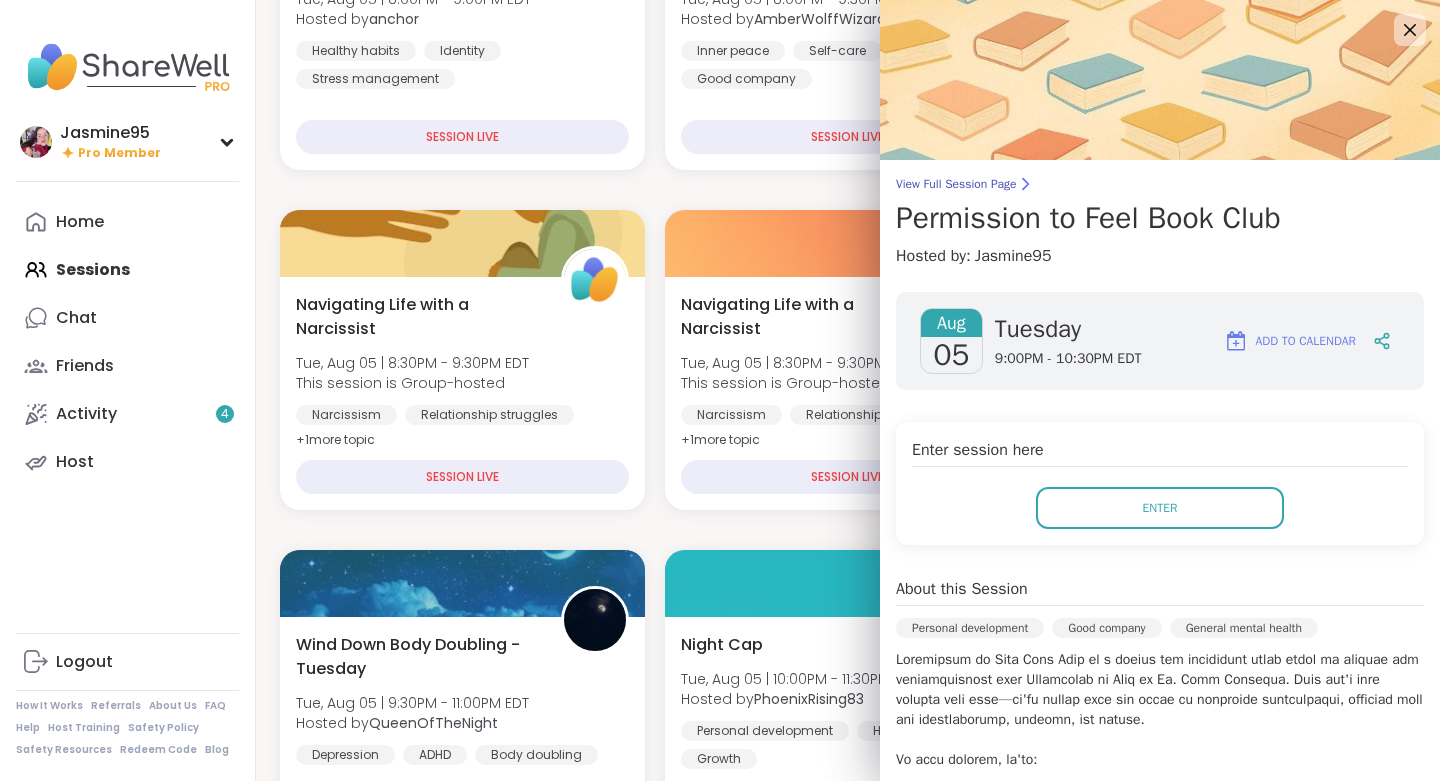 click 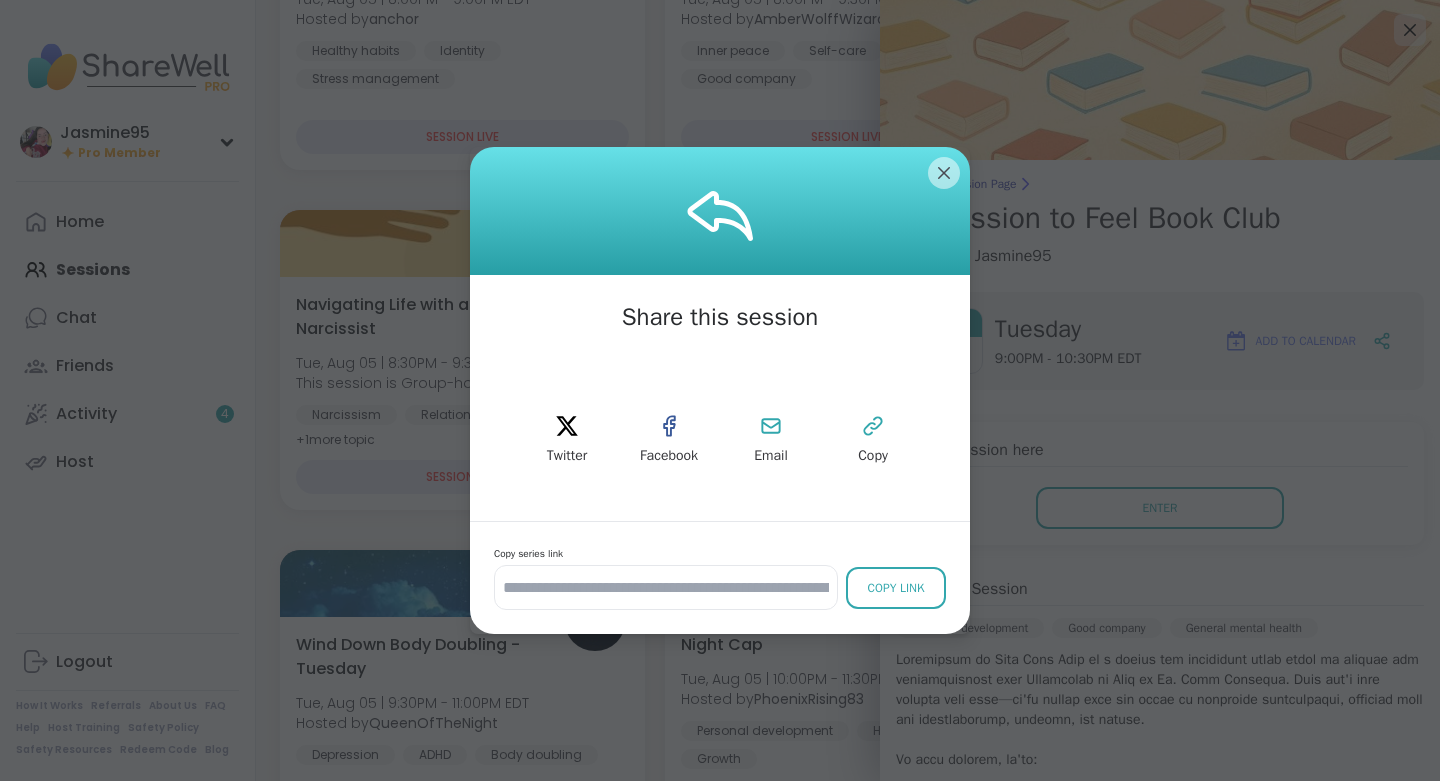 click on "Copy" at bounding box center (873, 440) 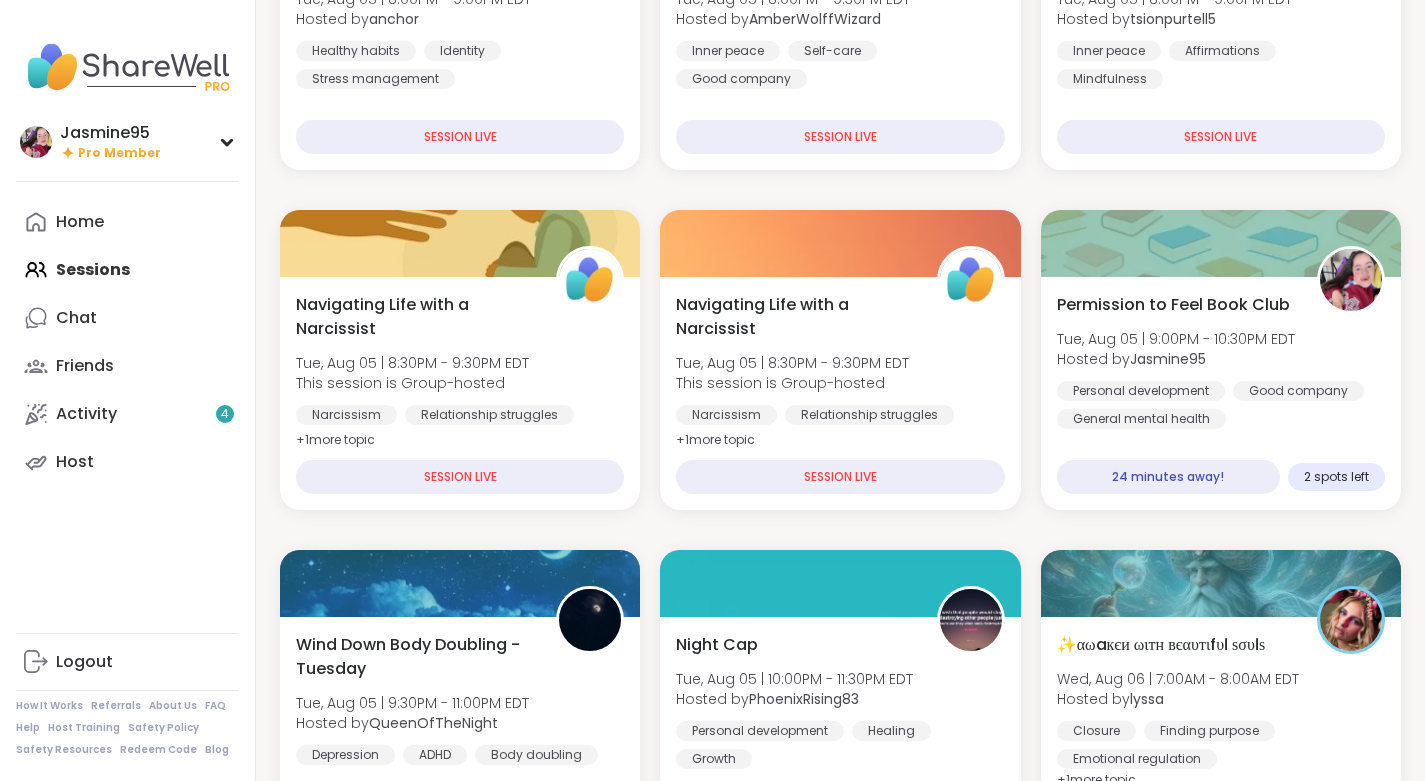 click on "Host" at bounding box center (75, 462) 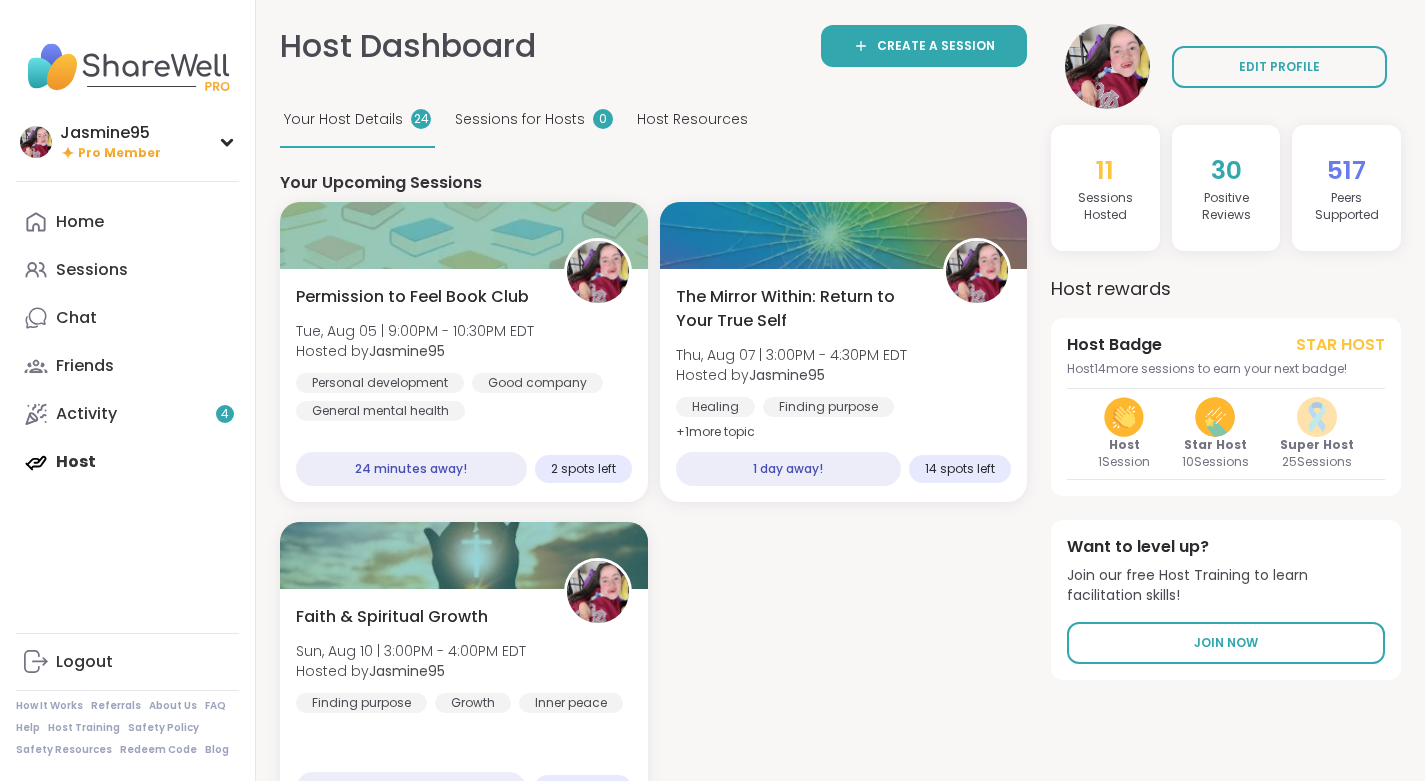 scroll, scrollTop: 0, scrollLeft: 0, axis: both 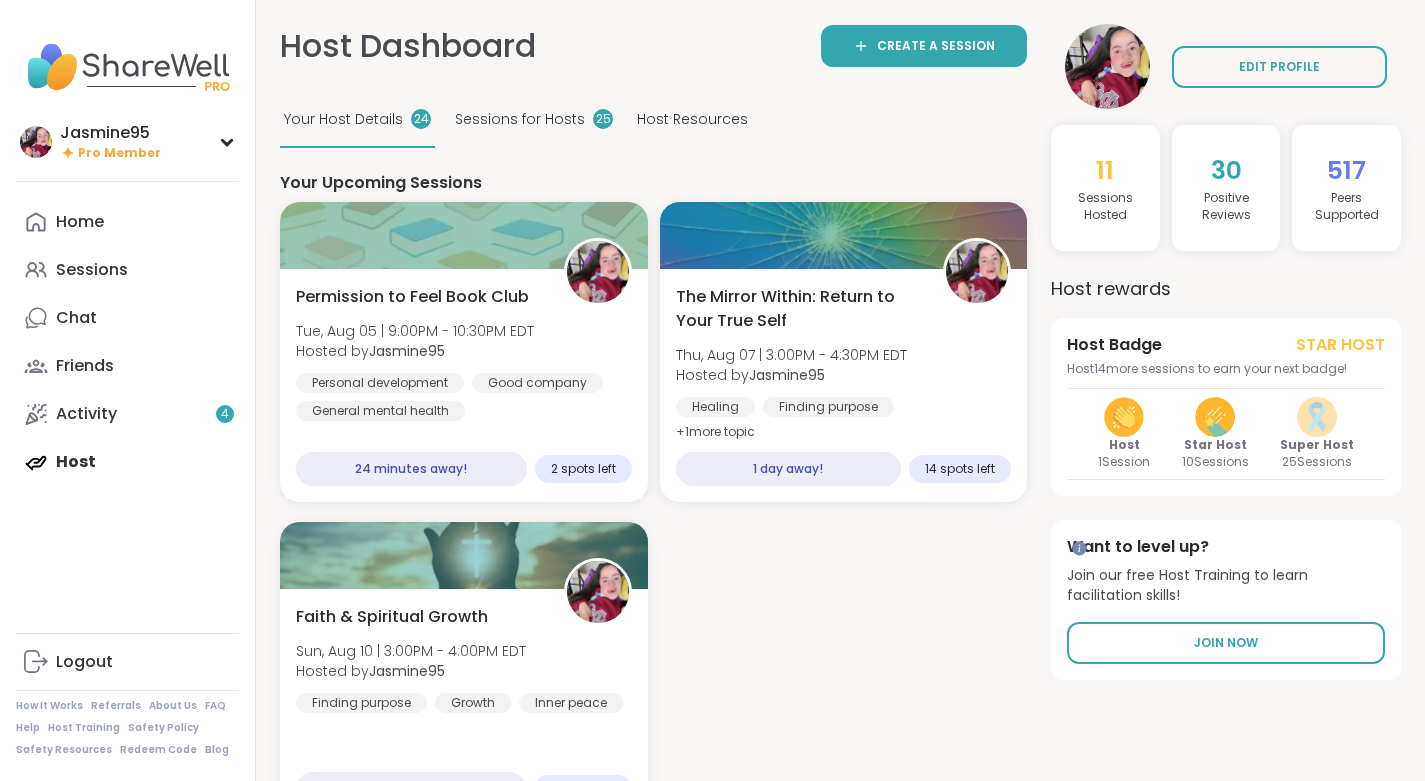 click on "The Mirror Within: Return to Your True Self" at bounding box center [799, 309] 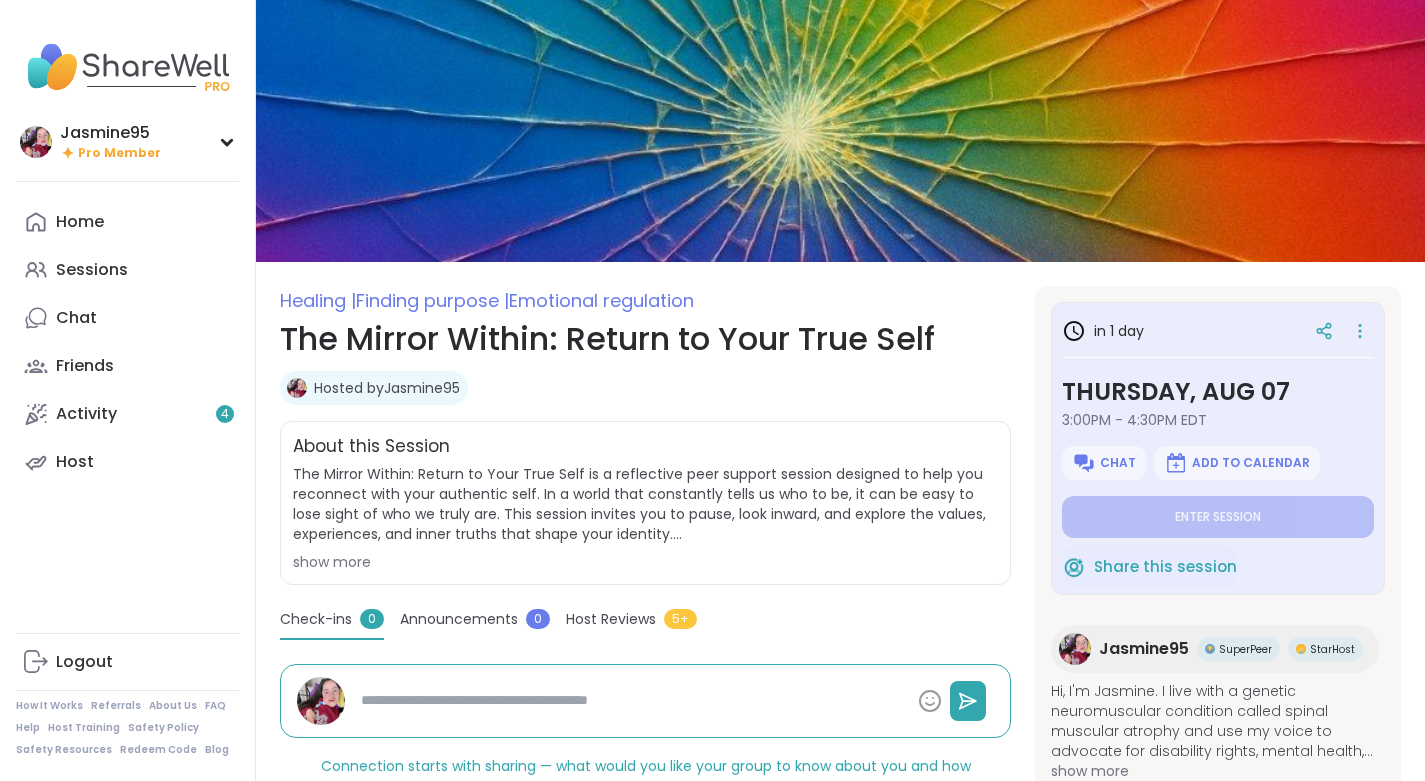 scroll, scrollTop: 0, scrollLeft: 0, axis: both 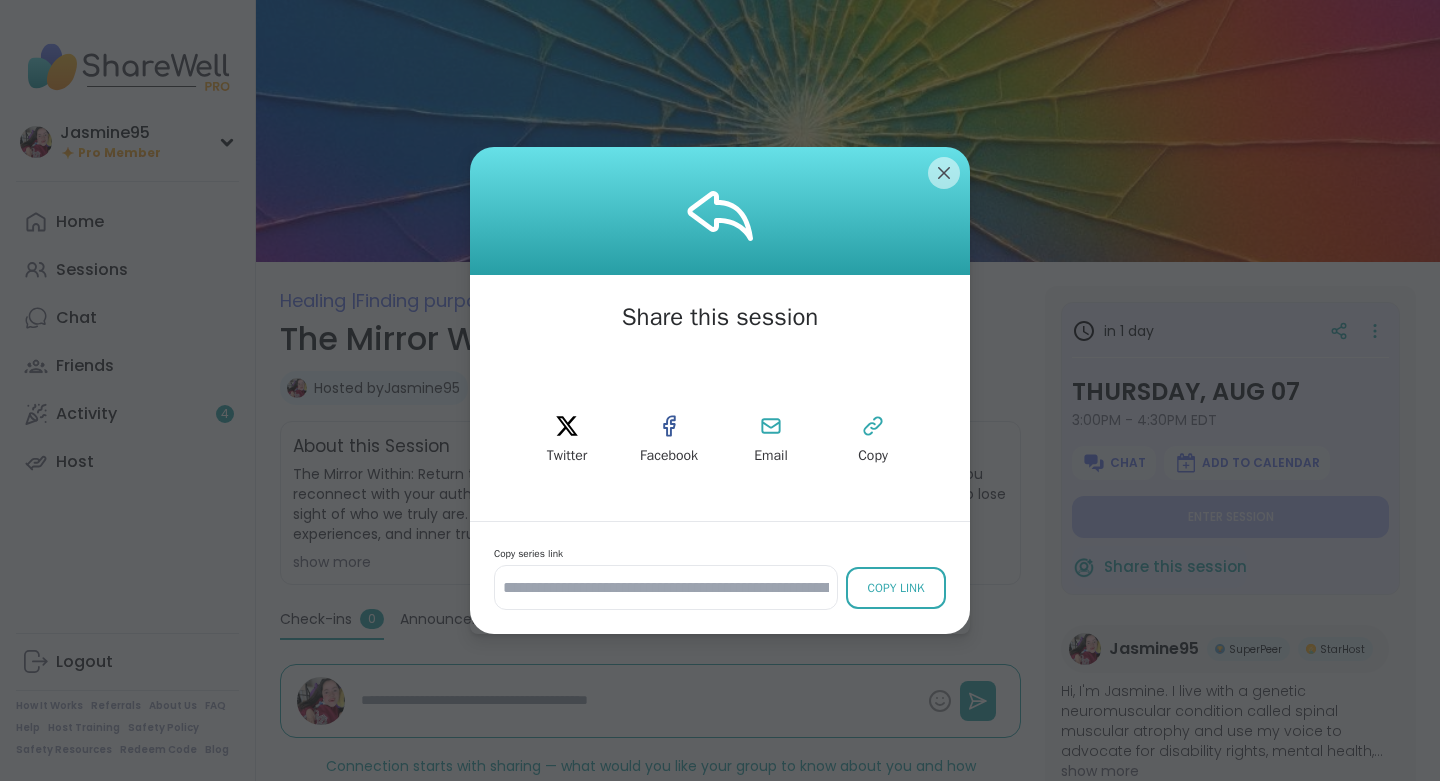 click 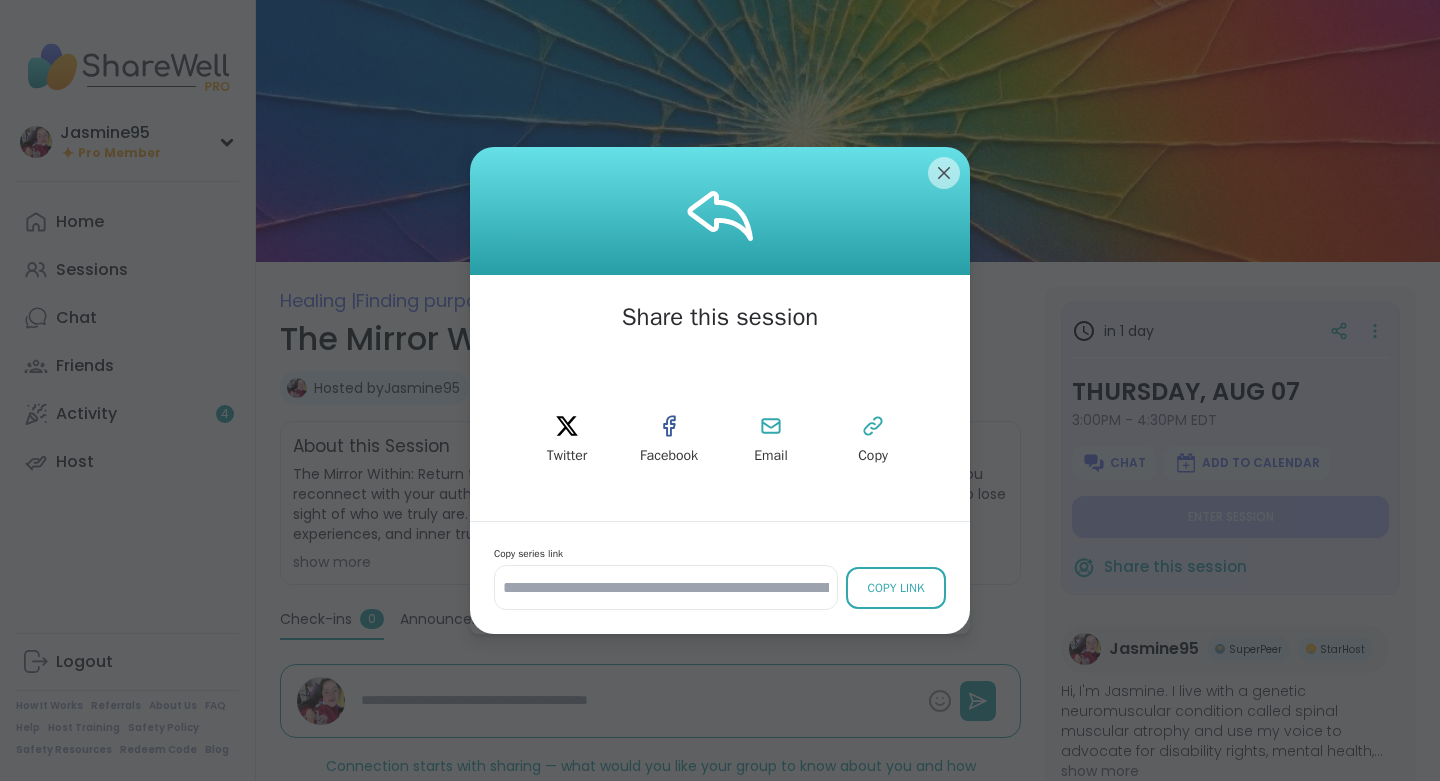 type on "*" 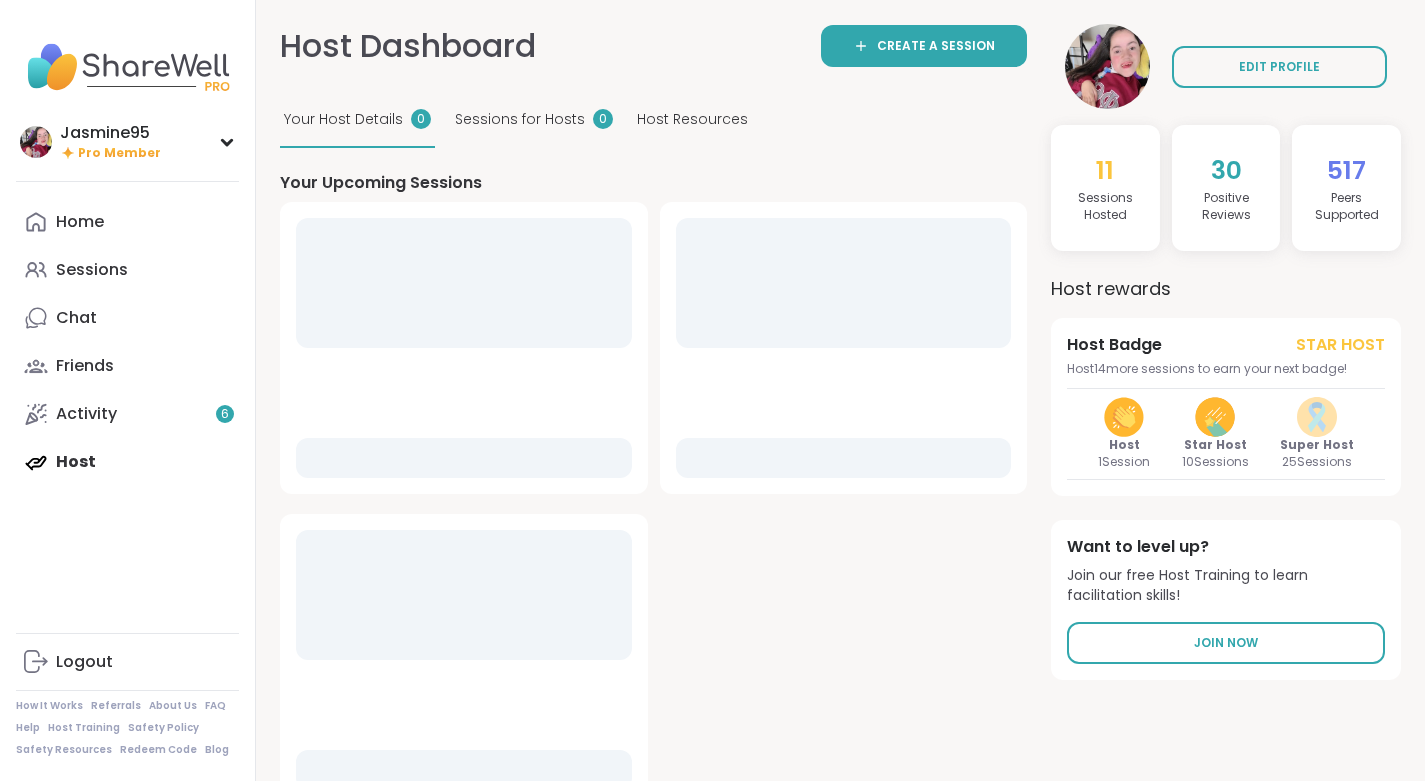 scroll, scrollTop: 0, scrollLeft: 0, axis: both 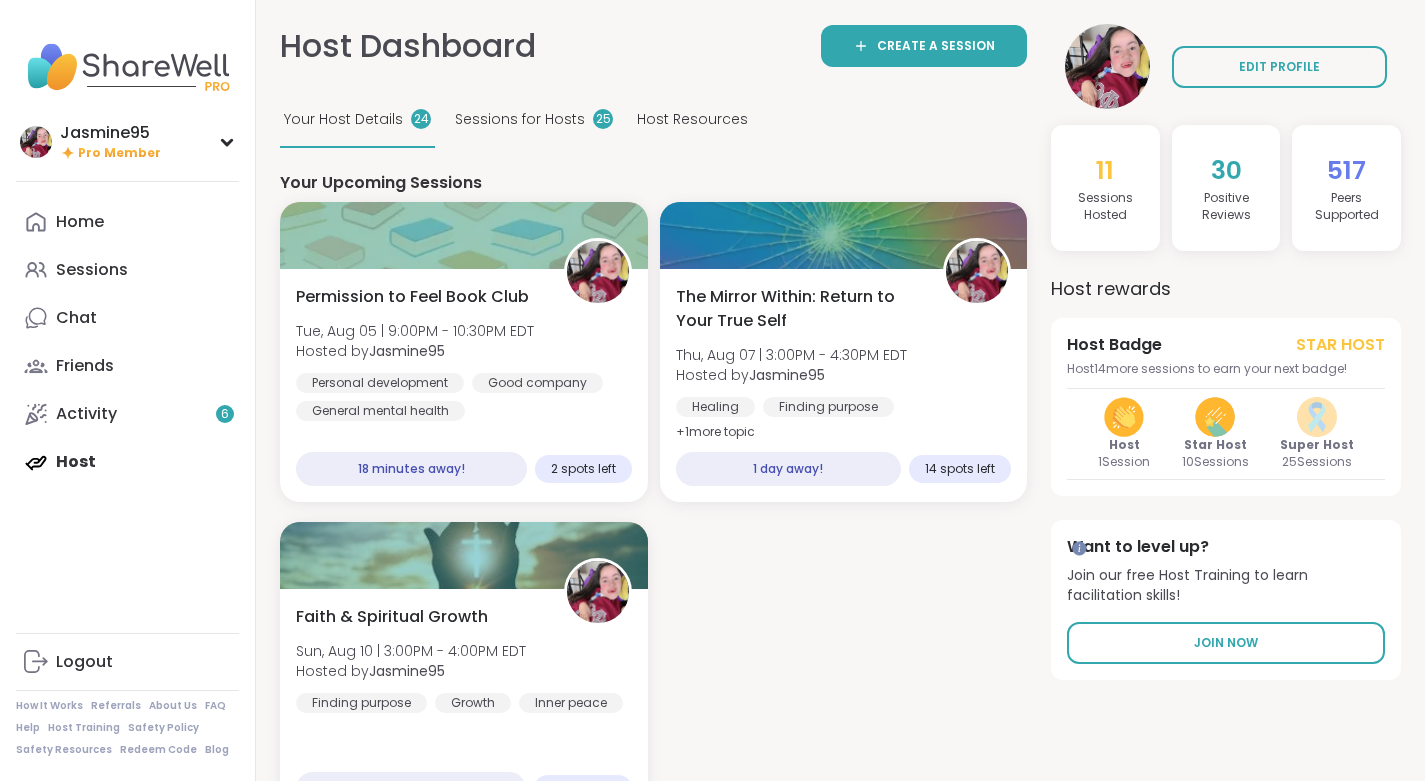 click on "Chat" at bounding box center [76, 318] 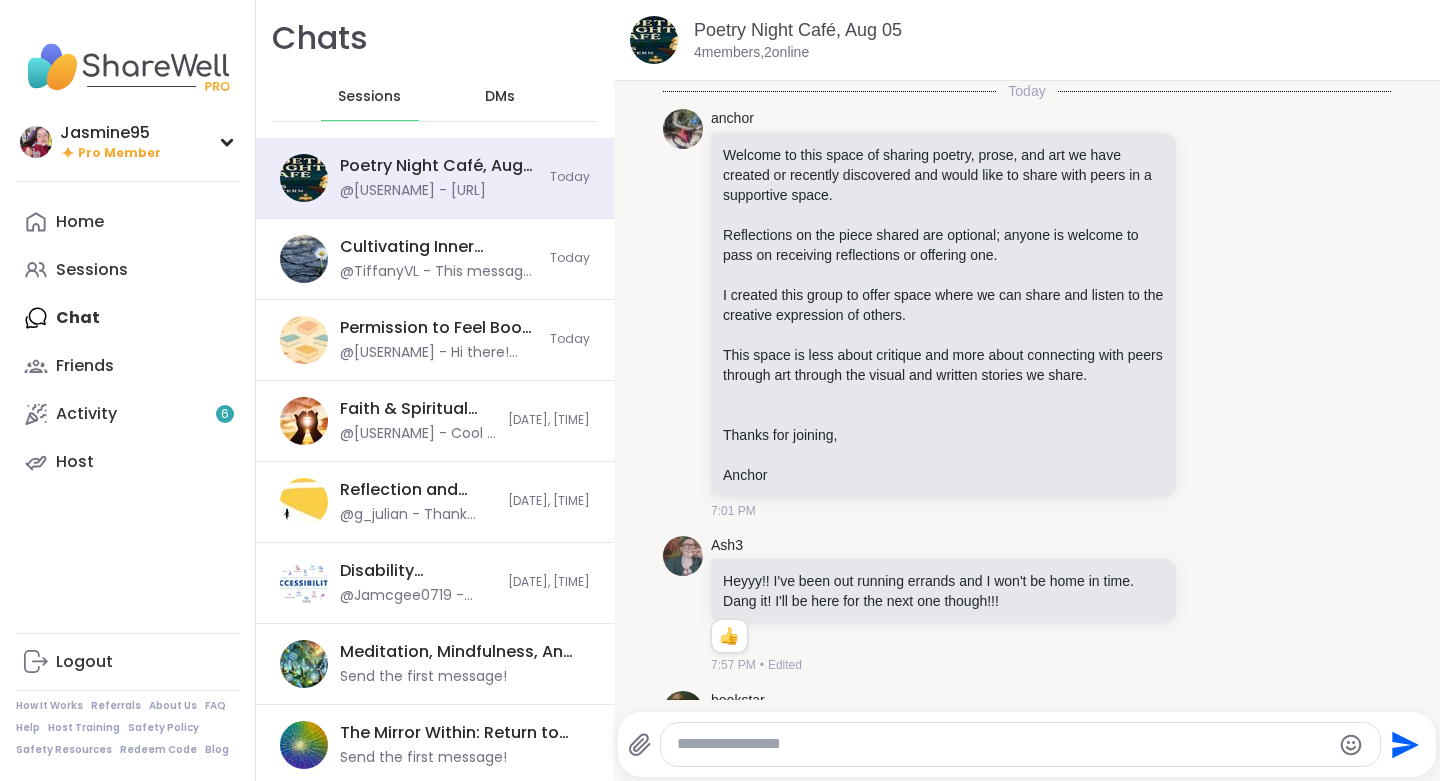 scroll, scrollTop: 2362, scrollLeft: 0, axis: vertical 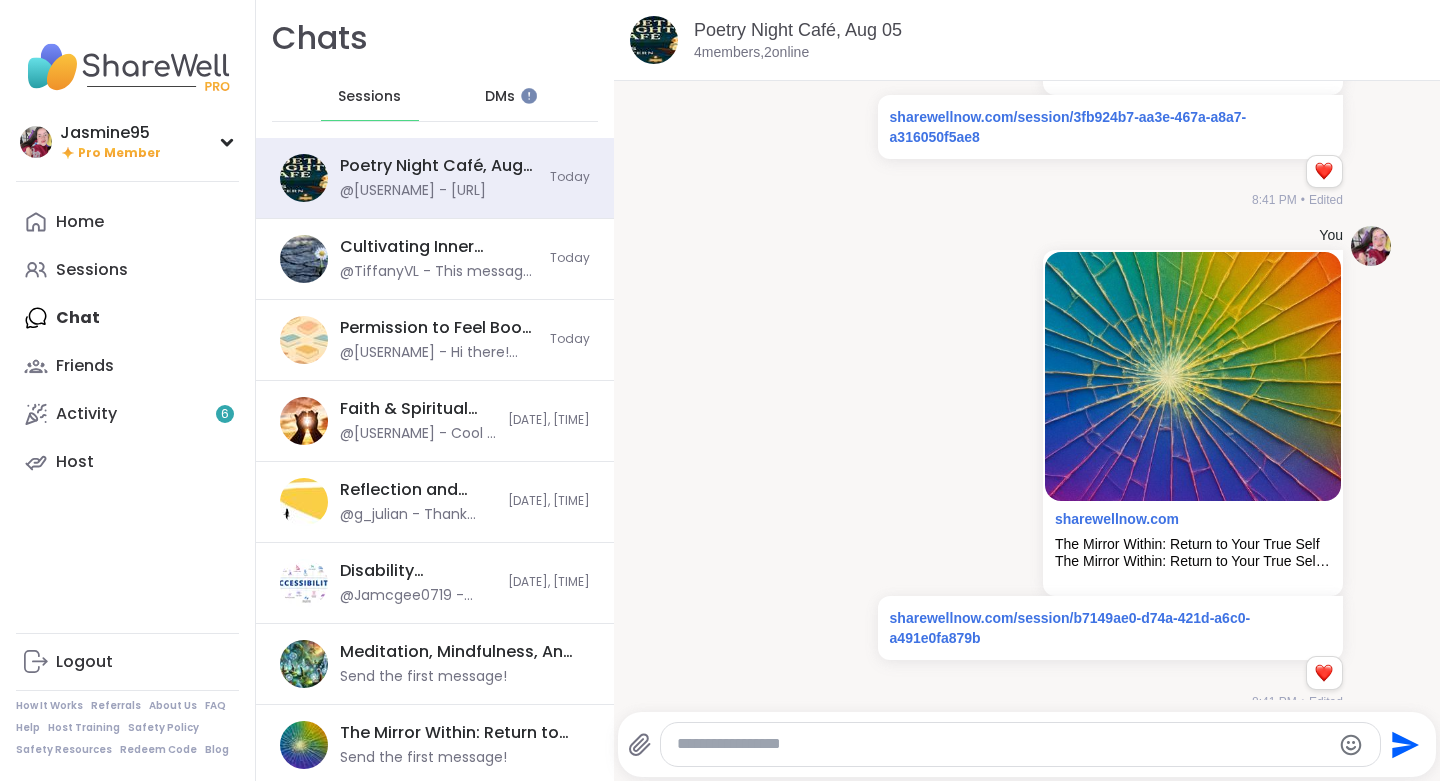 click on "@Jasmine95 - Hi there! Thank you so much for registering — I’m truly delighted to have you as part of the group! My name is Jasmine, and I’m a trained peer host here on ShareWell. This will be my 12th session, and I also host two other weekly gatherings you’re welcome to check out anytime!
I want to share something up front to help set the tone for our time together: I live with a severe physical disability and use a trach to breathe, which affects my speech a bit. You might find it takes a moment to adjust to how I sound, and that’s okay! I’ll also be using the chat to help clarify anything, and if something I say isn’t clear, please feel free to ask me to repeat it. I truly welcome your curiosity and compassion.
Helping others is one of my greatest passions, and leading supportive, meaningful spaces like this brings me so much joy. Thank you in advance for your empathy, patience, and understanding. I can’t wait to connect with you and create something special together." at bounding box center (439, 353) 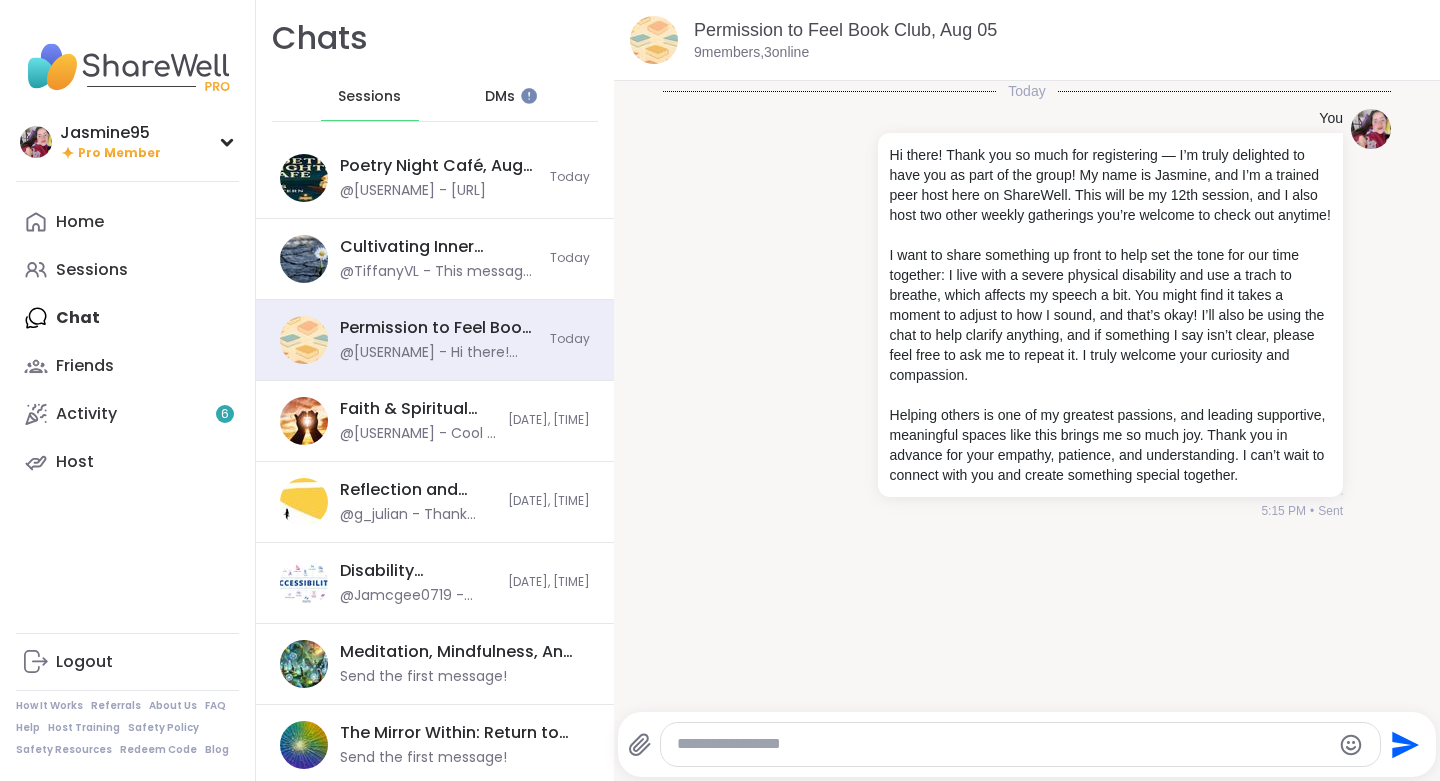 click at bounding box center (1003, 744) 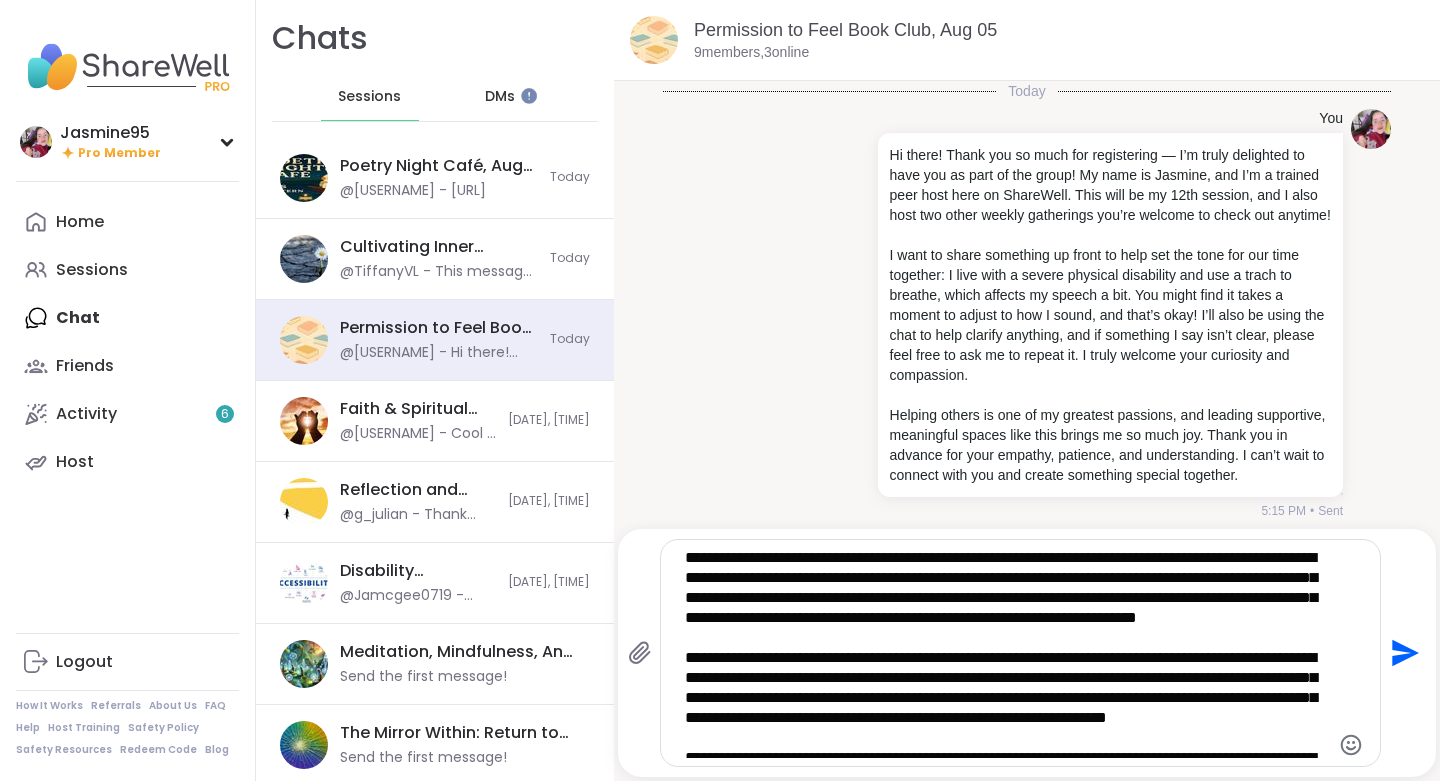 type 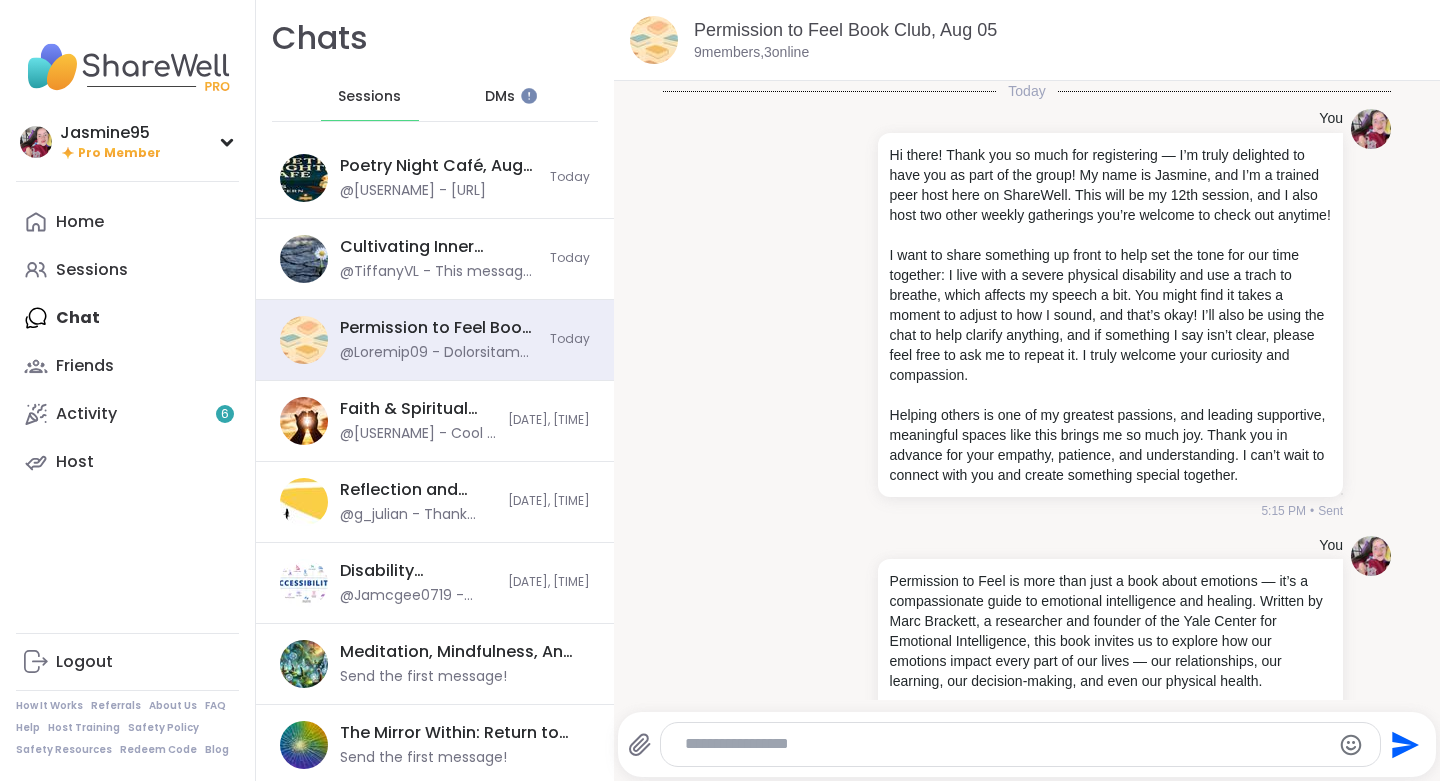 scroll, scrollTop: 514, scrollLeft: 0, axis: vertical 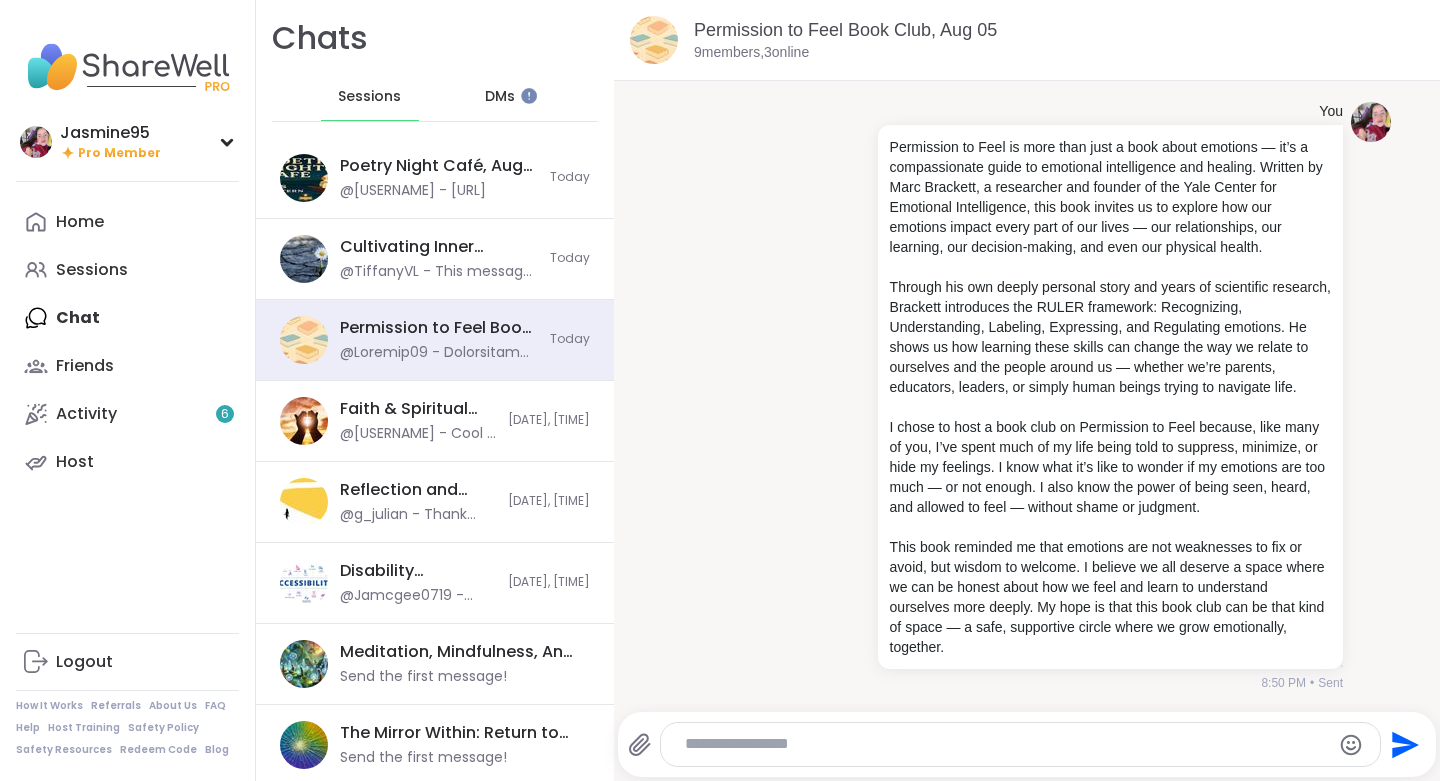 click on "Sessions" at bounding box center (92, 270) 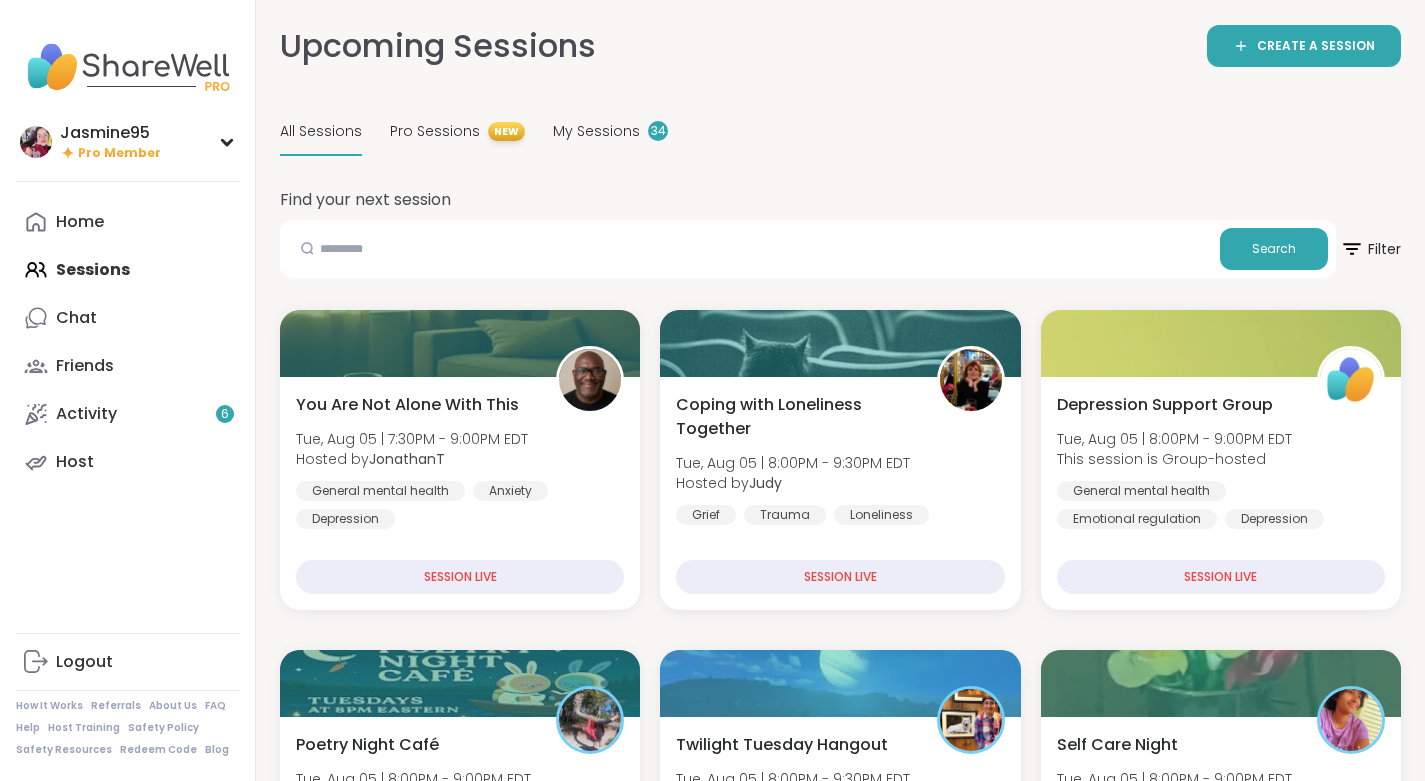 click on "My Sessions" at bounding box center (596, 131) 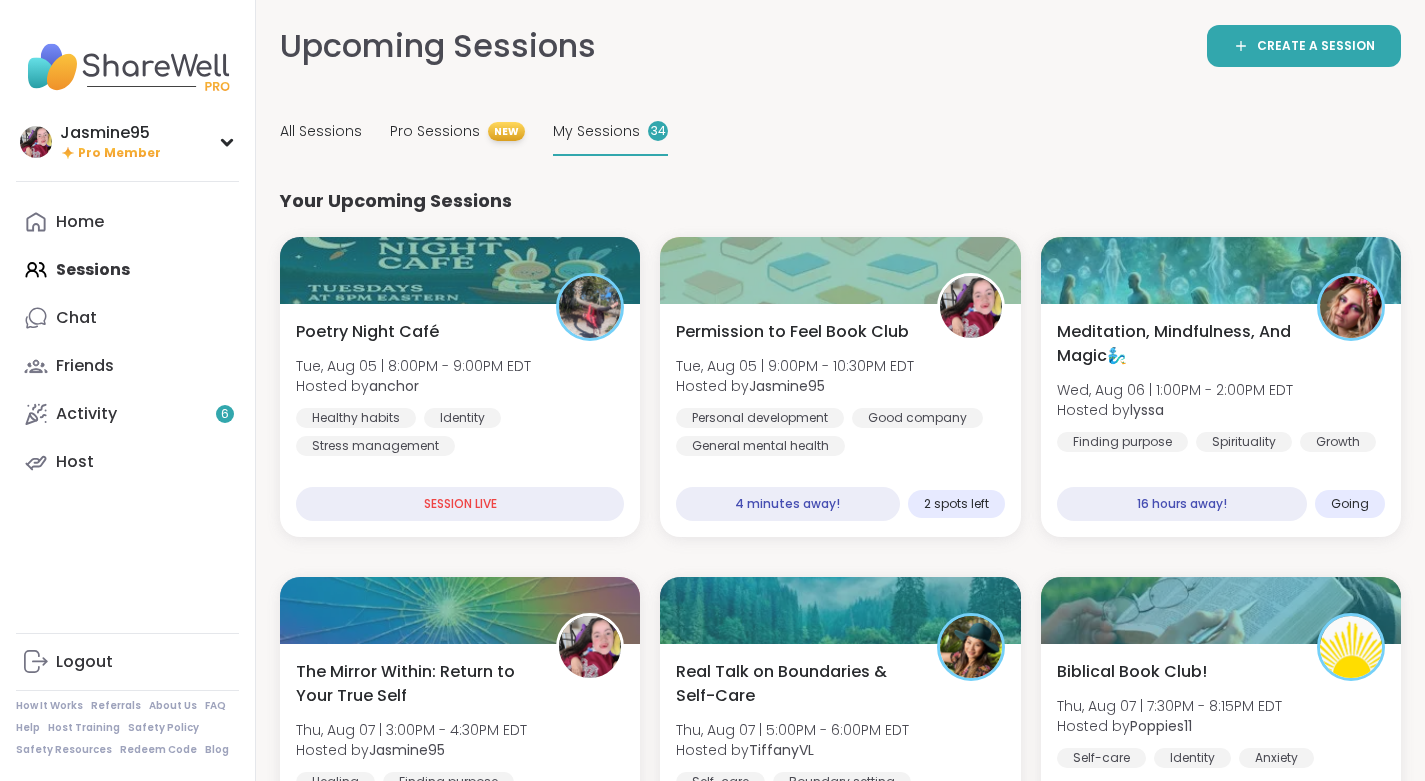 click on "Tue, Aug 05 | 9:00PM - 10:30PM EDT" at bounding box center (795, 366) 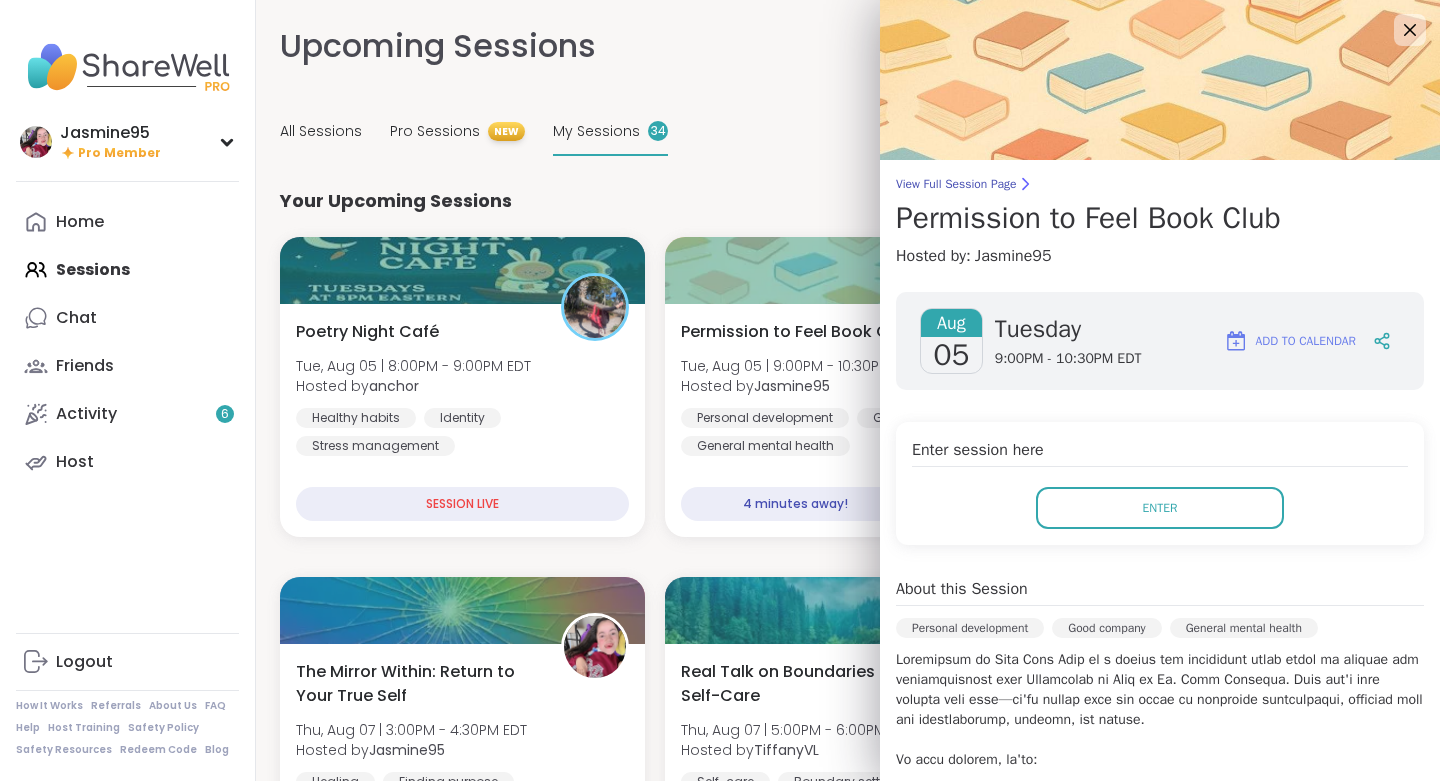 click on "Enter" at bounding box center (1160, 508) 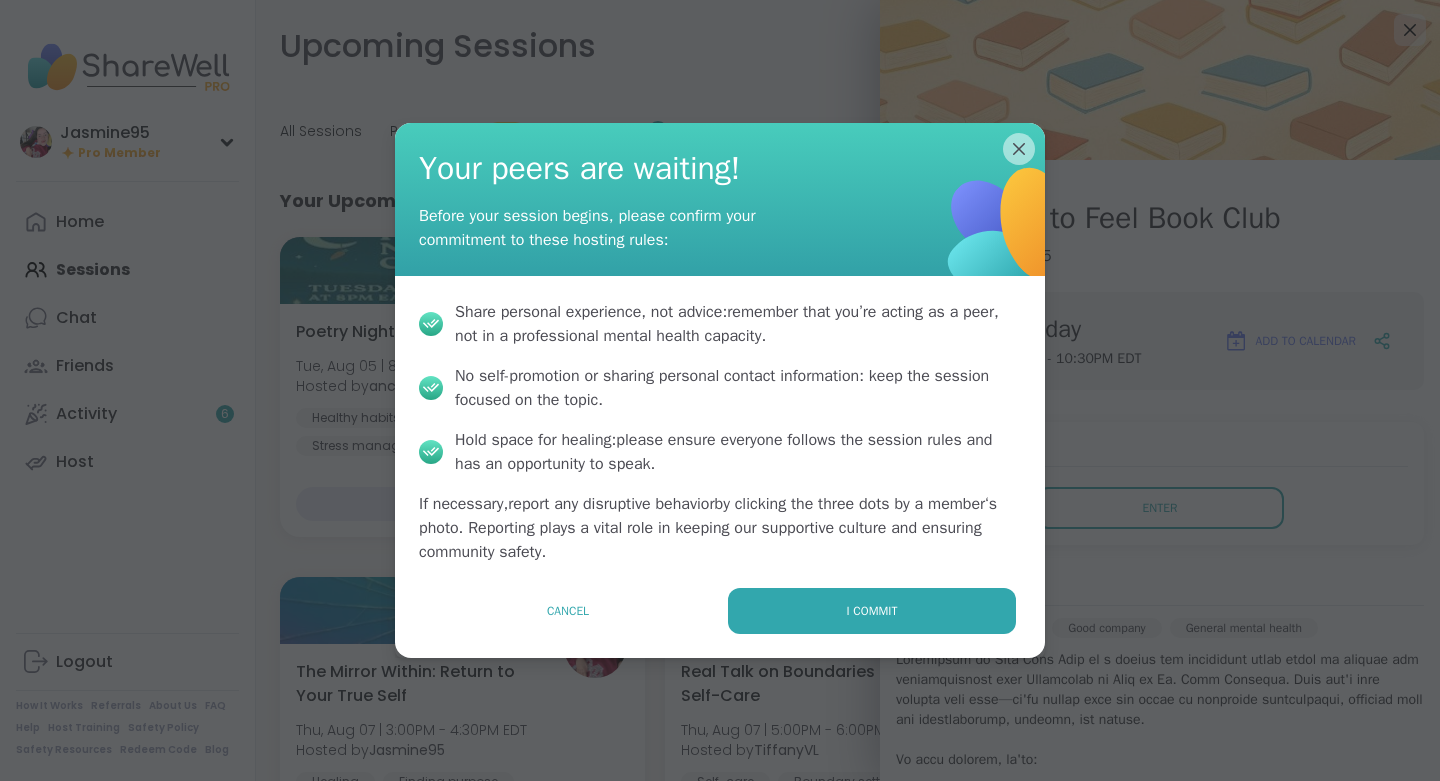 click on "I commit" at bounding box center [872, 611] 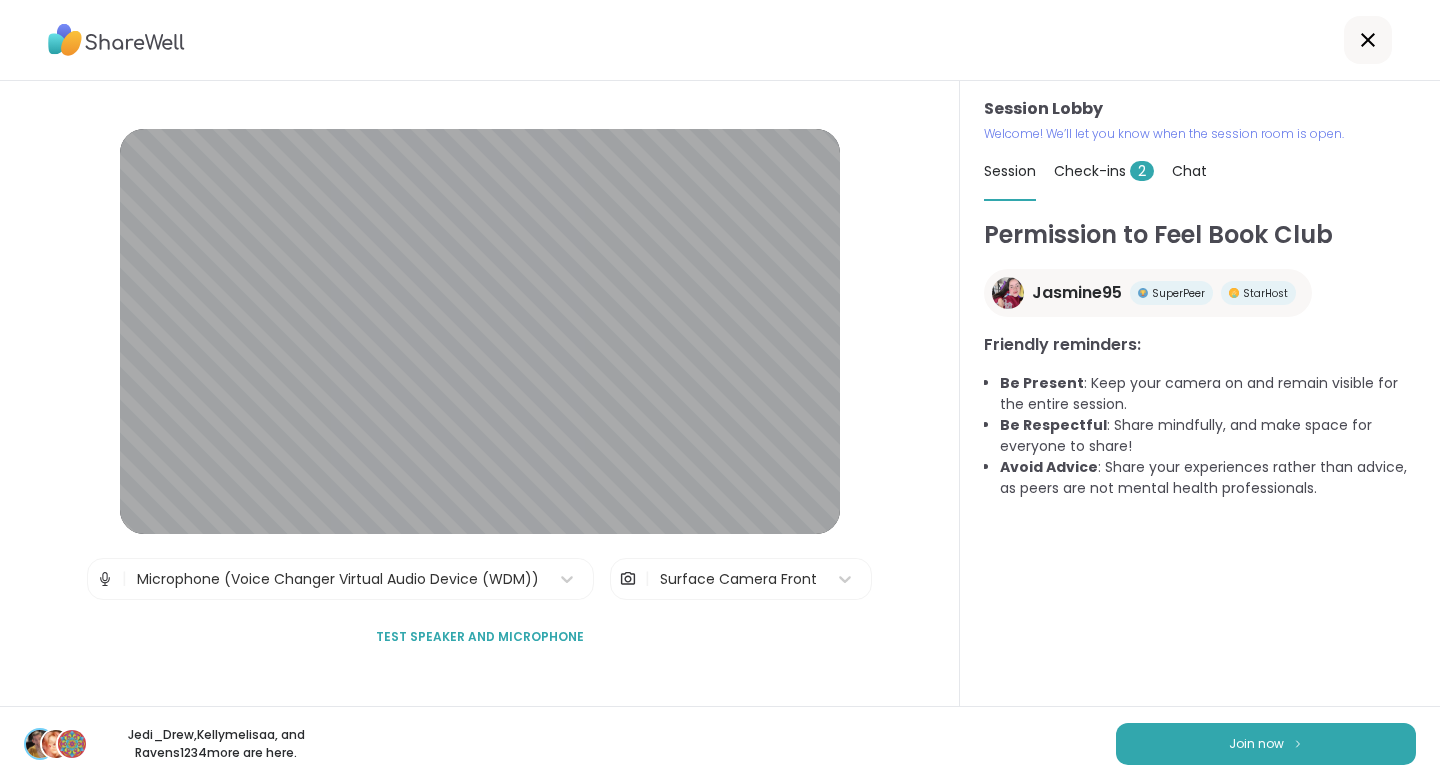 click on "Join now" at bounding box center (1256, 744) 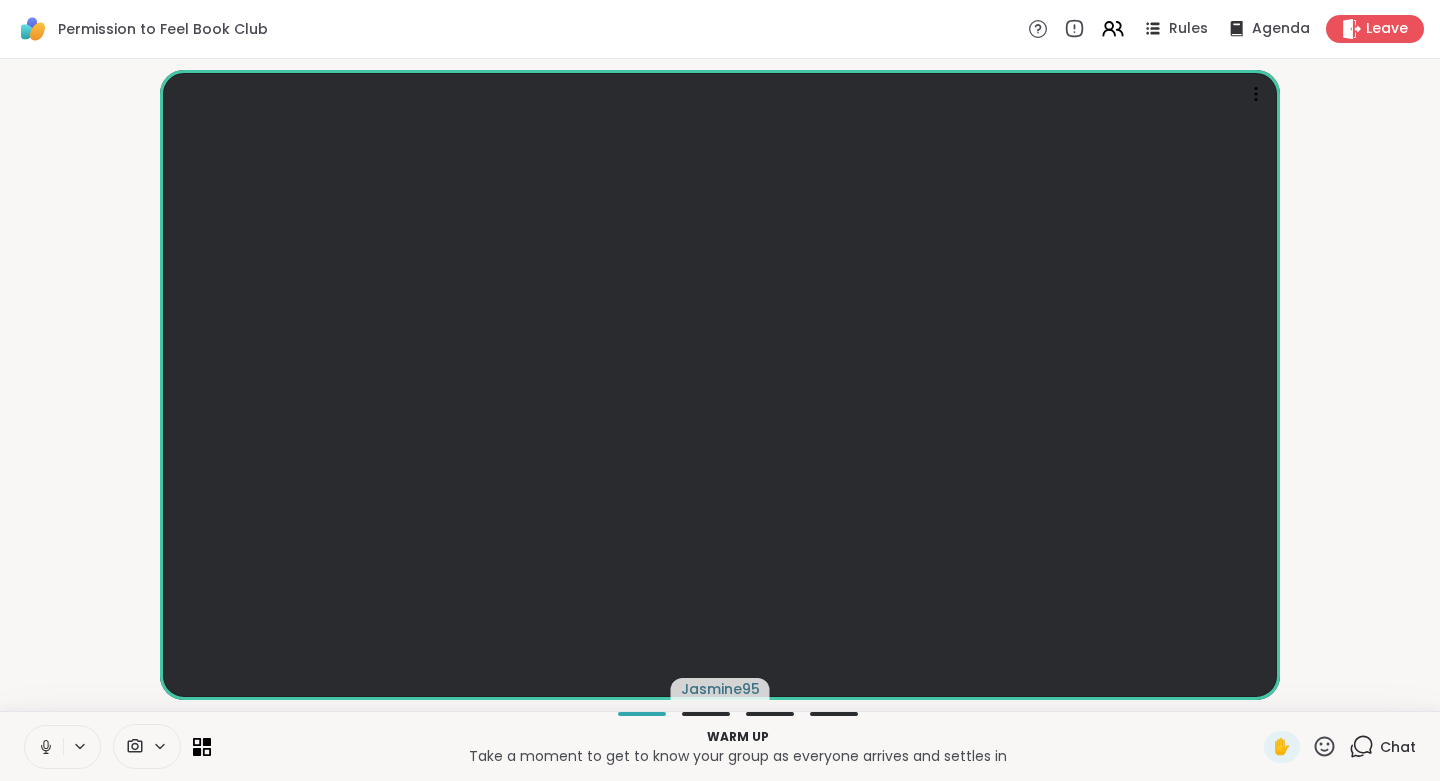 click on "Jasmine95" at bounding box center (720, 385) 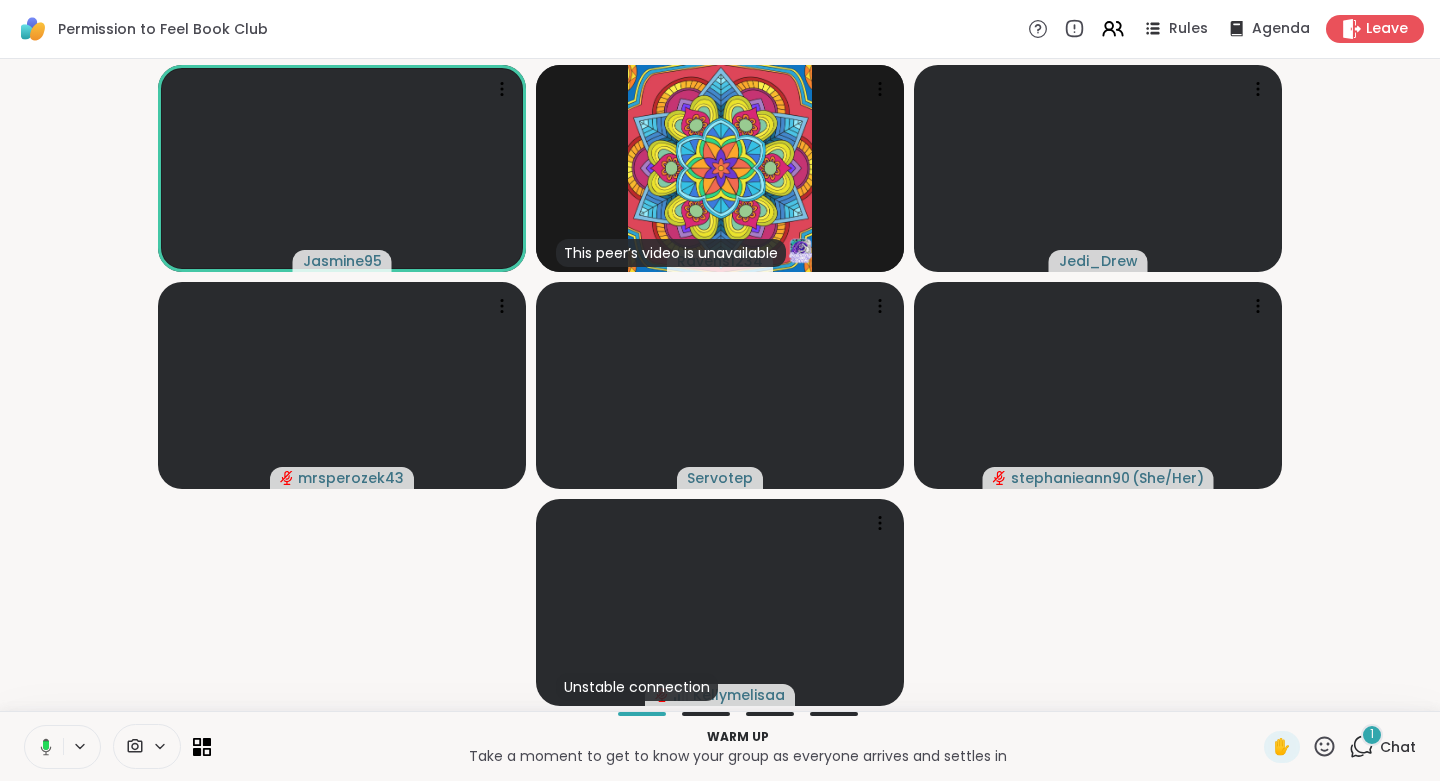 click on "Chat" at bounding box center (1398, 747) 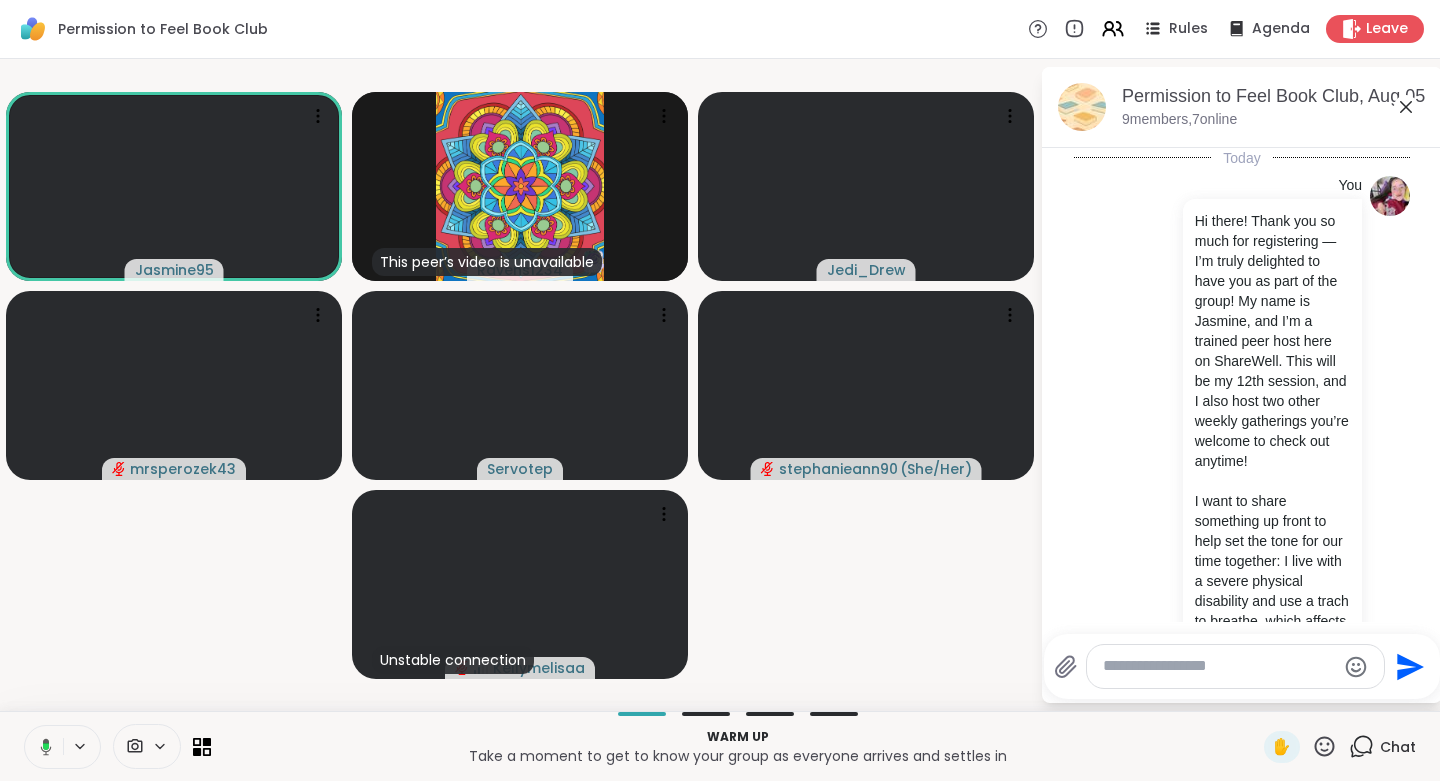 scroll, scrollTop: 2633, scrollLeft: 0, axis: vertical 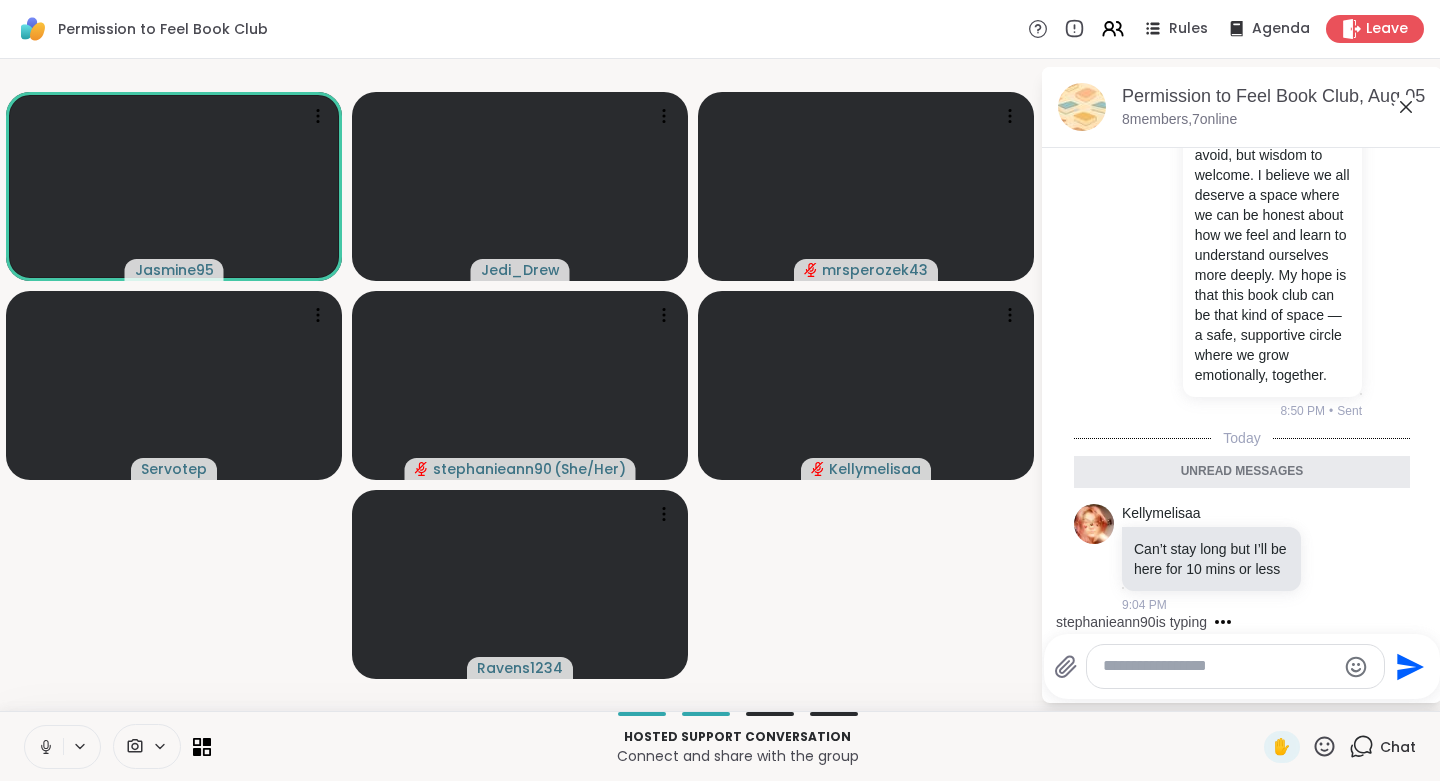 click at bounding box center (1219, 666) 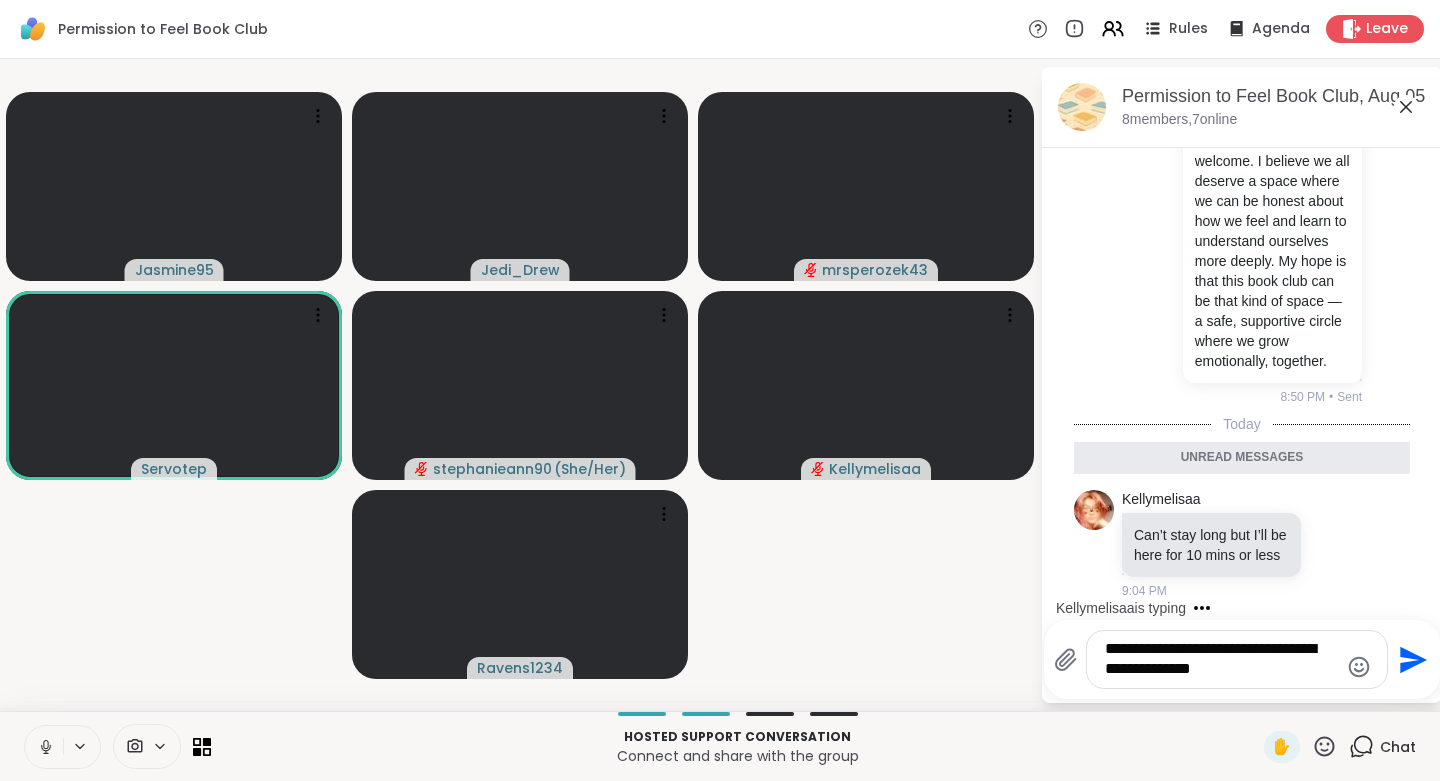 type on "**********" 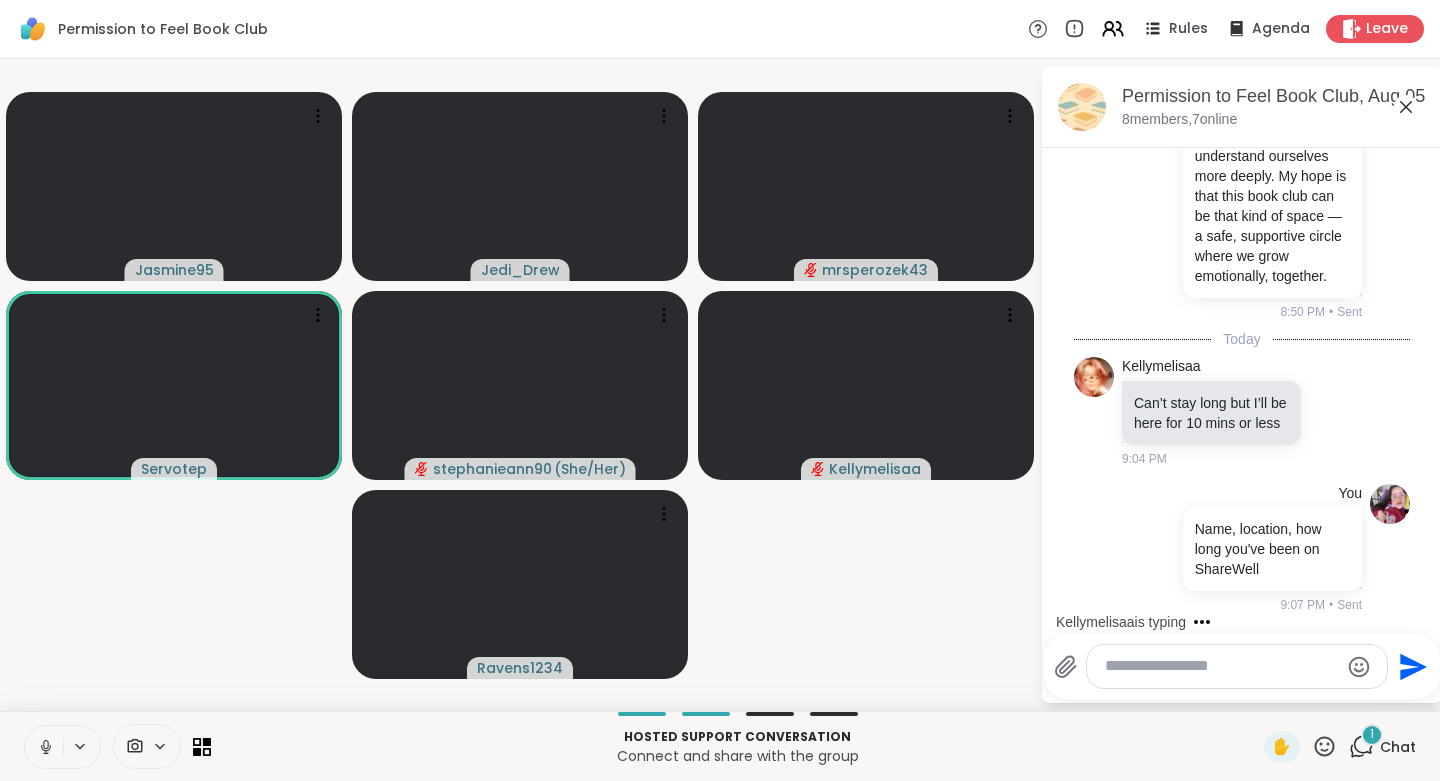 scroll, scrollTop: 2879, scrollLeft: 0, axis: vertical 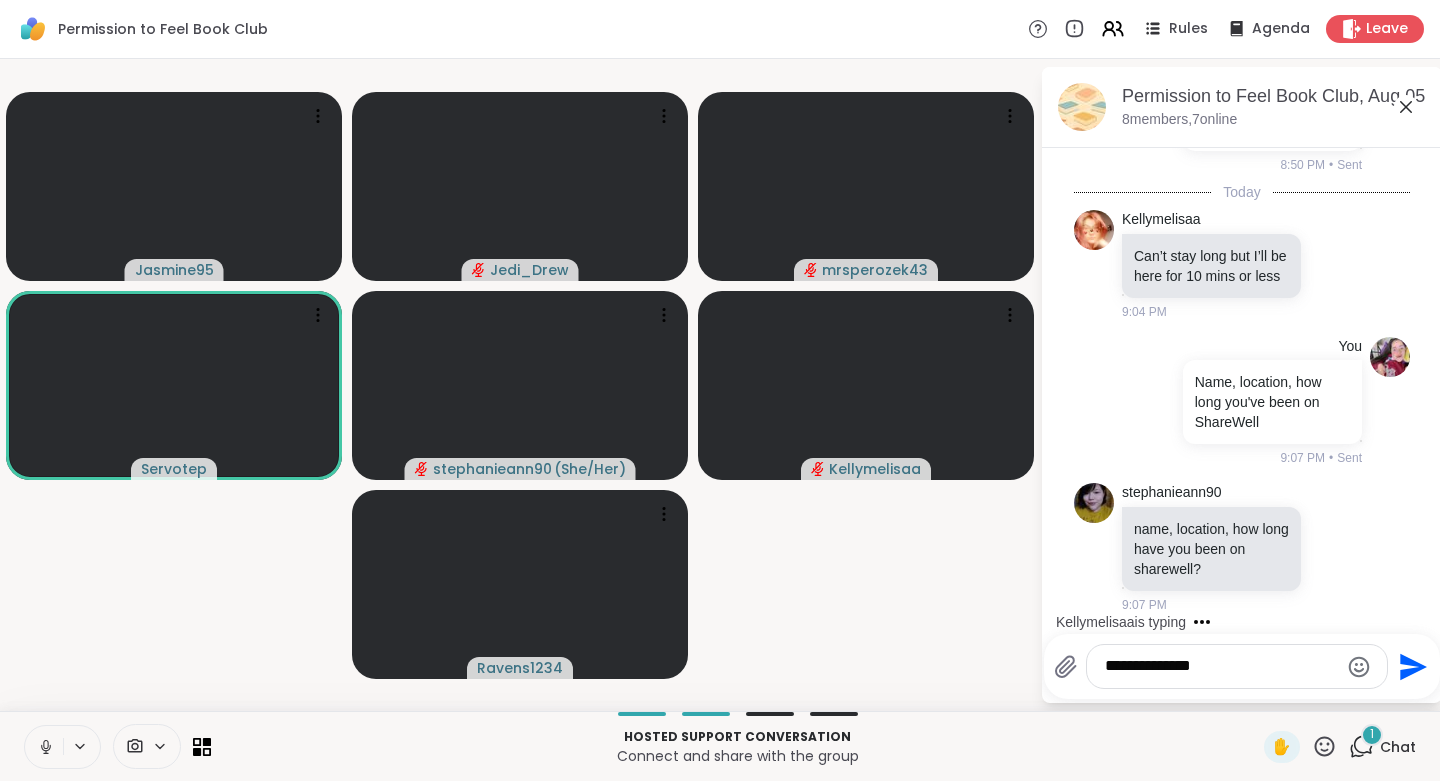 type on "**********" 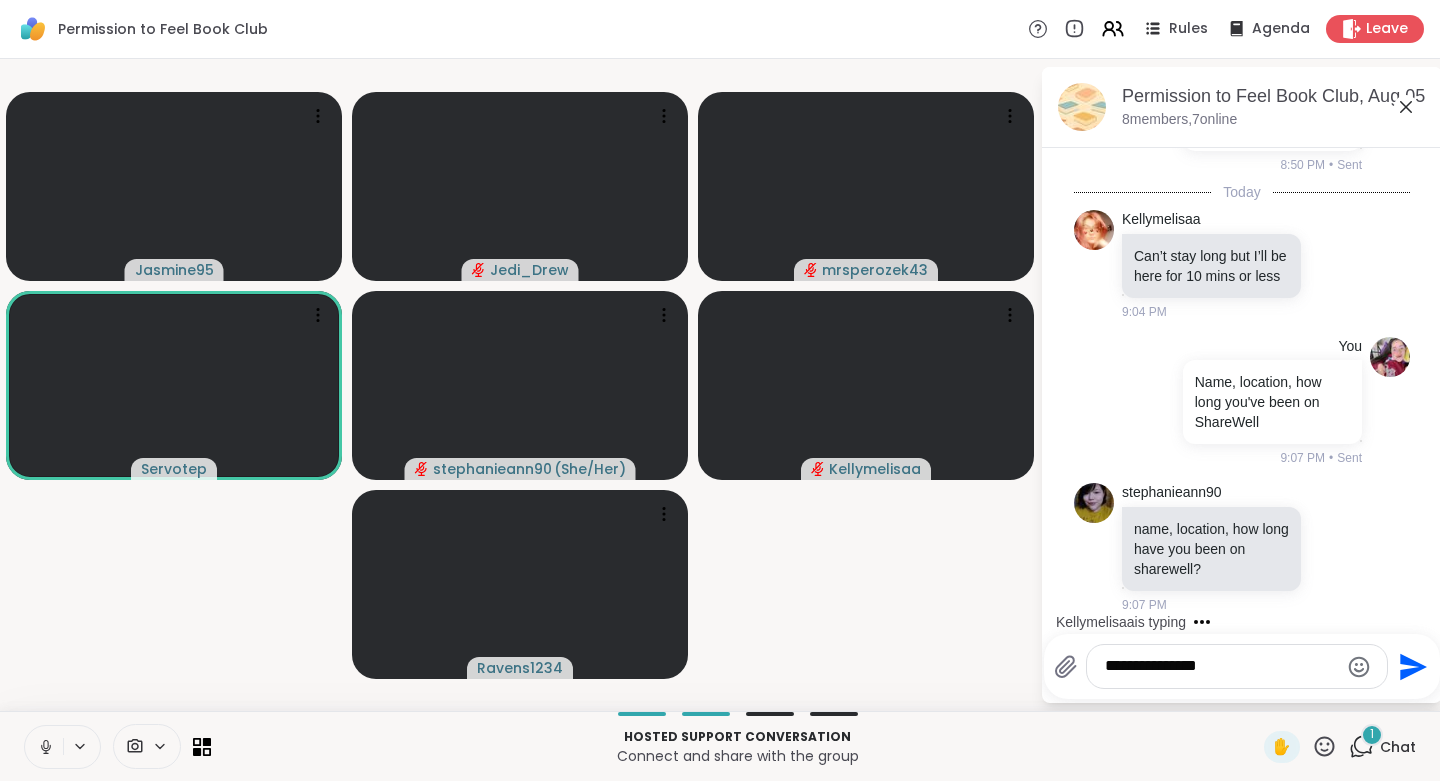 type 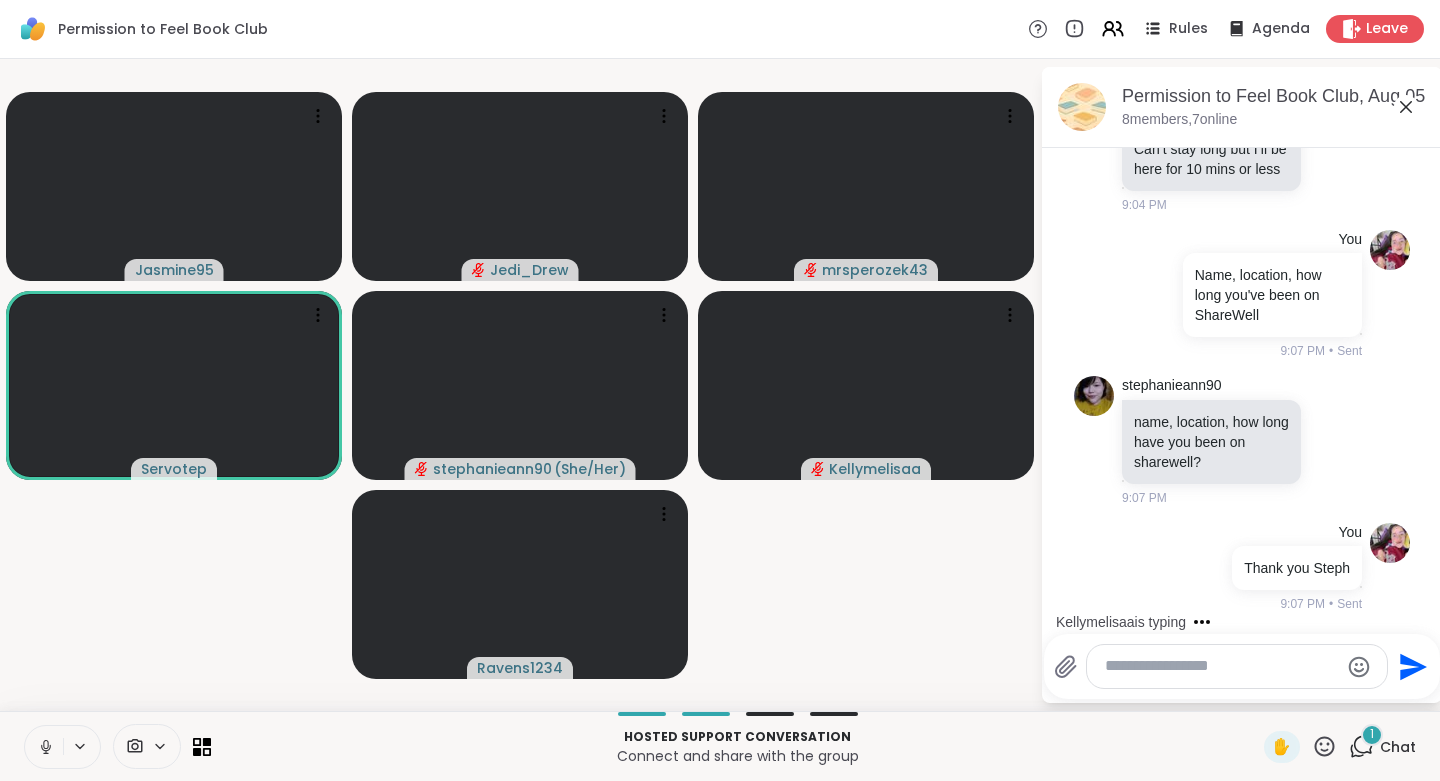 scroll, scrollTop: 2985, scrollLeft: 0, axis: vertical 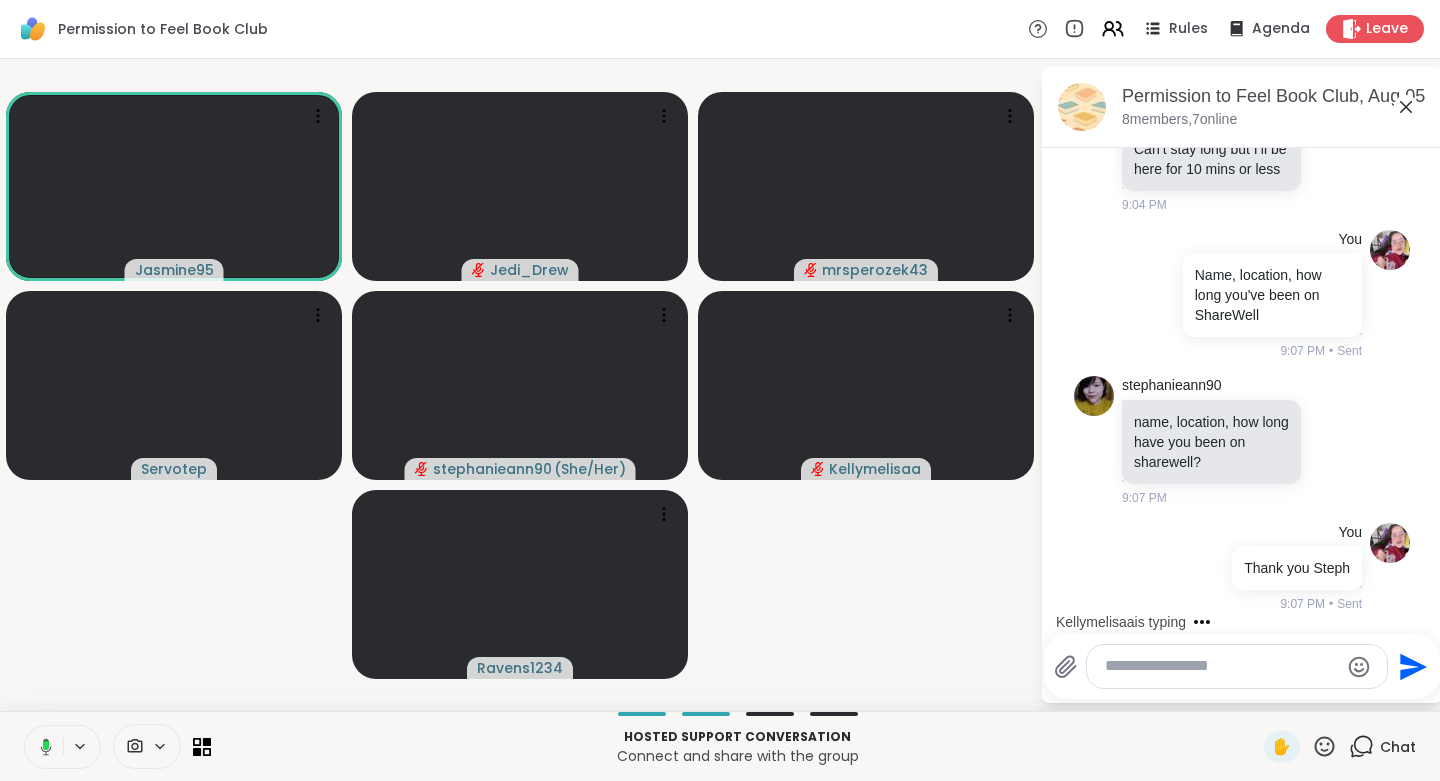 click 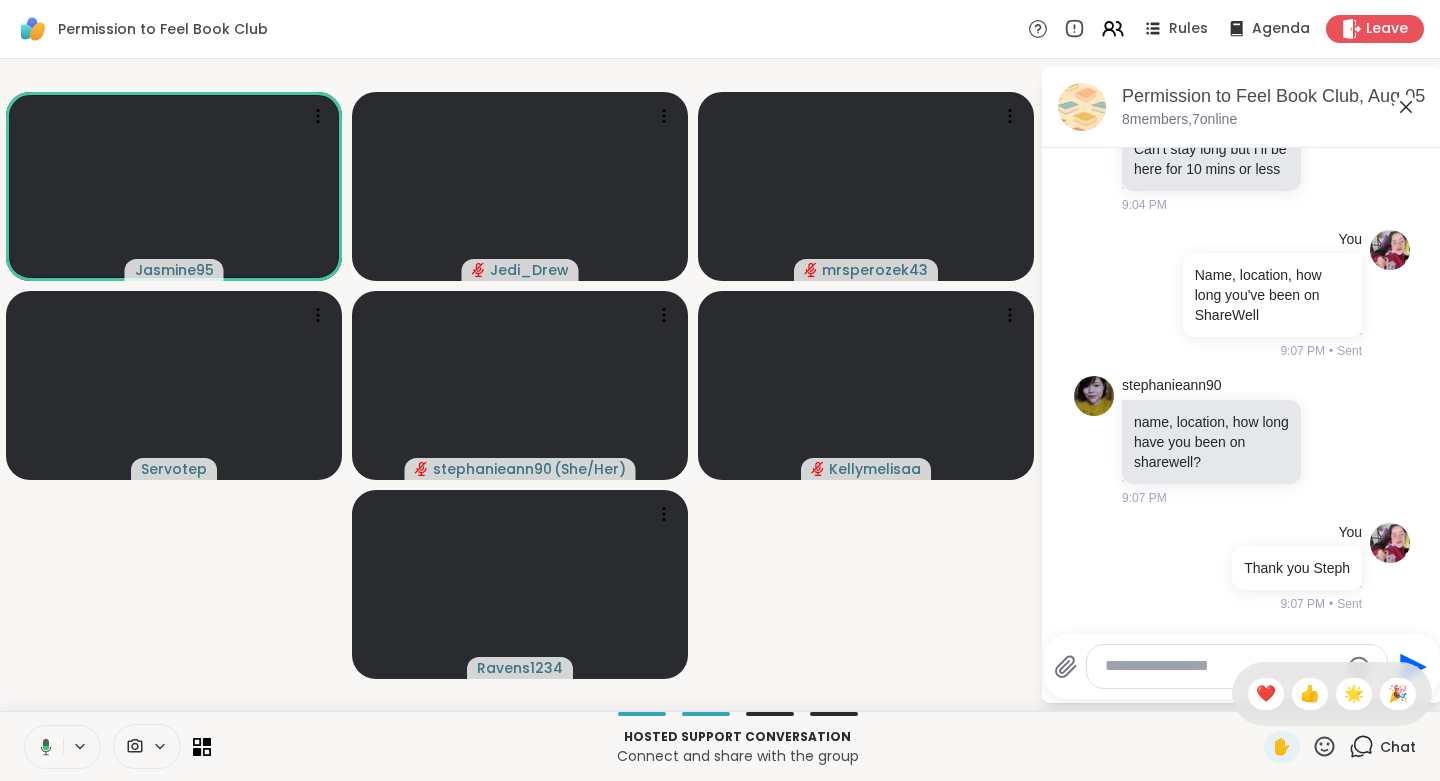 click on "👍" at bounding box center [1310, 694] 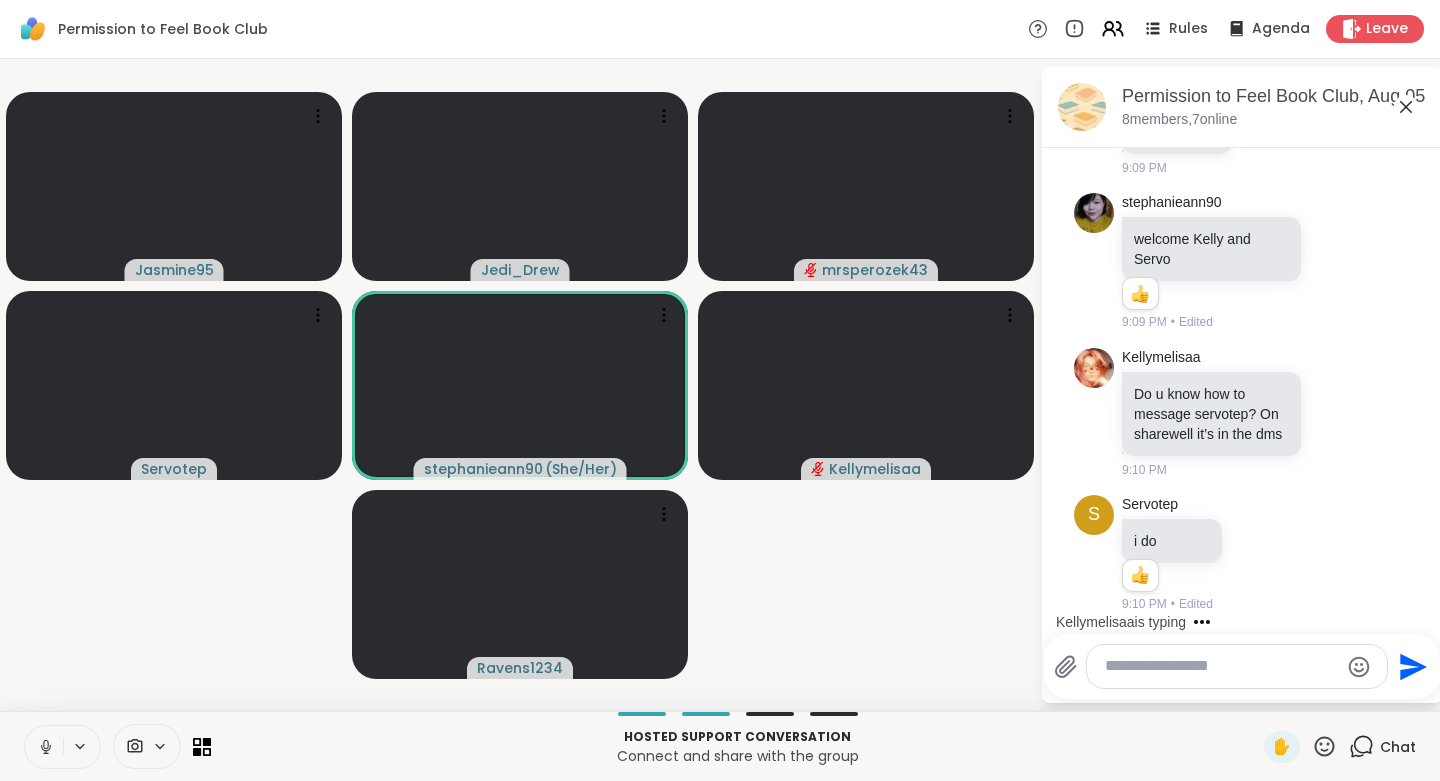 scroll, scrollTop: 4472, scrollLeft: 0, axis: vertical 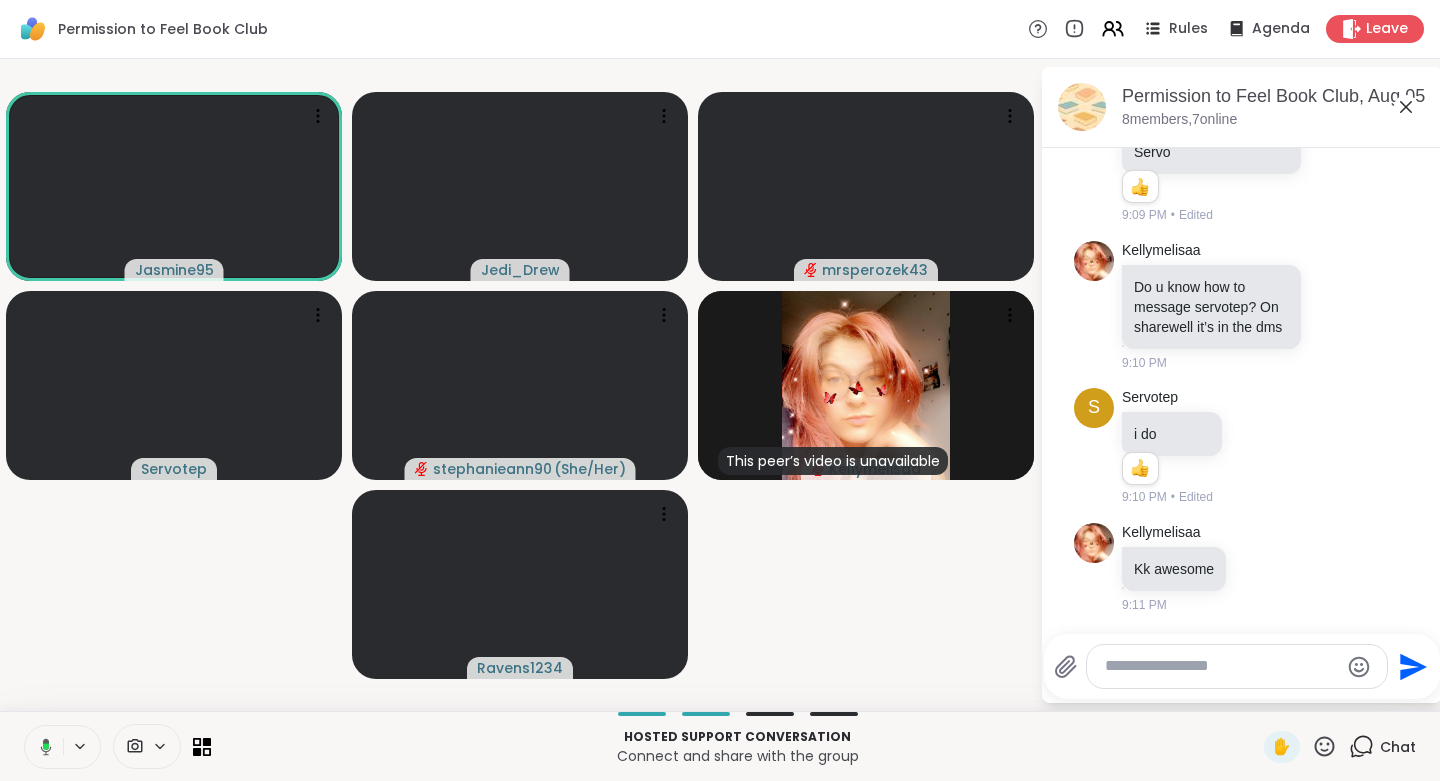 click 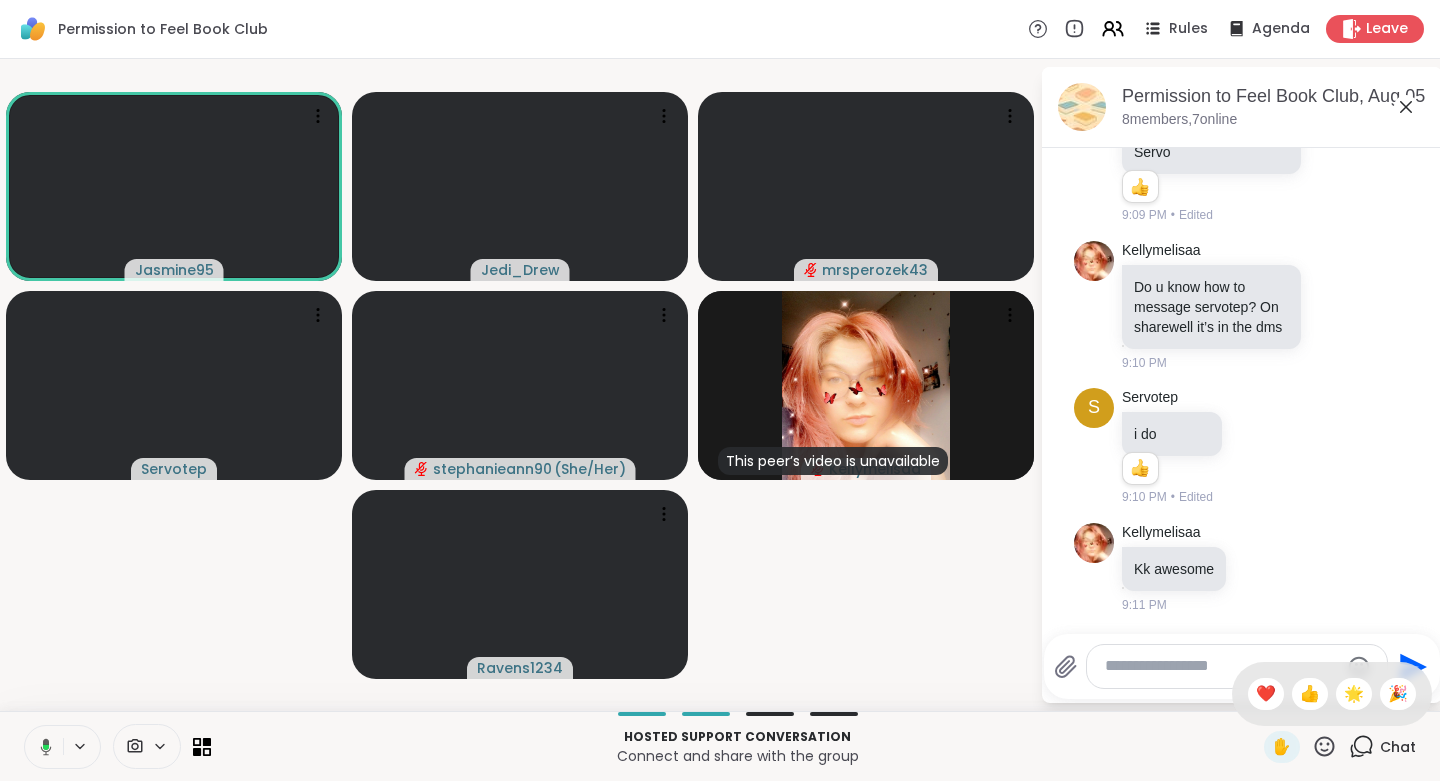 click on "❤️" at bounding box center [1266, 694] 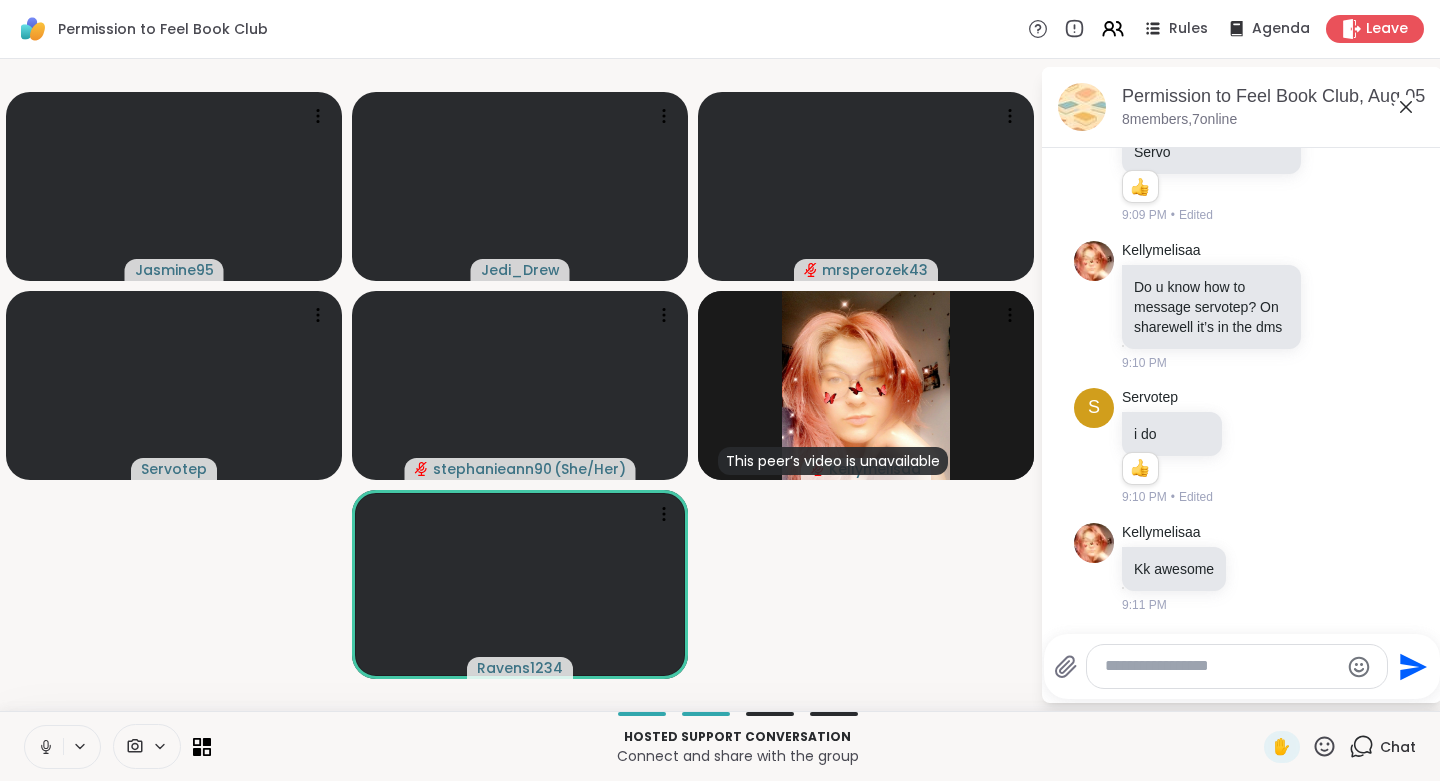 click 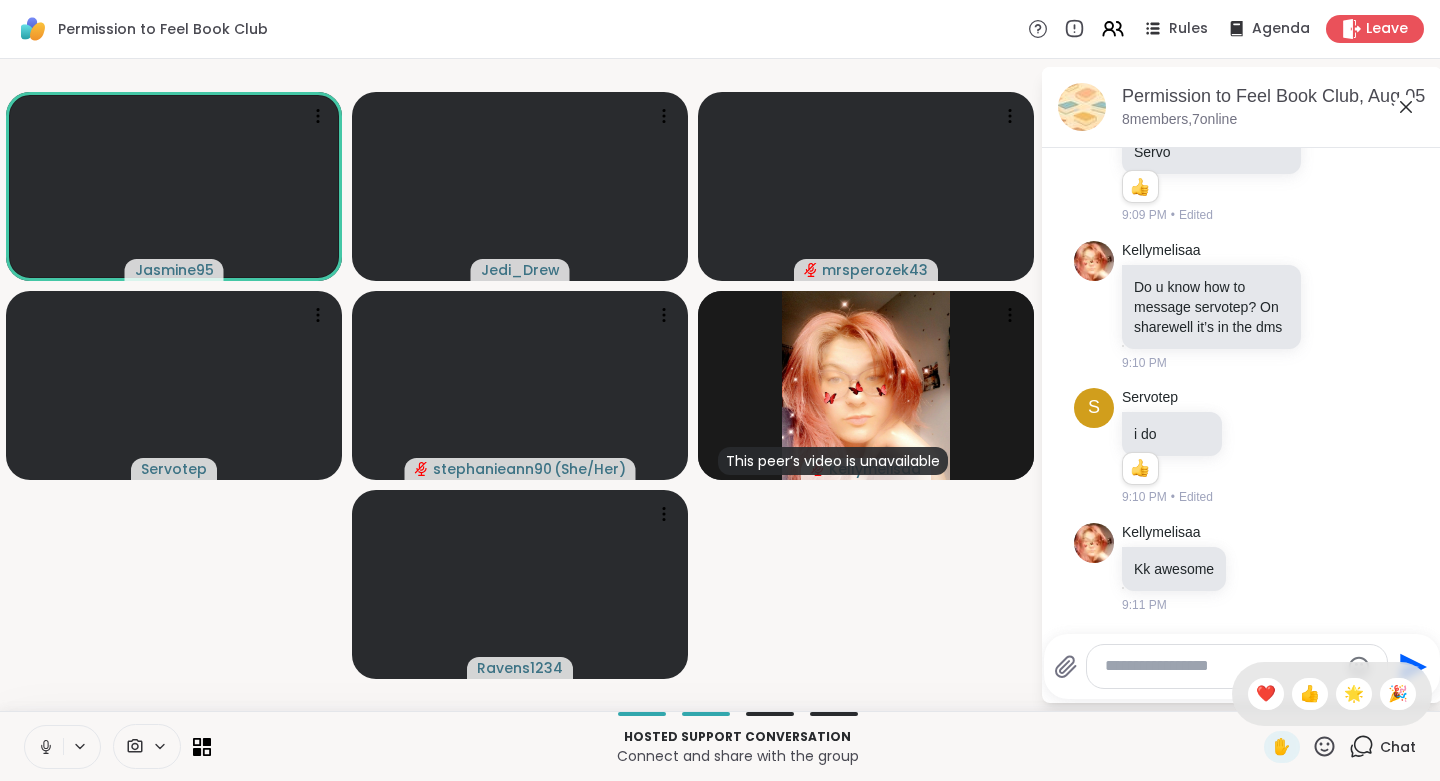 click on "🌟" at bounding box center (1354, 694) 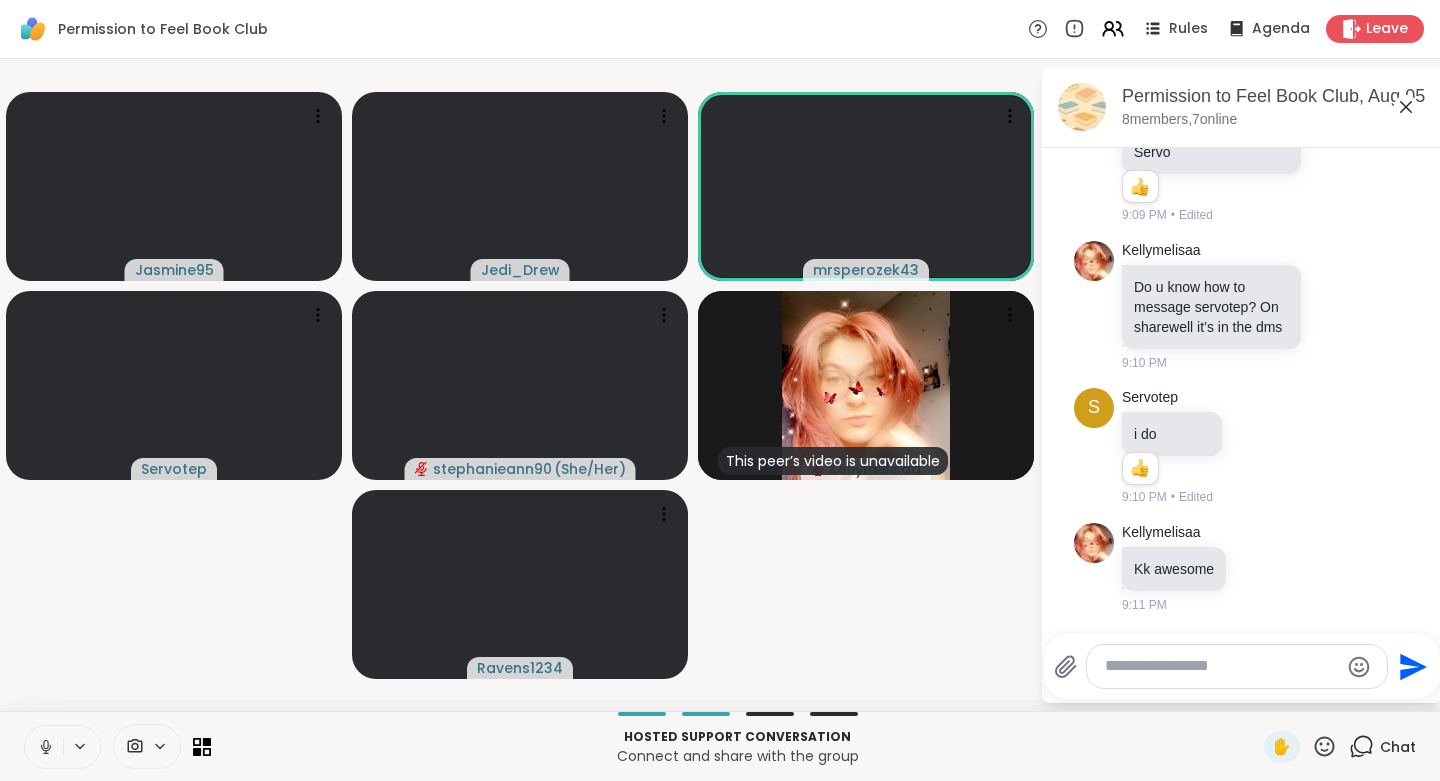 click 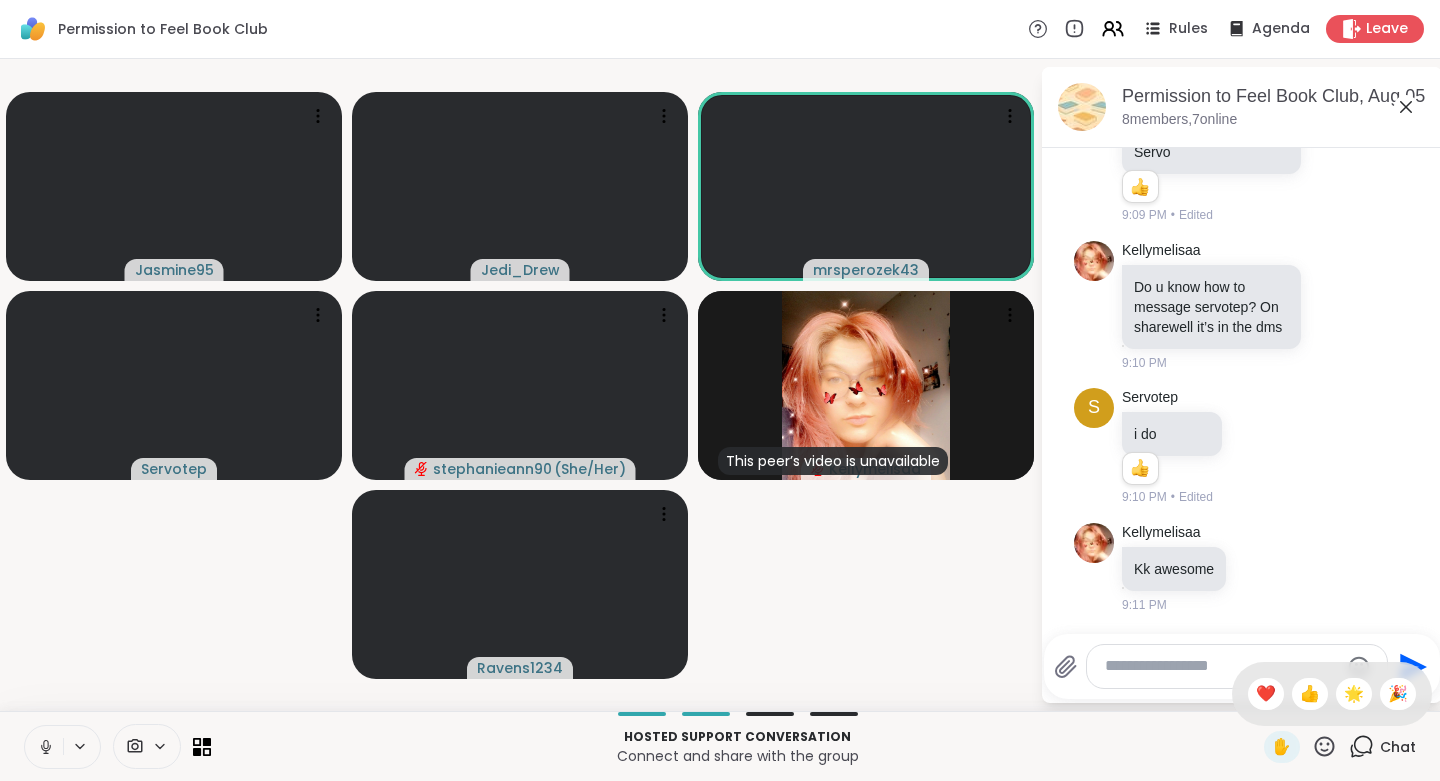 click on "❤️" at bounding box center (1266, 694) 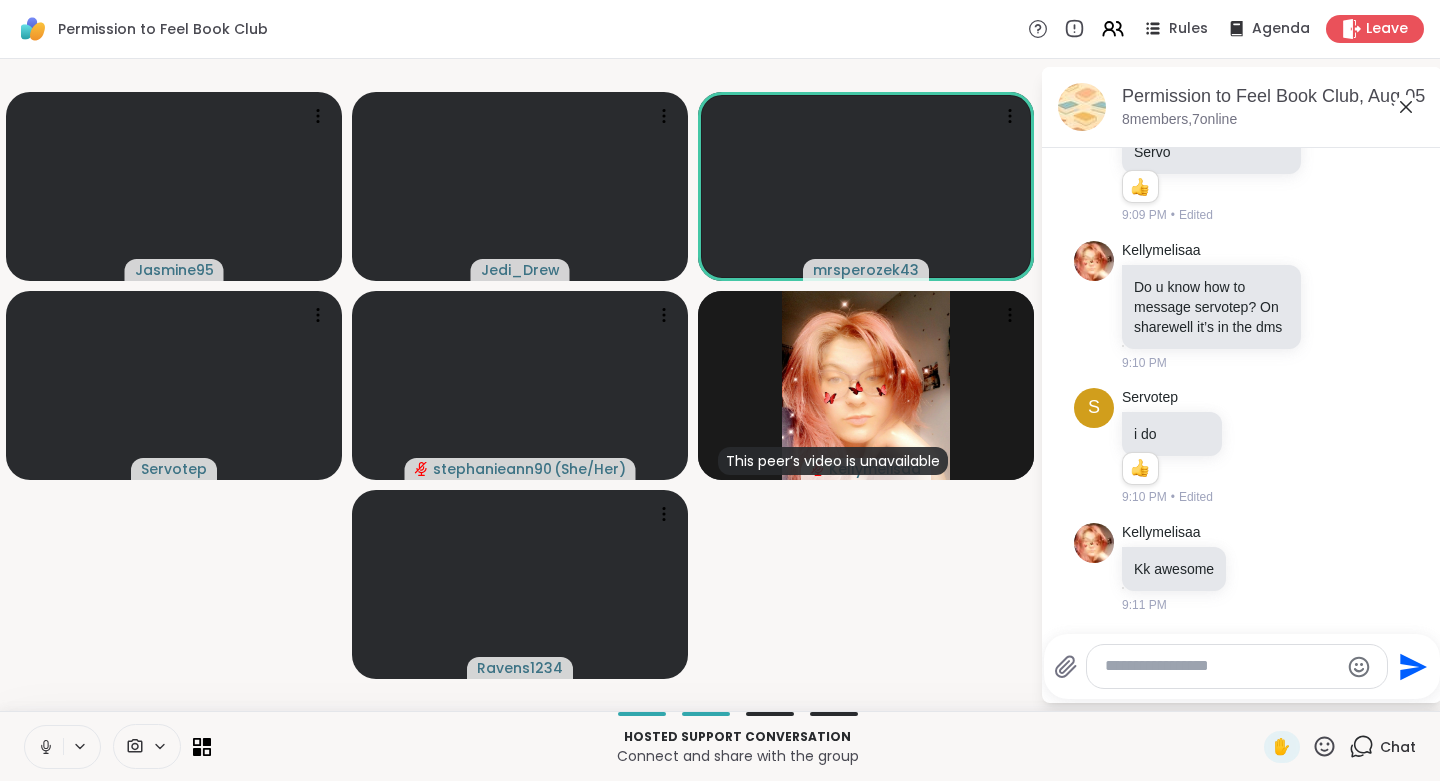 click 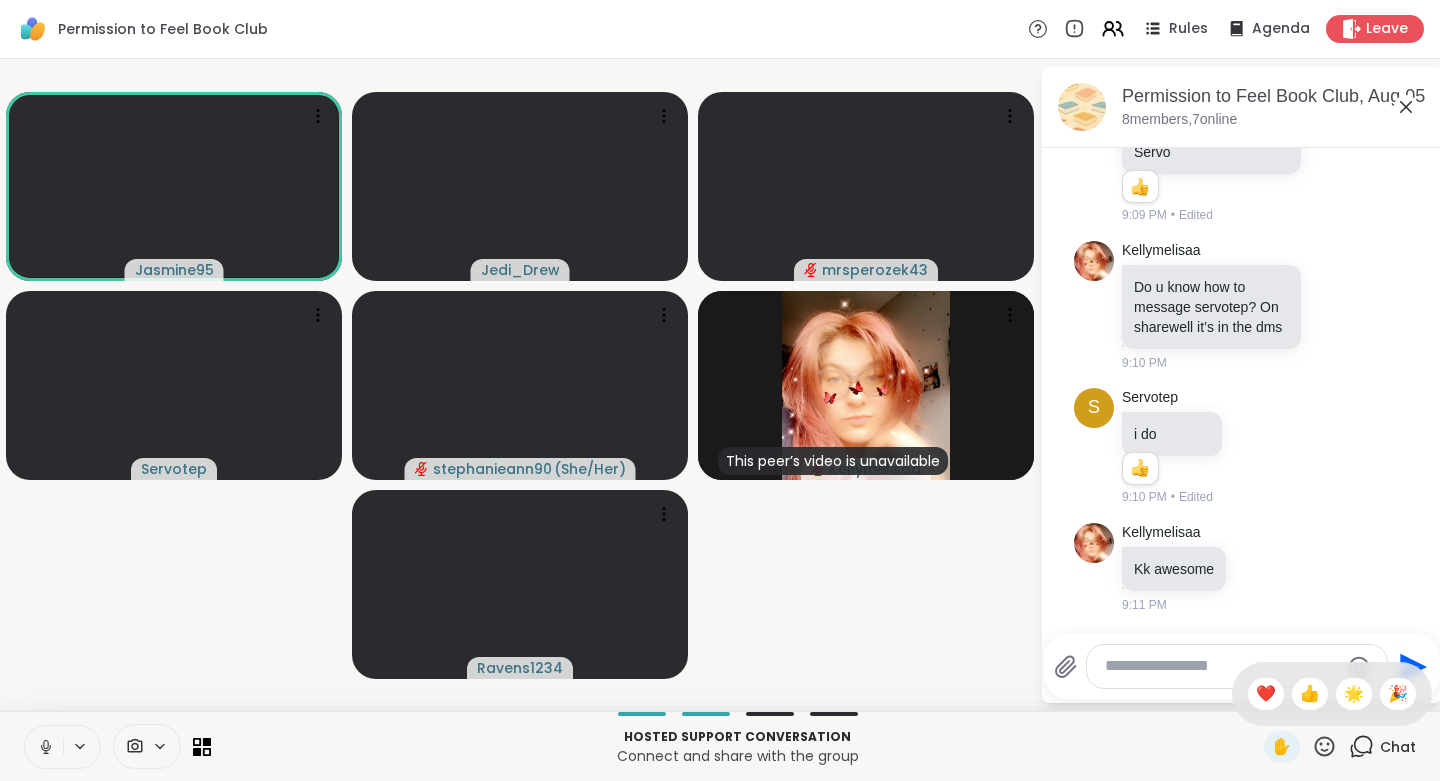 click on "❤️" at bounding box center (1266, 694) 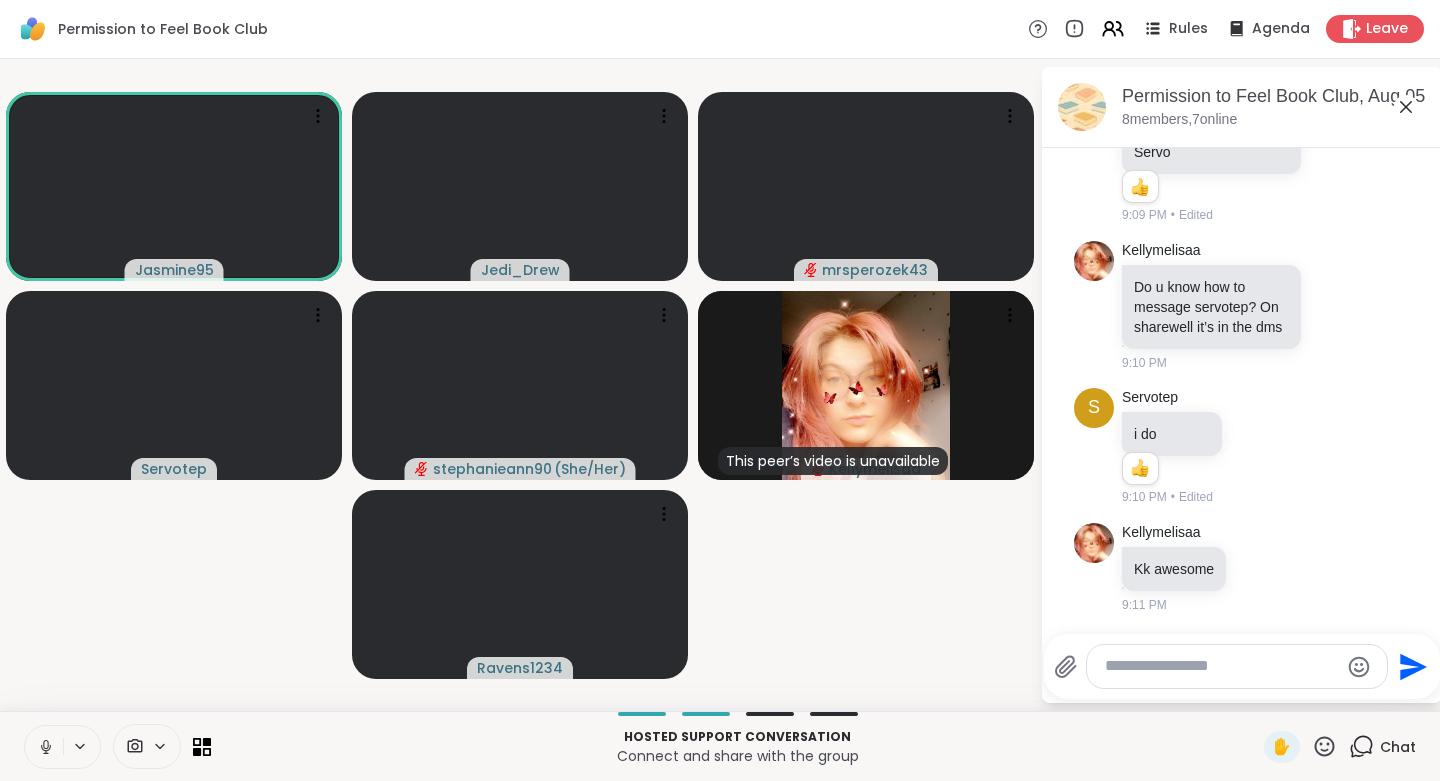 click on "Rules" at bounding box center (1188, 29) 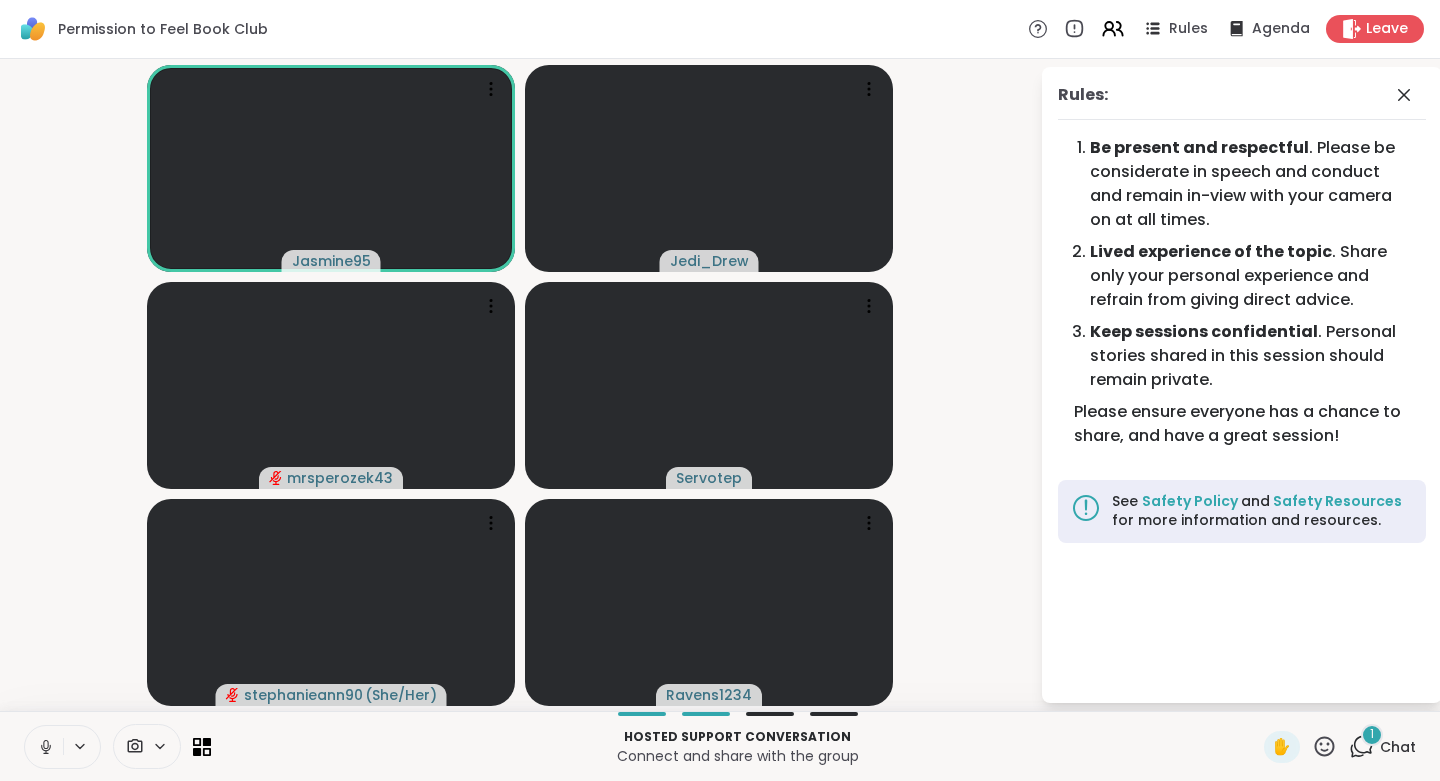 click on "Chat" at bounding box center (1398, 747) 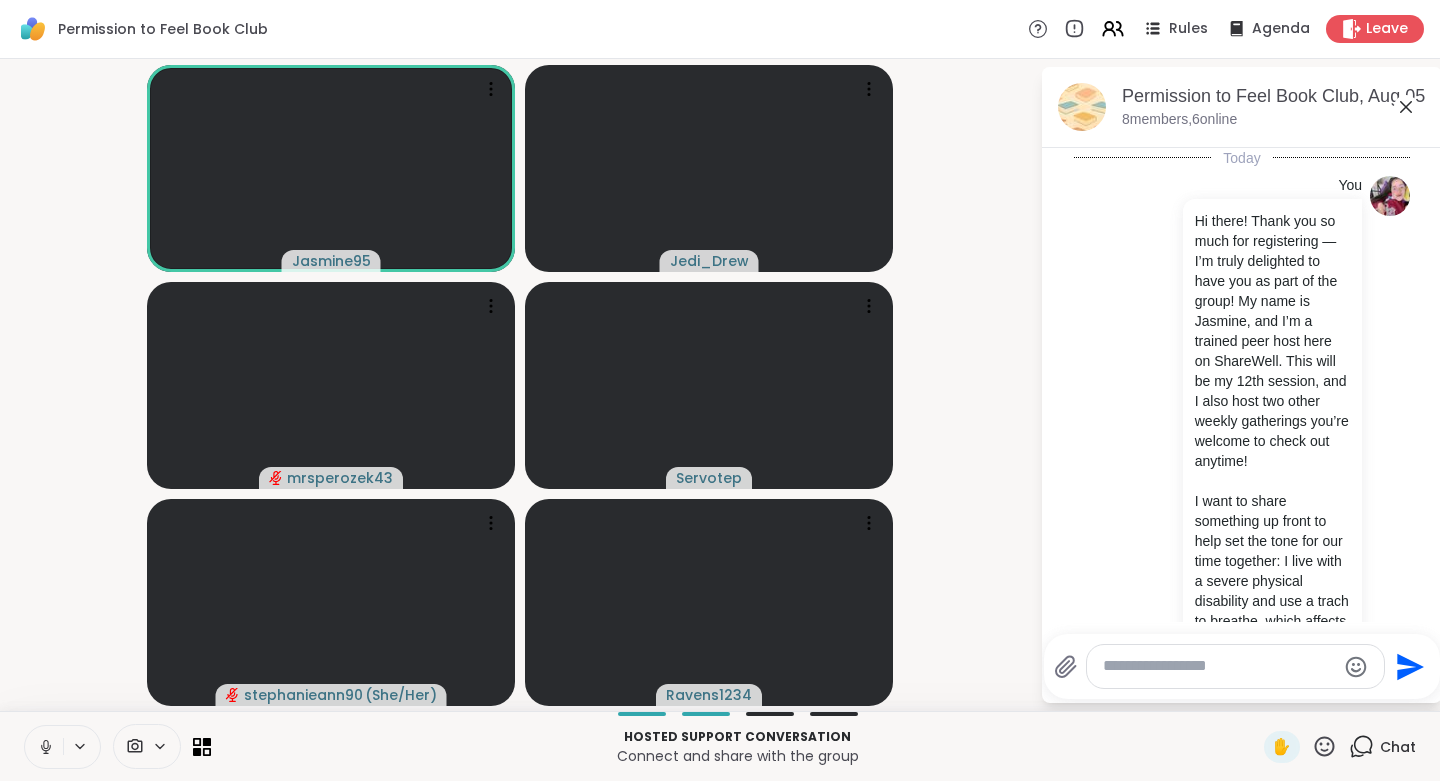 scroll, scrollTop: 4626, scrollLeft: 0, axis: vertical 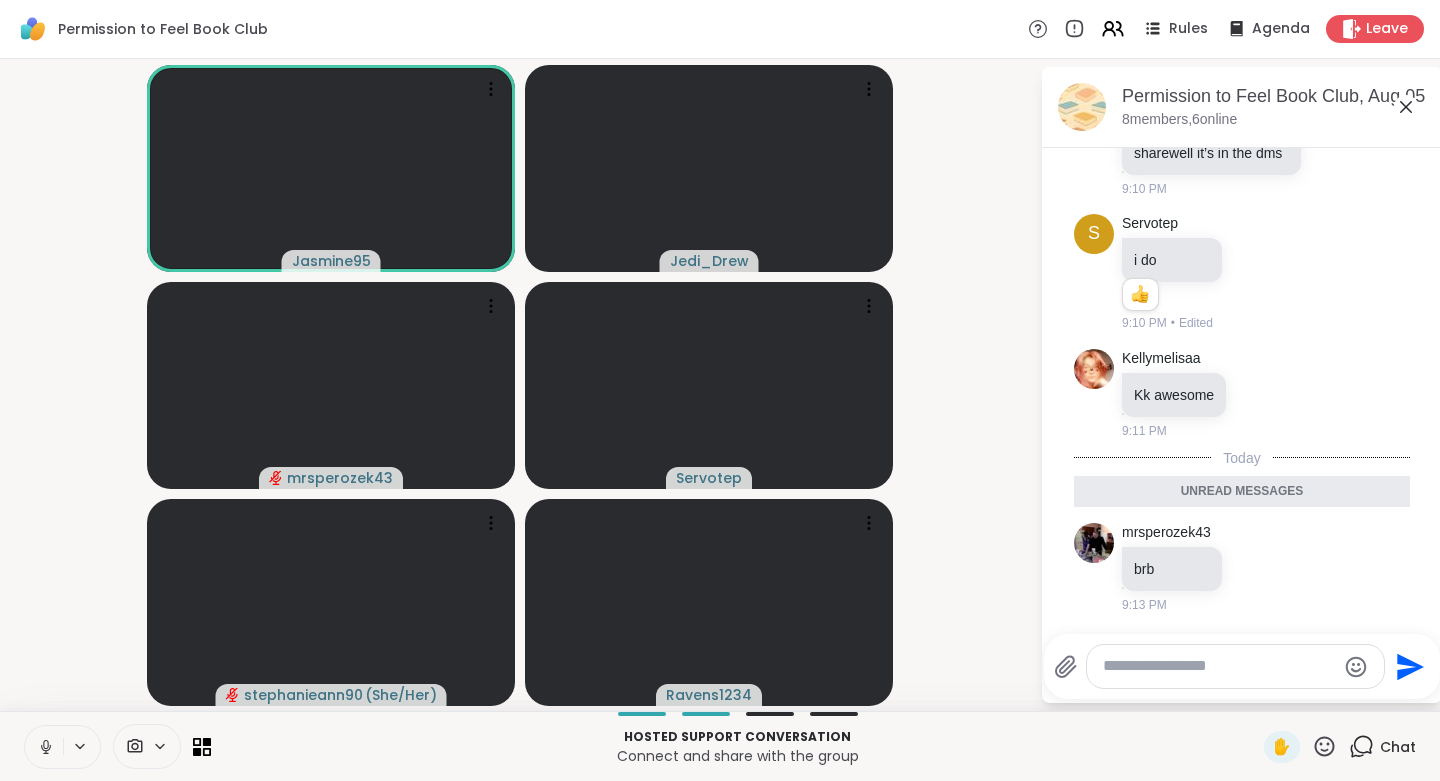 click at bounding box center (1219, 666) 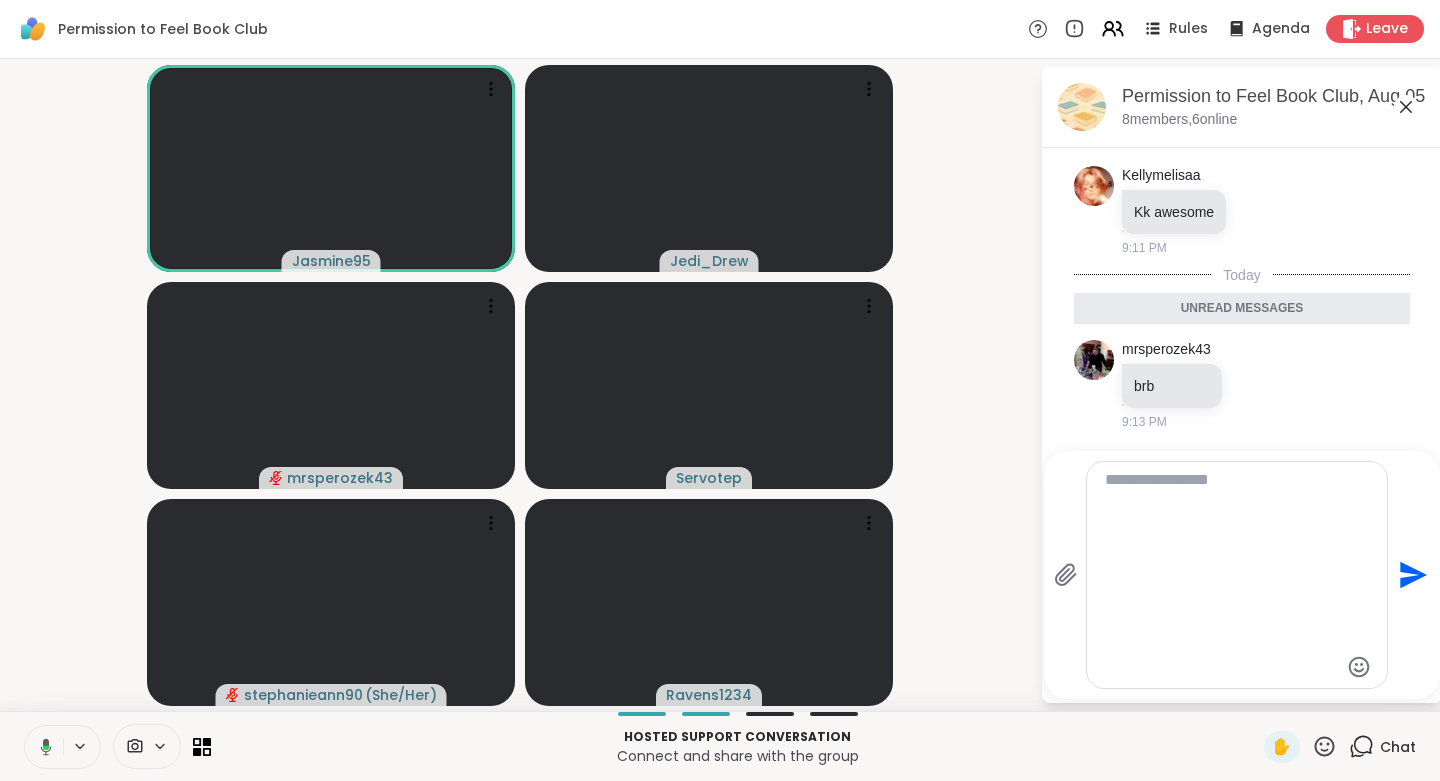 scroll, scrollTop: 5125, scrollLeft: 0, axis: vertical 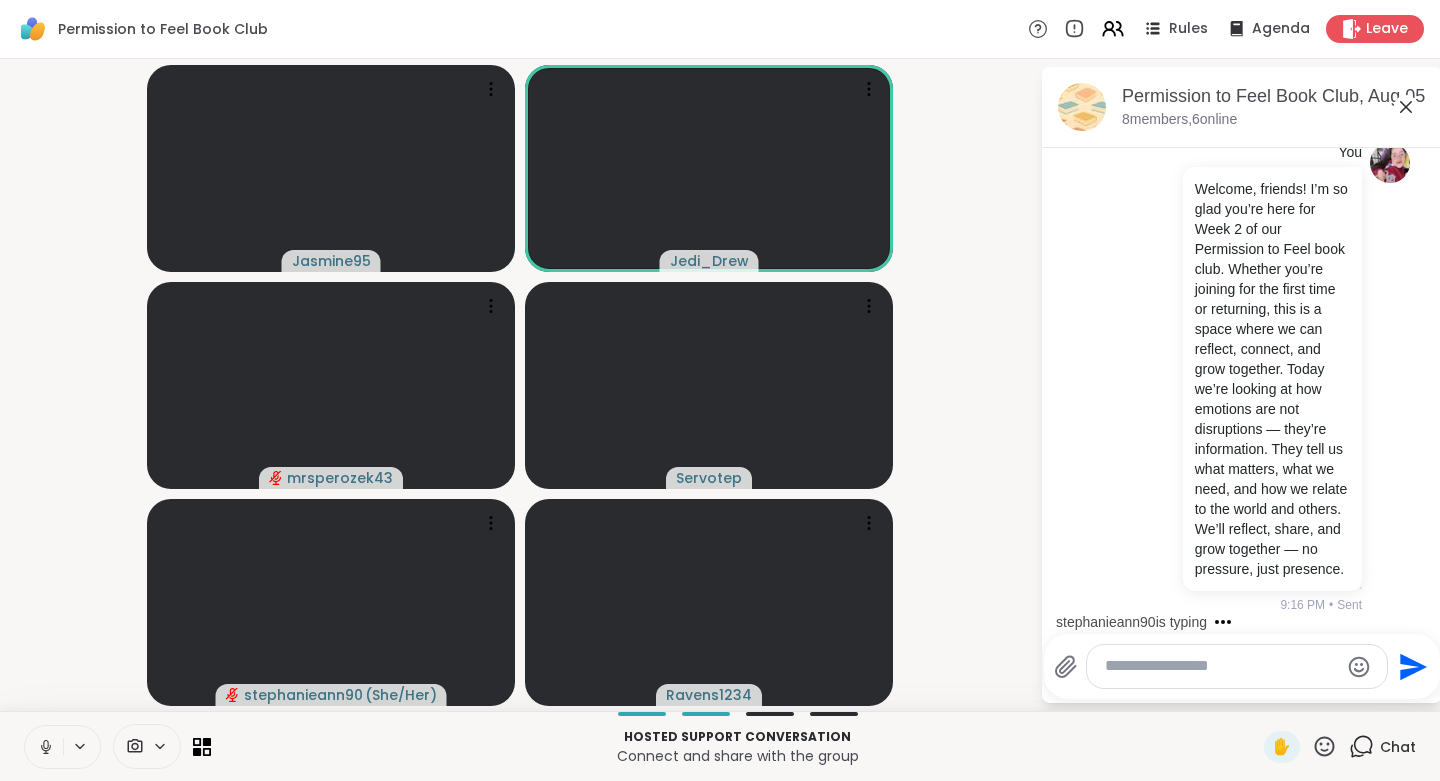 paste on "**********" 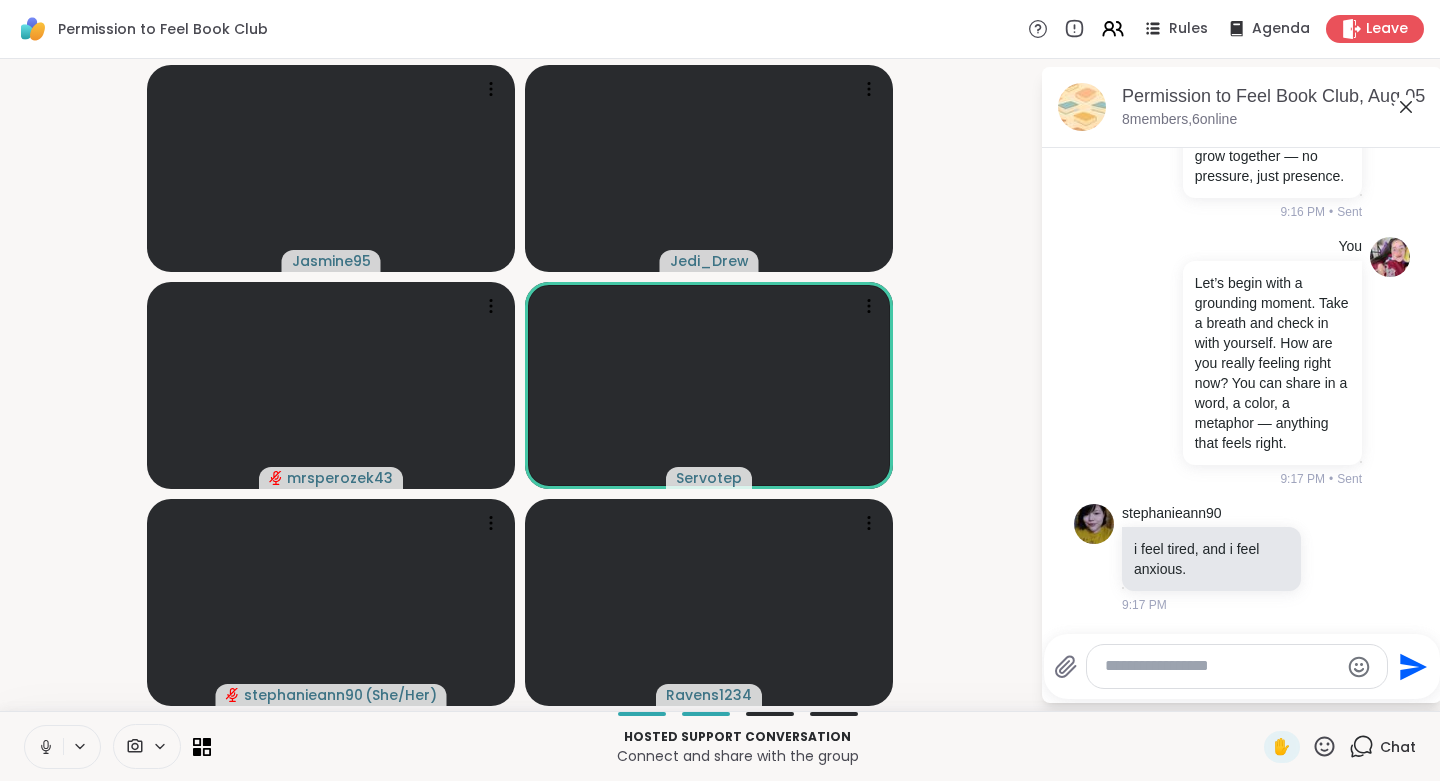scroll, scrollTop: 5558, scrollLeft: 0, axis: vertical 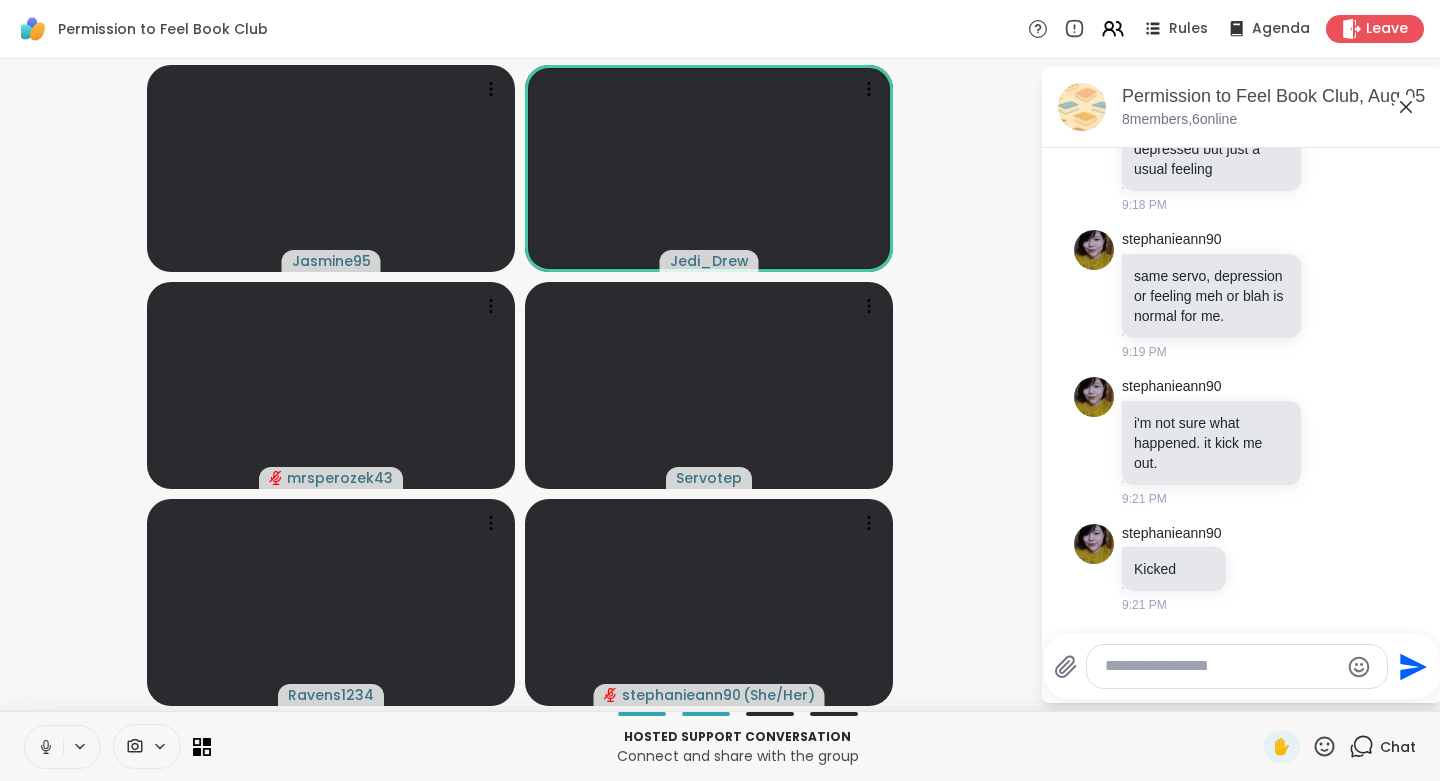 paste on "**********" 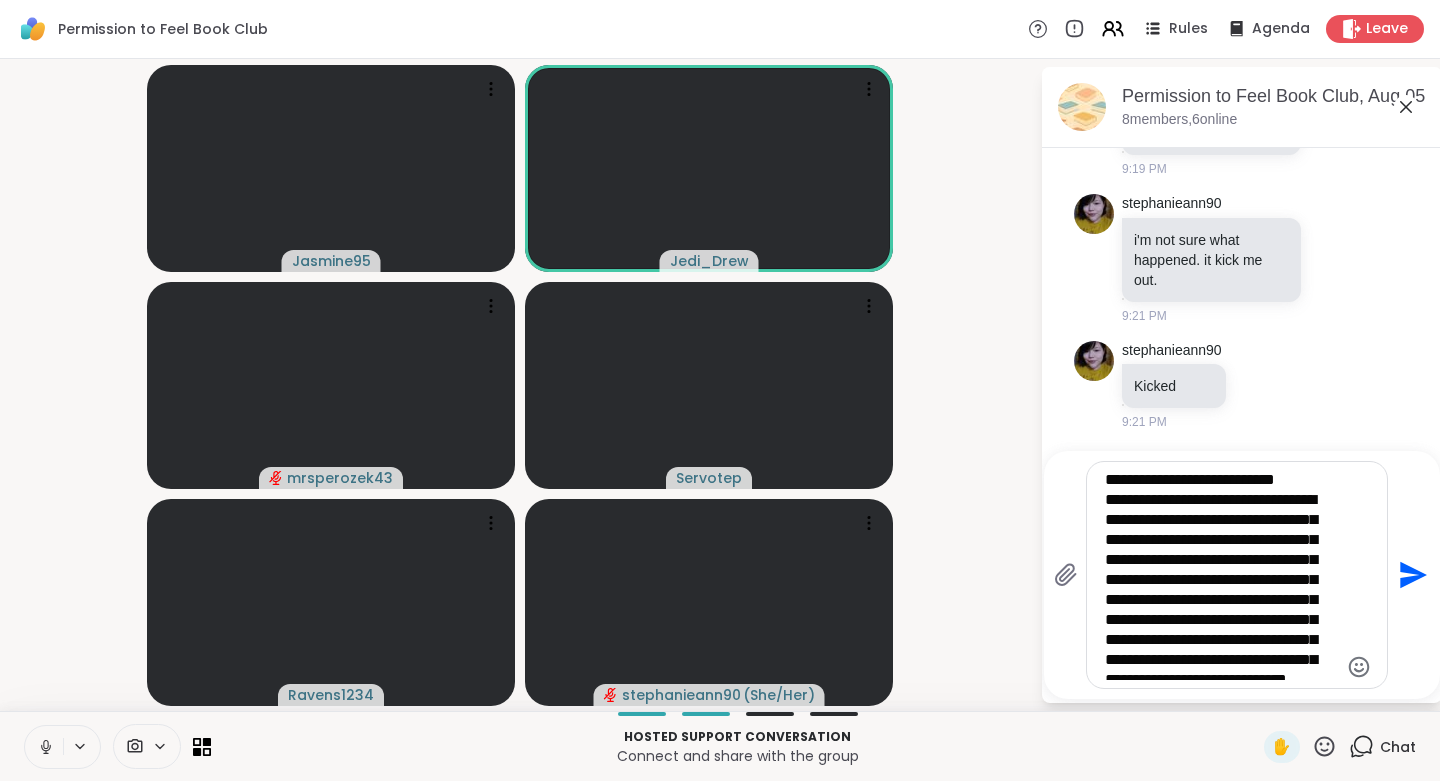 type on "**********" 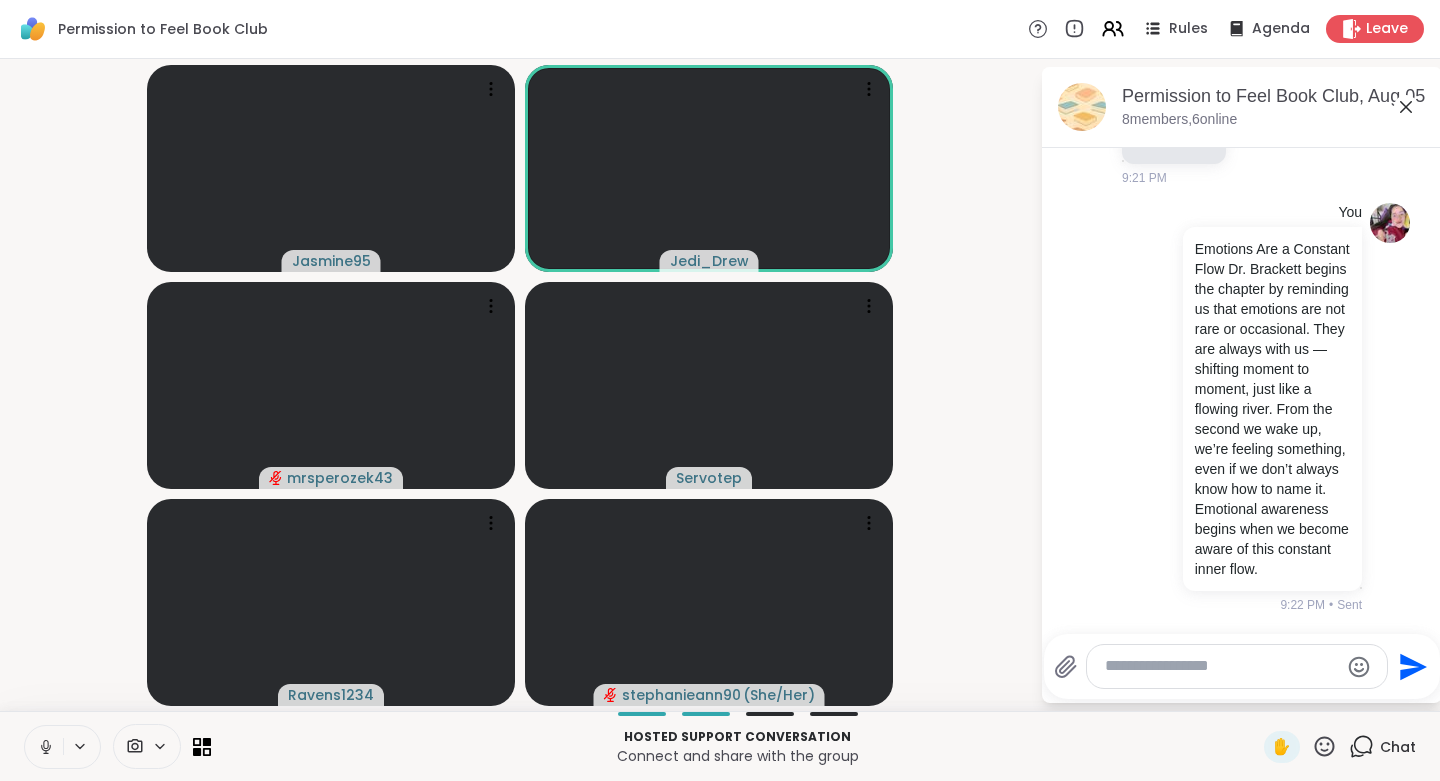scroll, scrollTop: 6718, scrollLeft: 0, axis: vertical 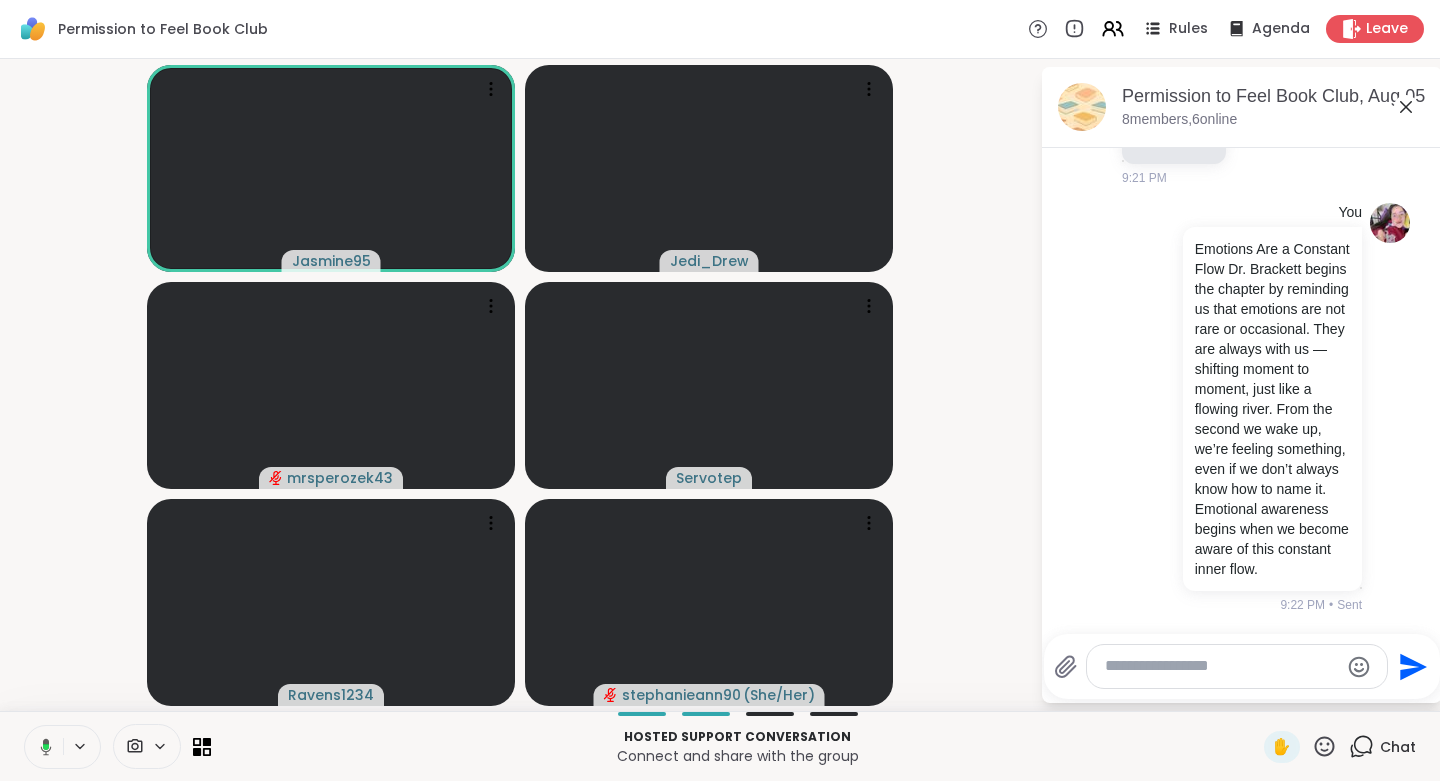 click 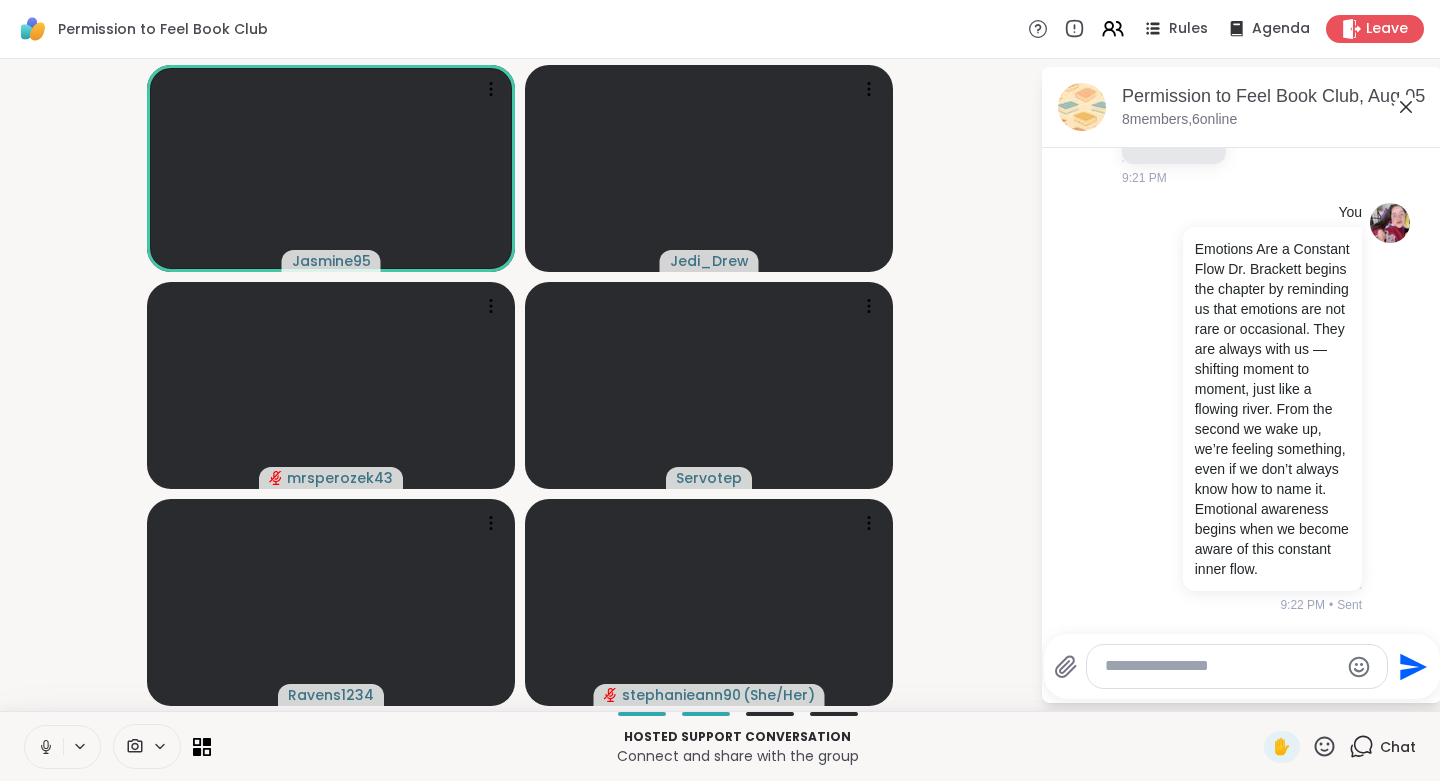click 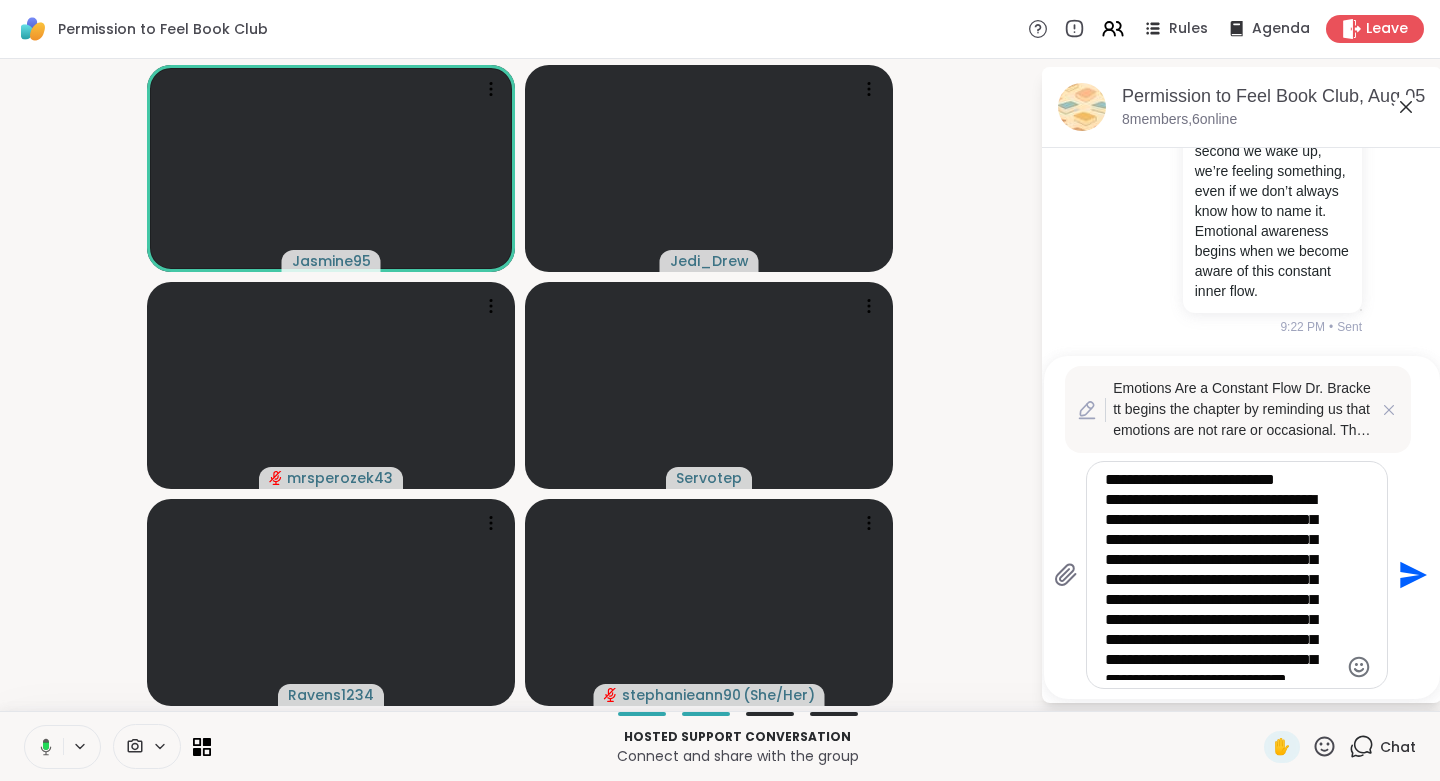 click on "**********" at bounding box center [1221, 575] 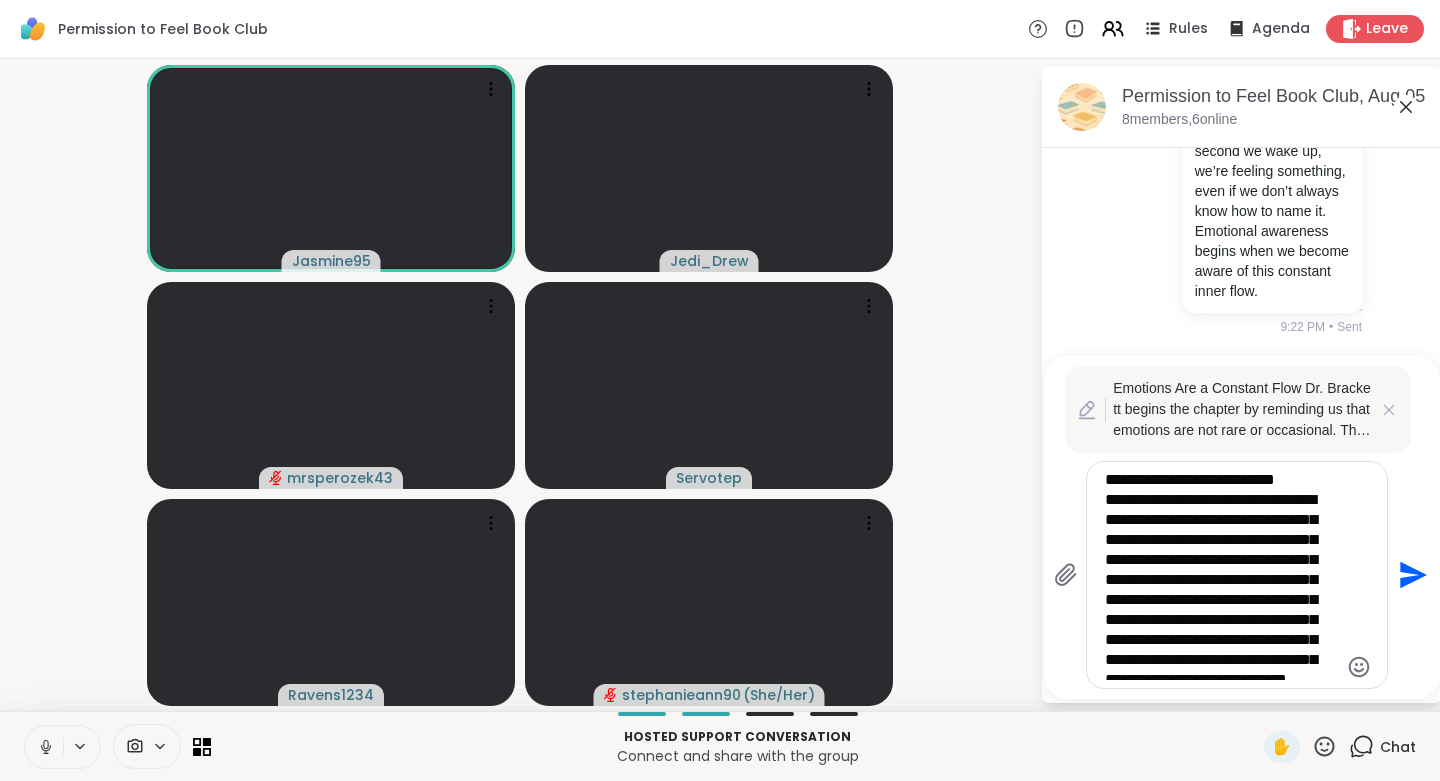 type on "**********" 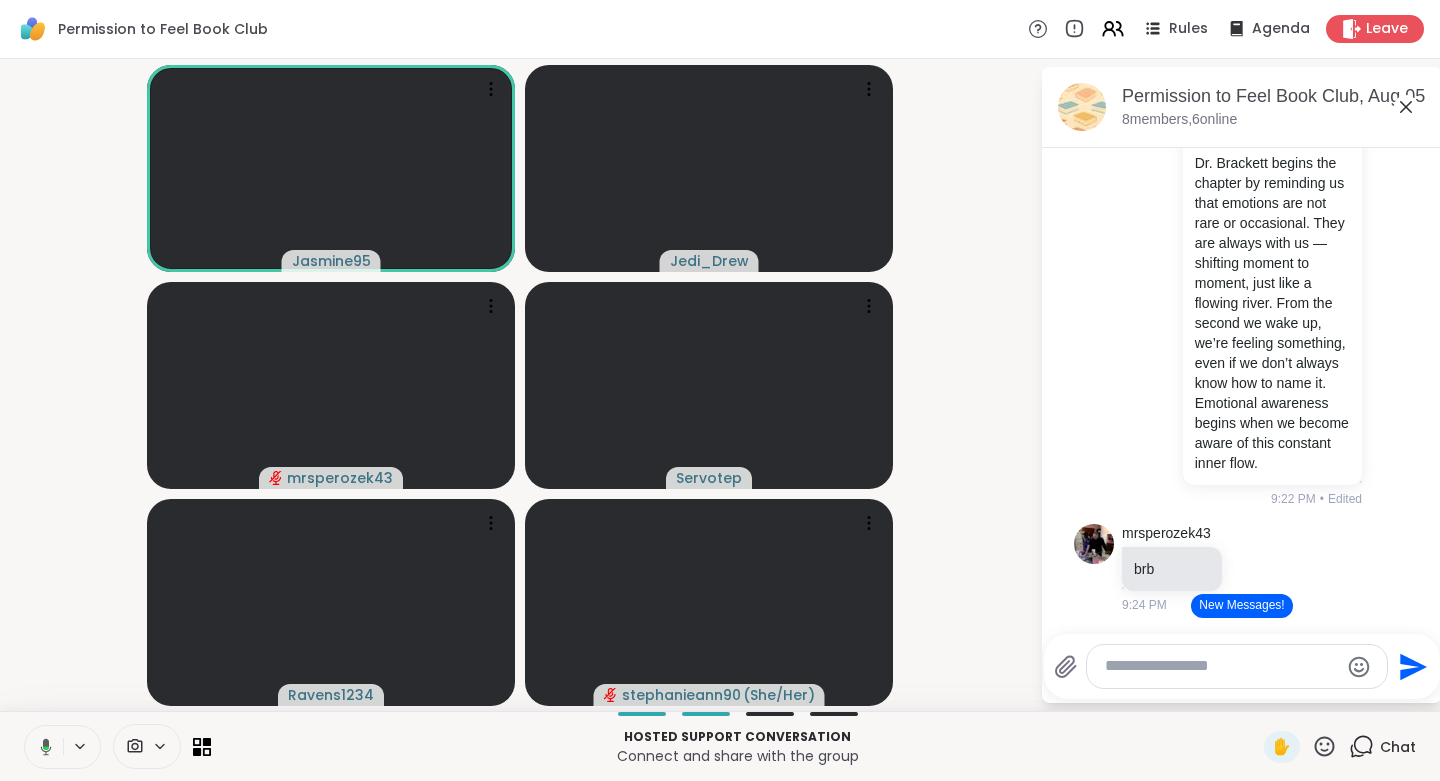 click at bounding box center (1221, 666) 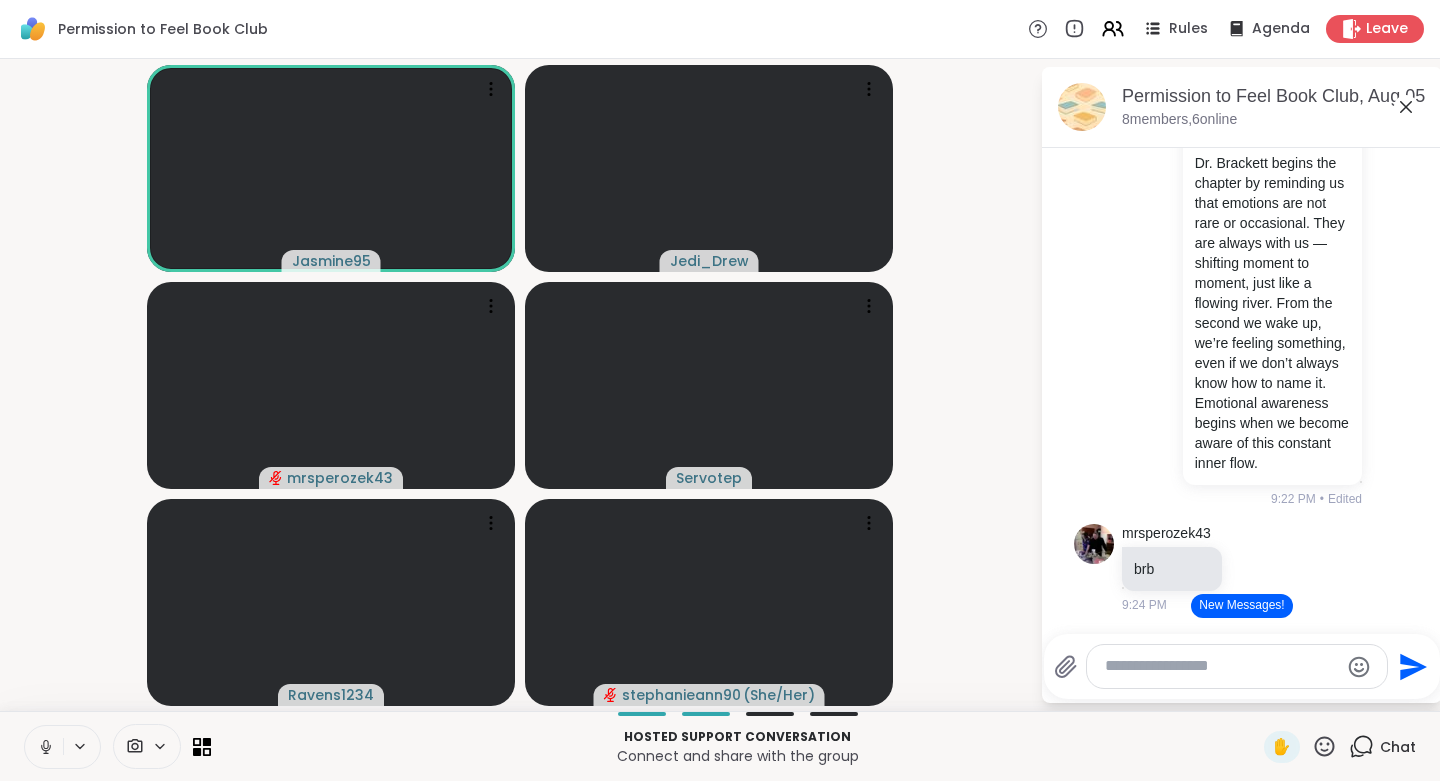 paste on "**********" 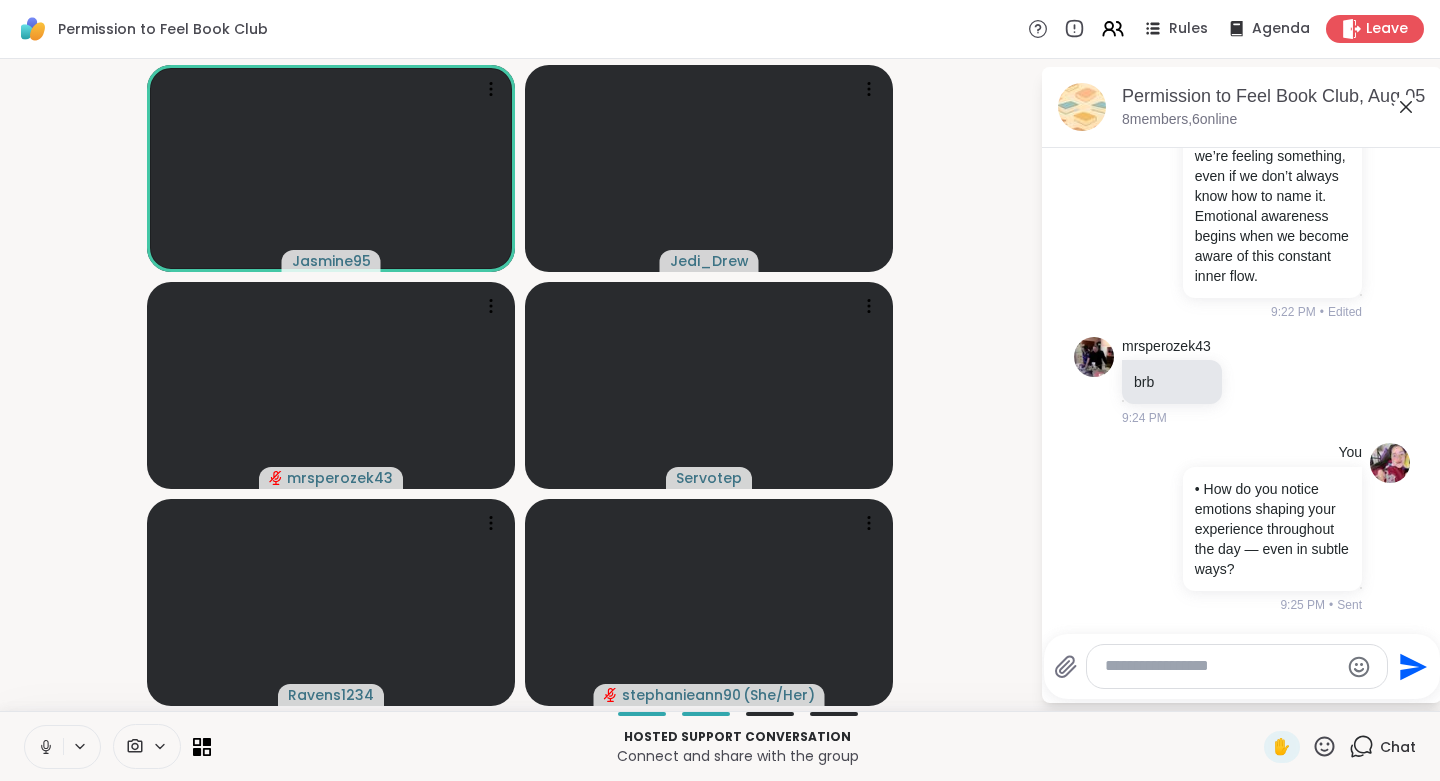 scroll, scrollTop: 7051, scrollLeft: 0, axis: vertical 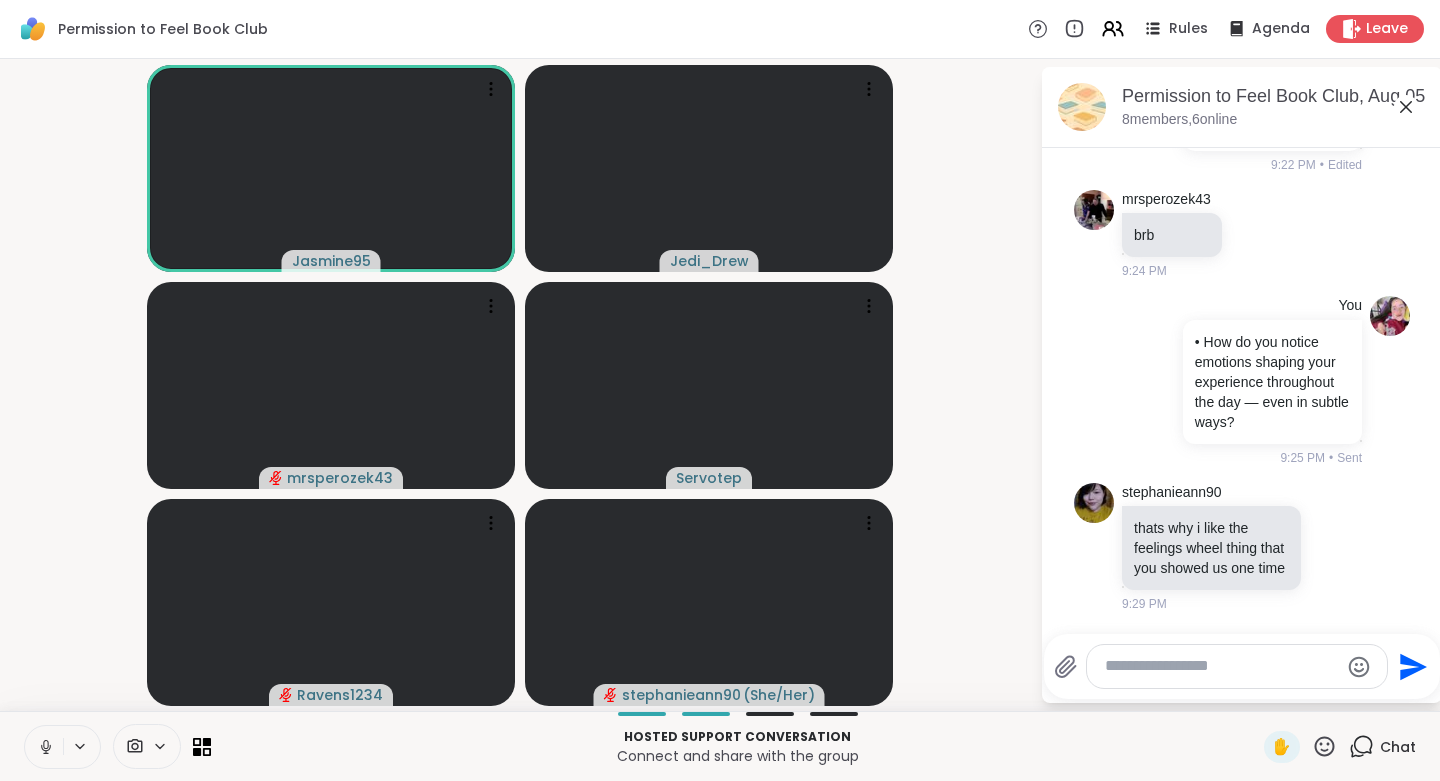 type on "*" 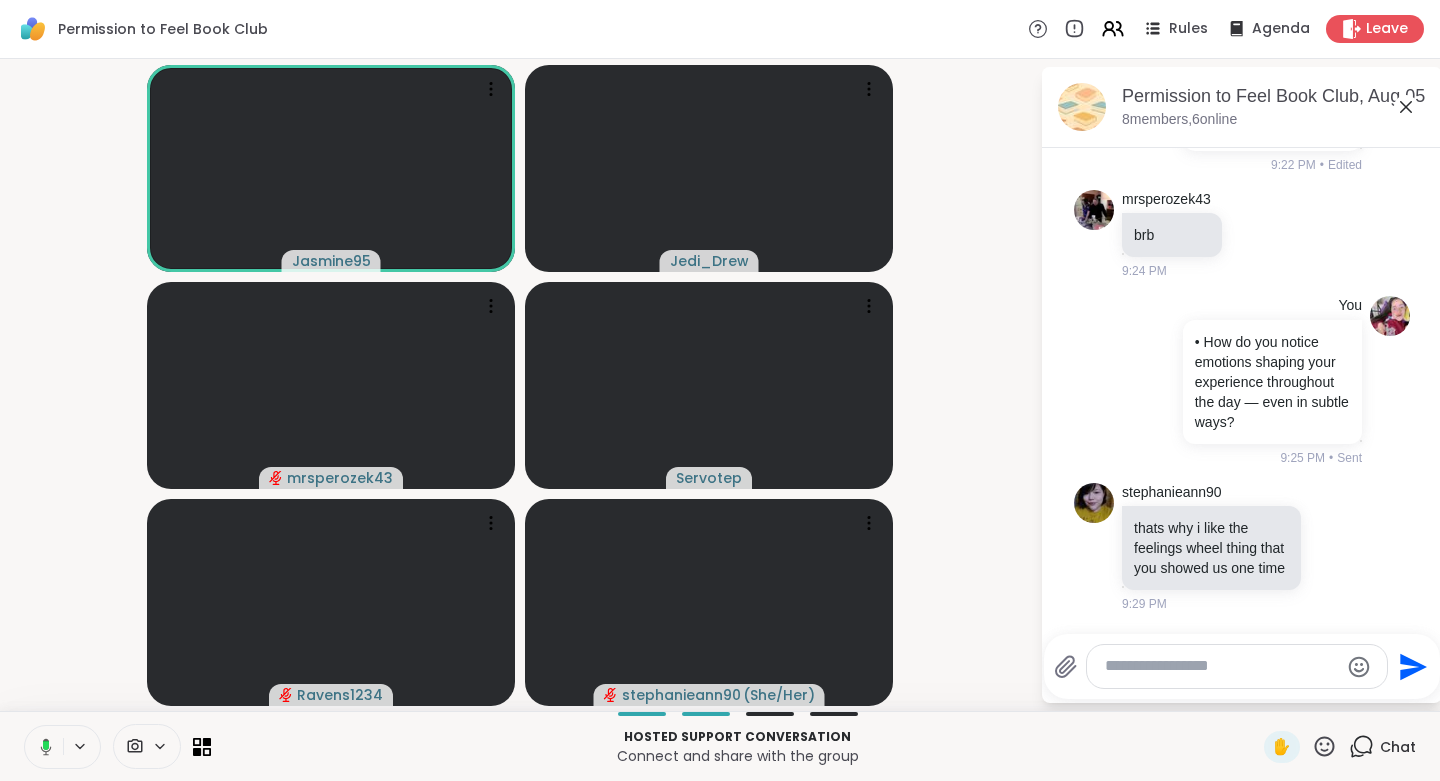 type on "*" 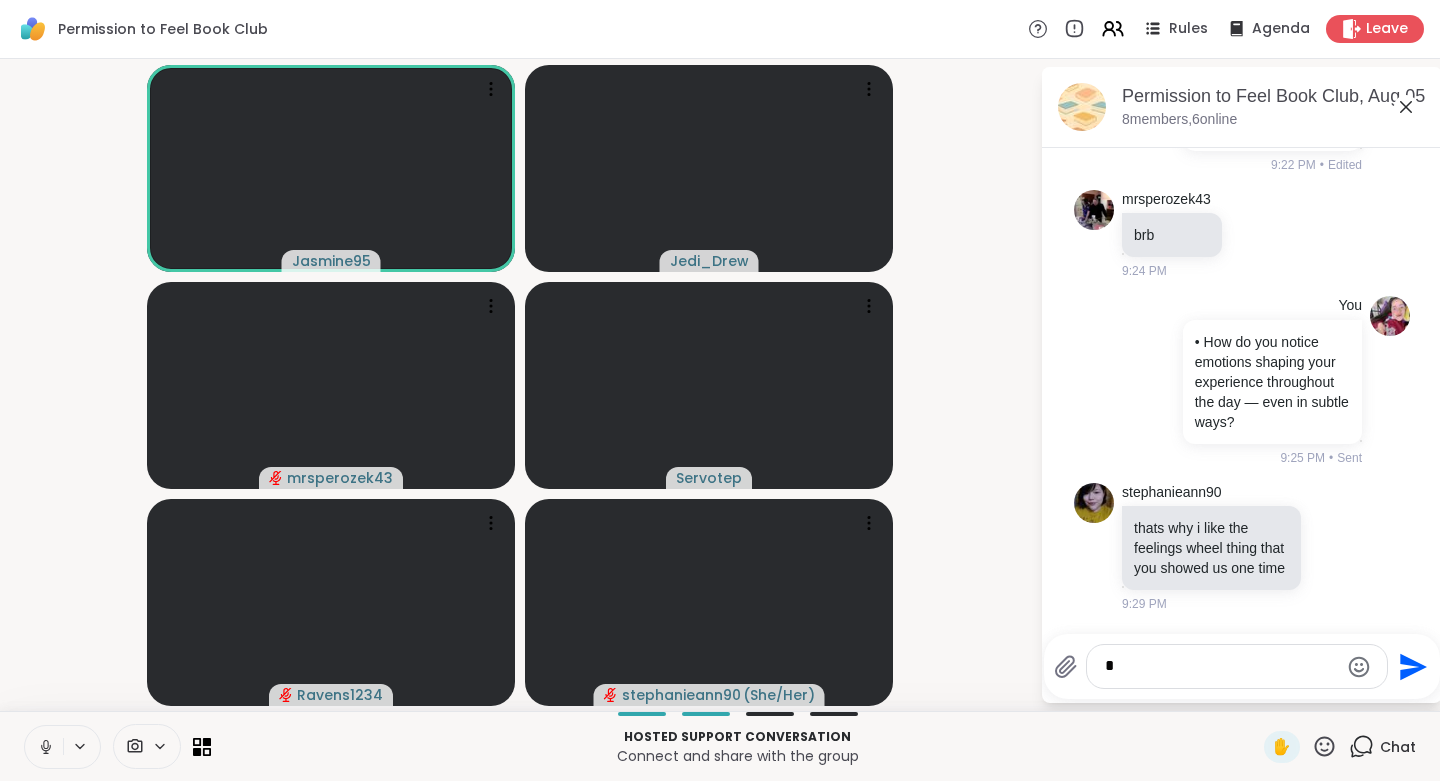 paste on "**********" 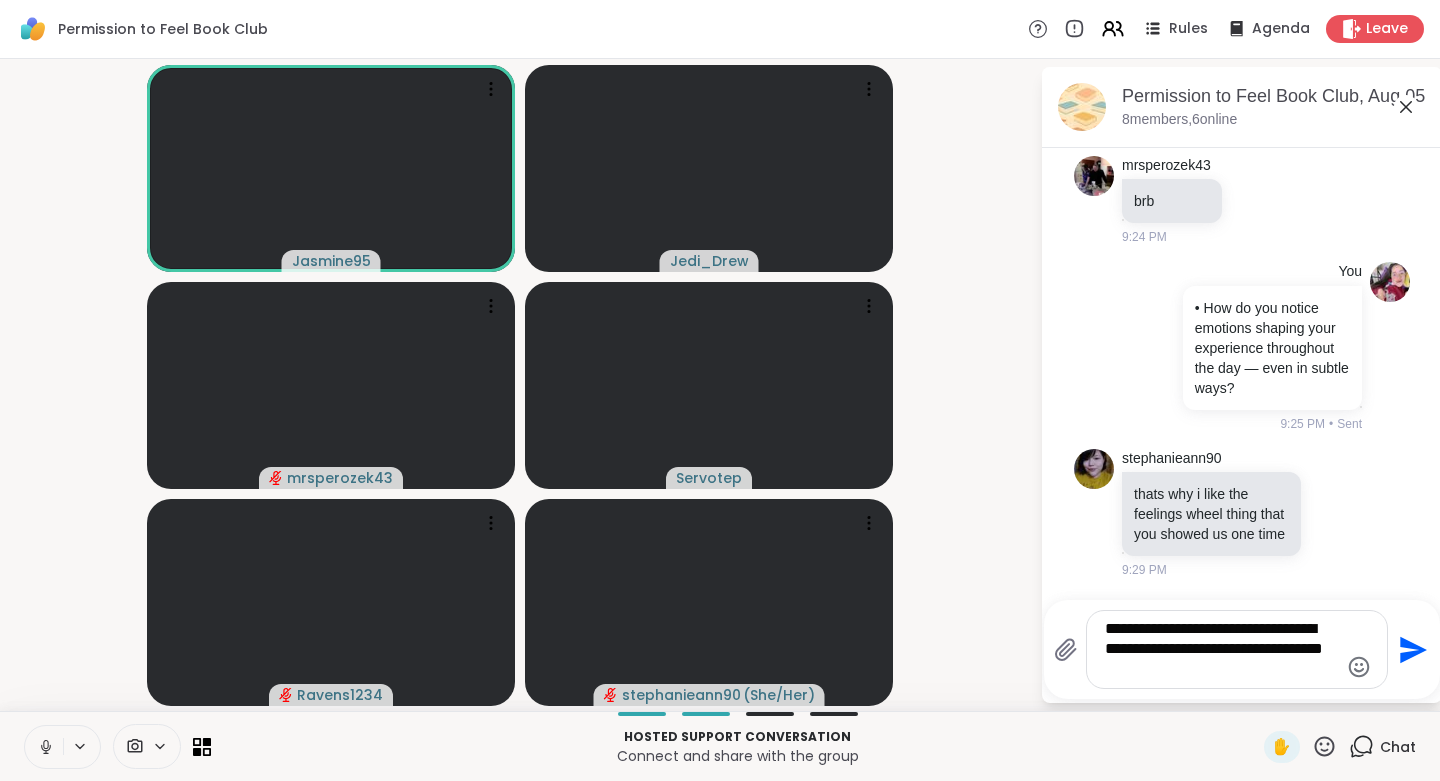 type on "**********" 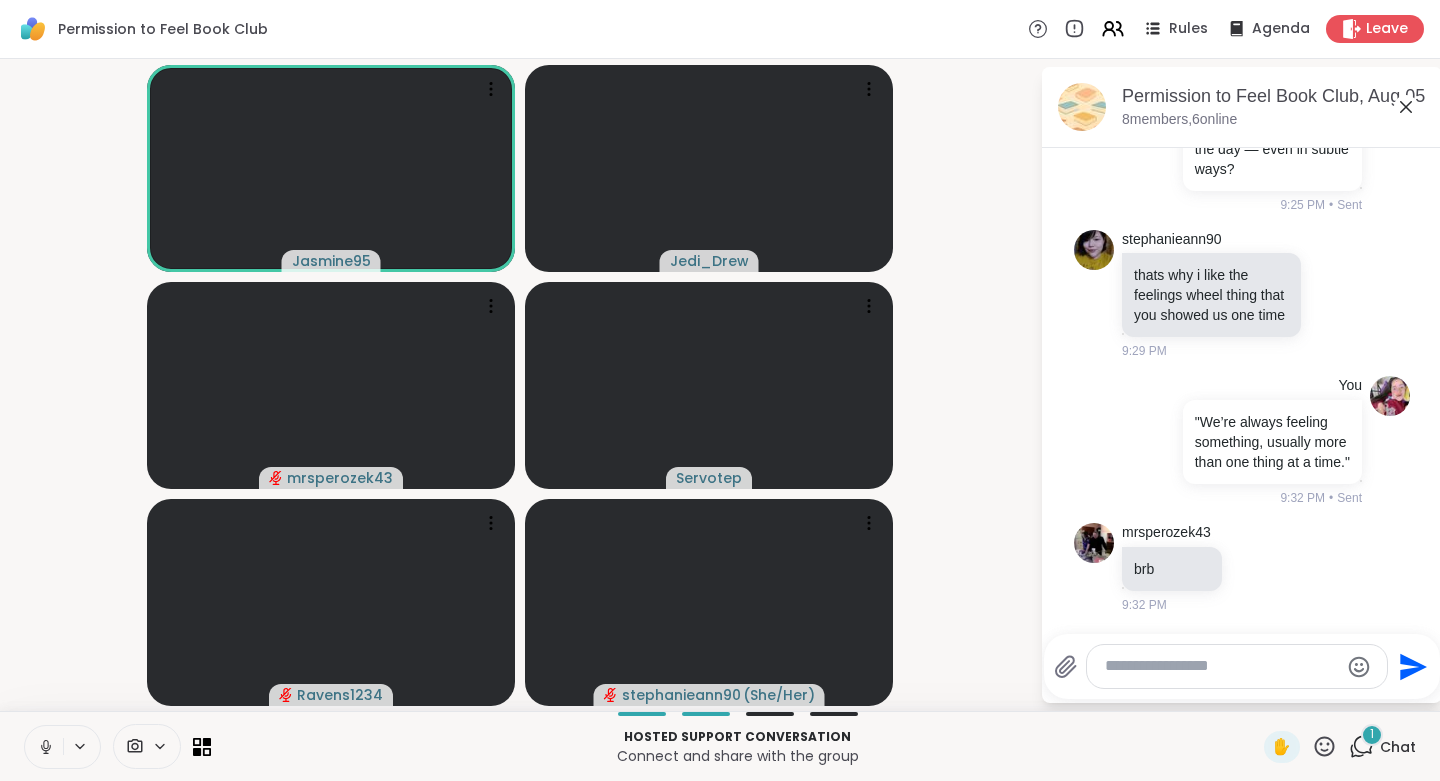 scroll, scrollTop: 7491, scrollLeft: 0, axis: vertical 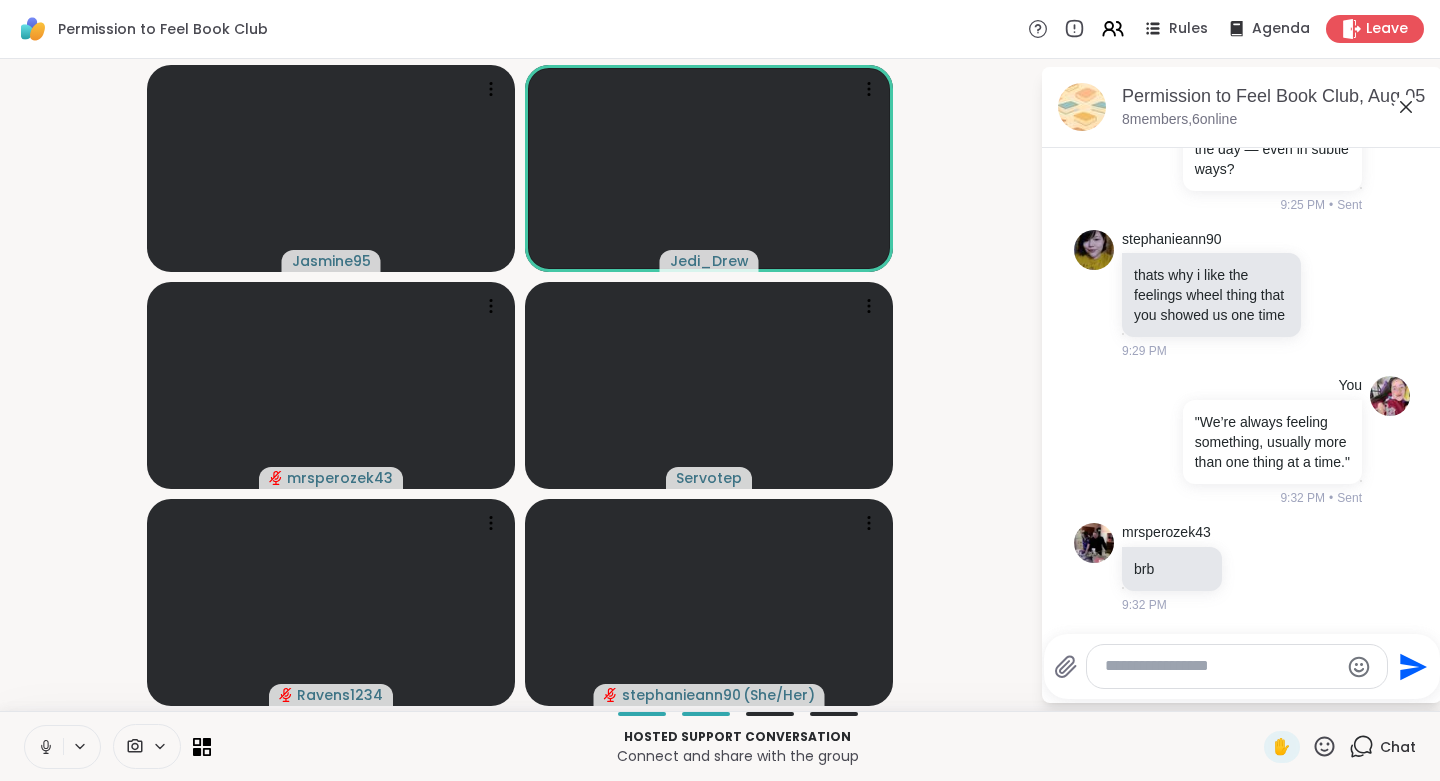 paste on "**********" 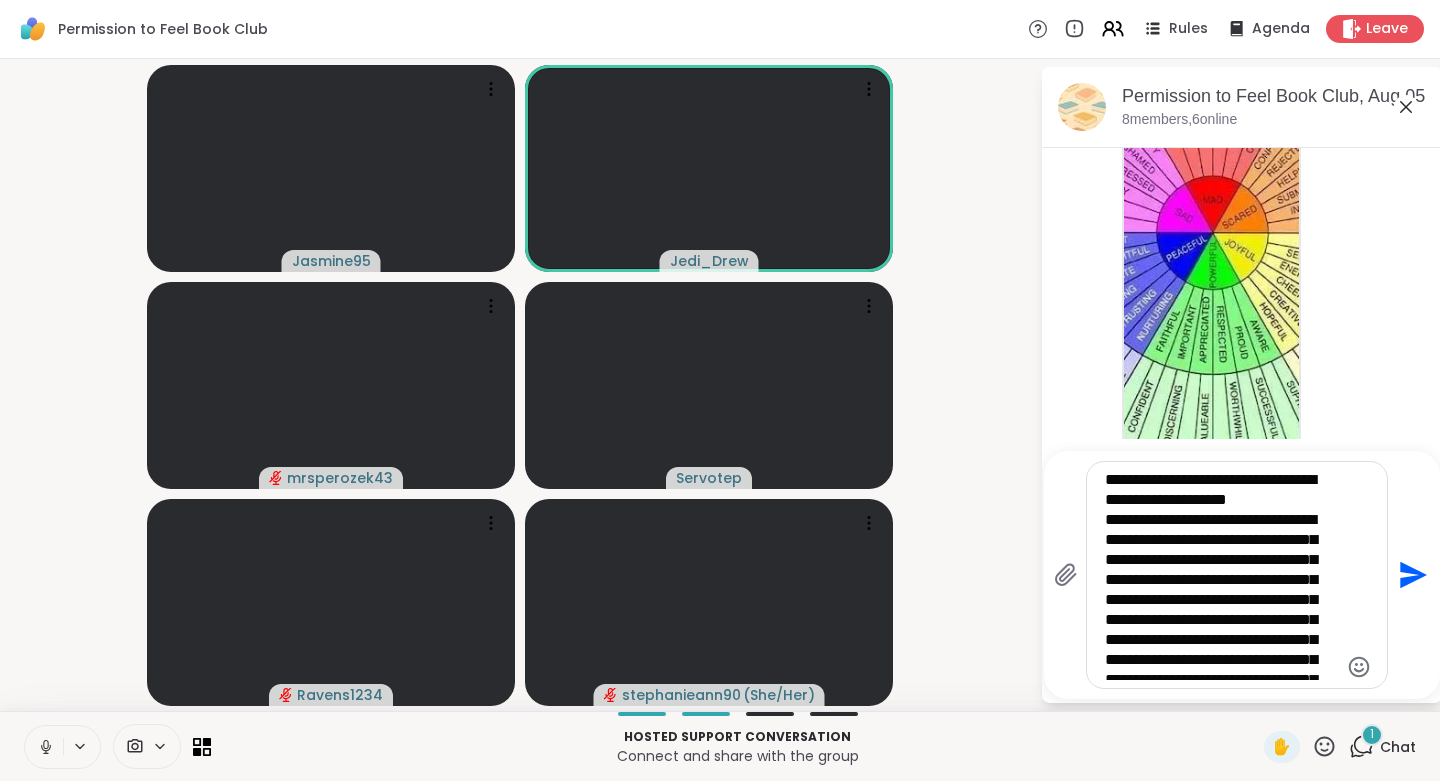 scroll, scrollTop: 8230, scrollLeft: 0, axis: vertical 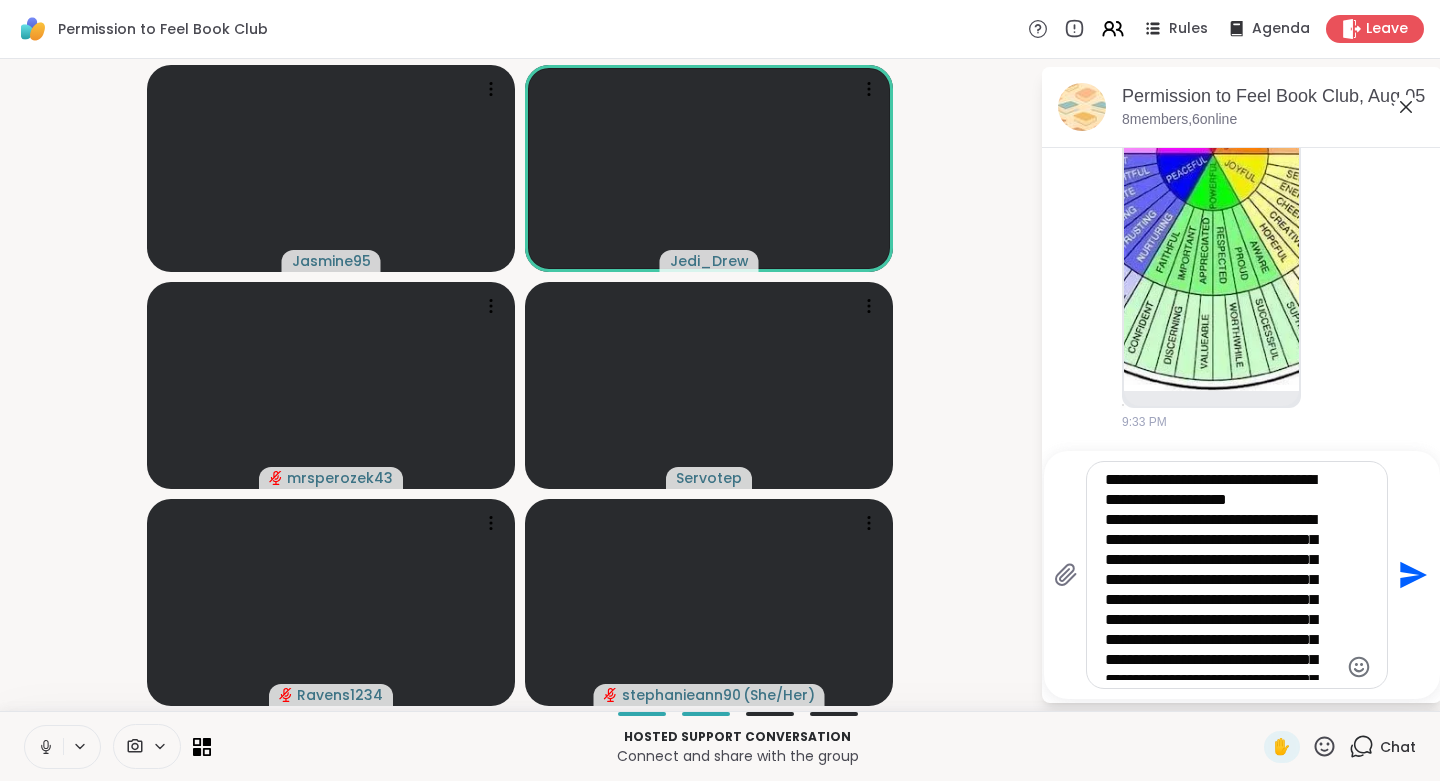 click on "**********" at bounding box center (1221, 575) 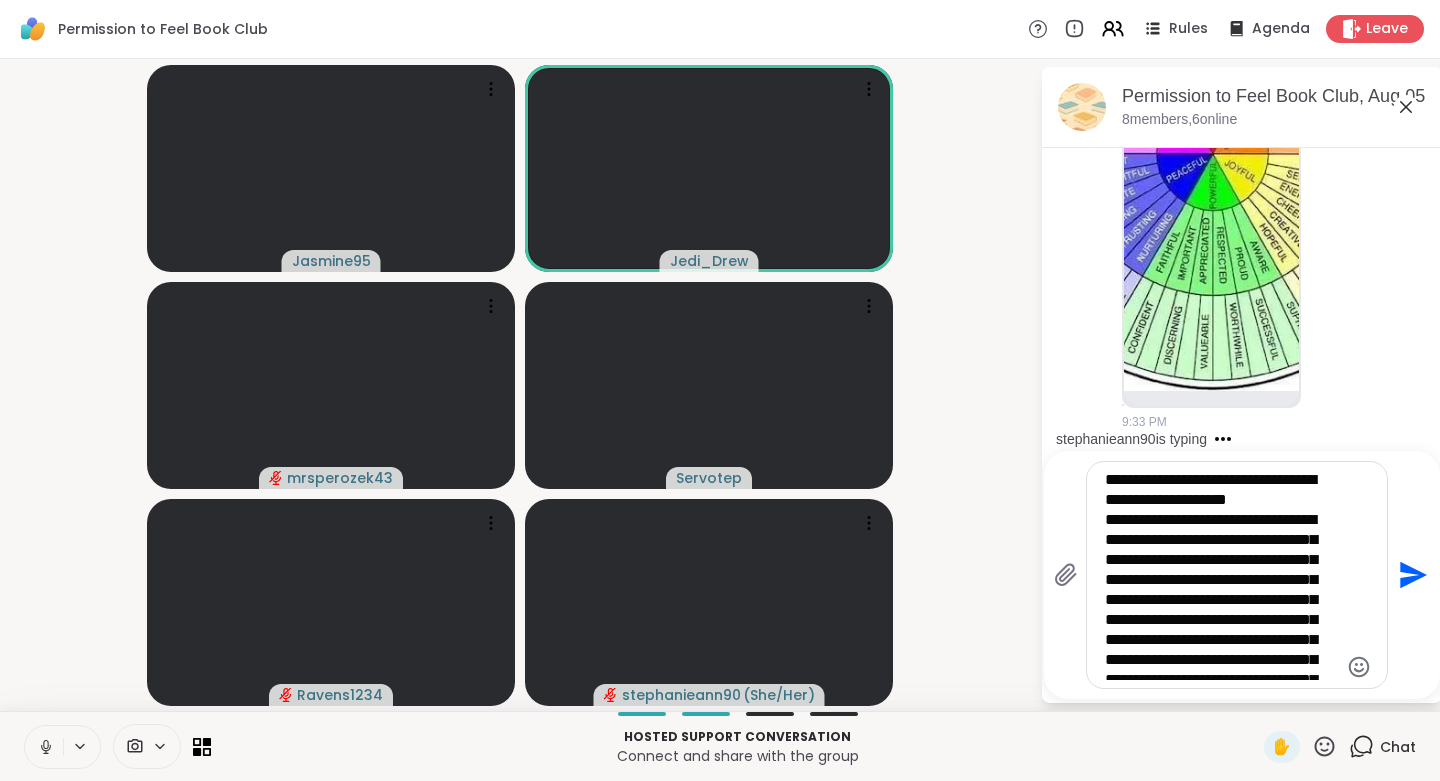 type on "**********" 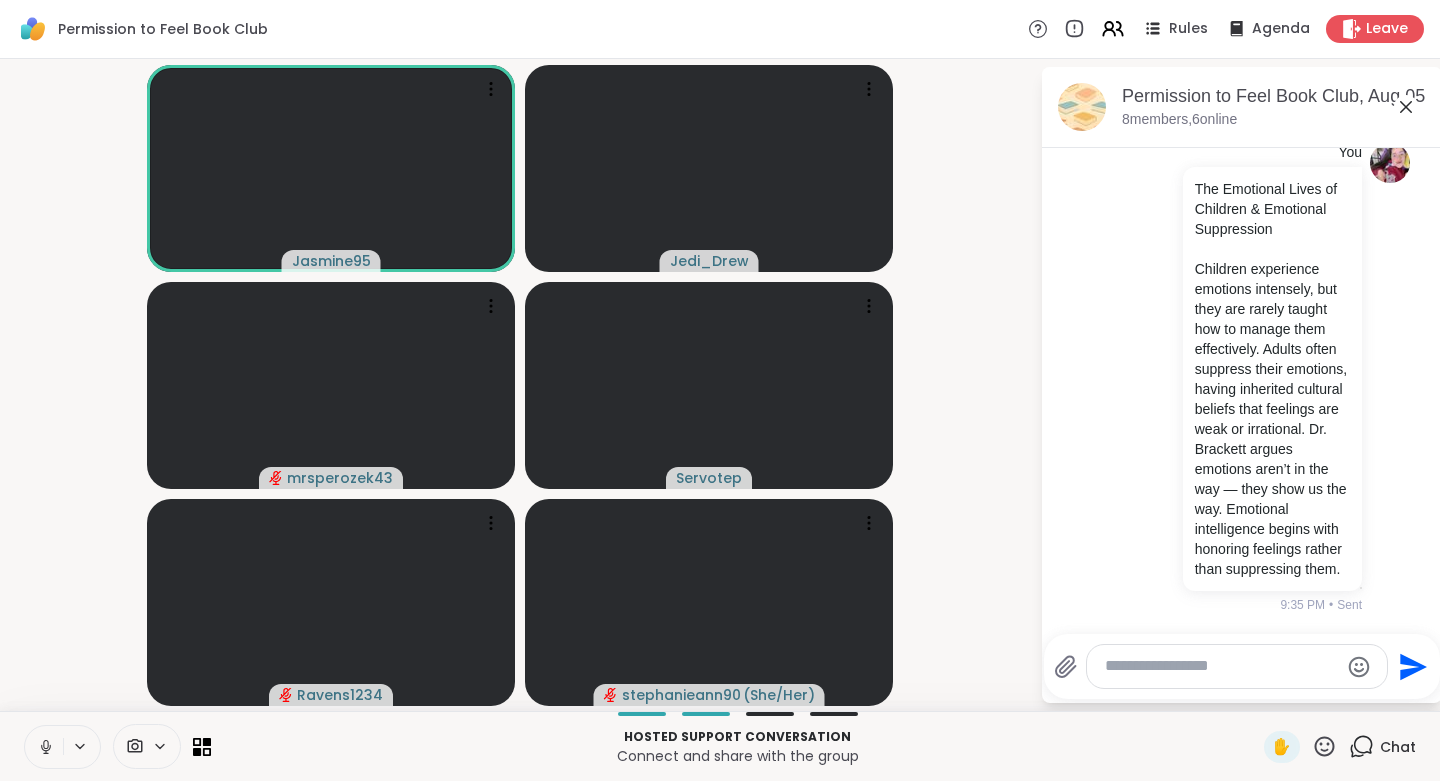 scroll, scrollTop: 8741, scrollLeft: 0, axis: vertical 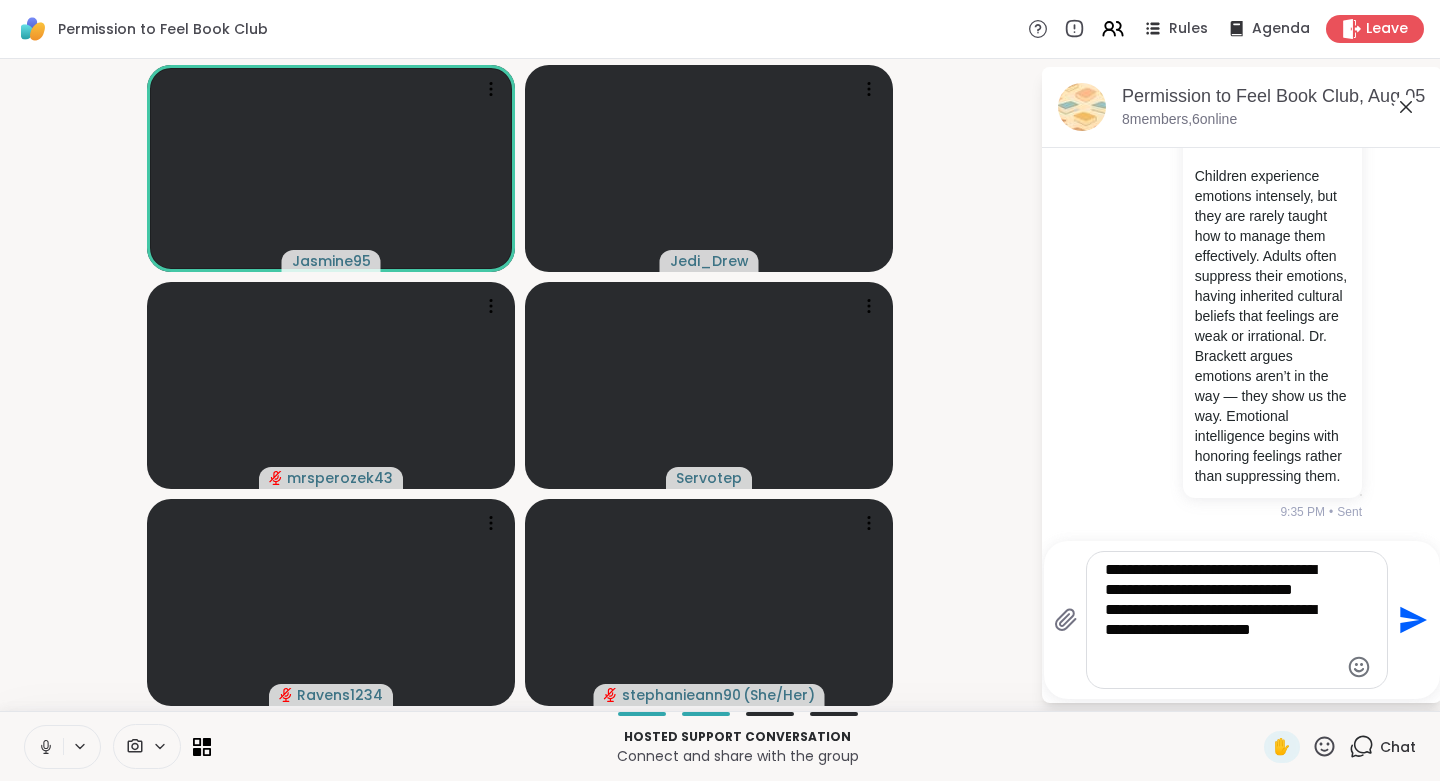 type on "**********" 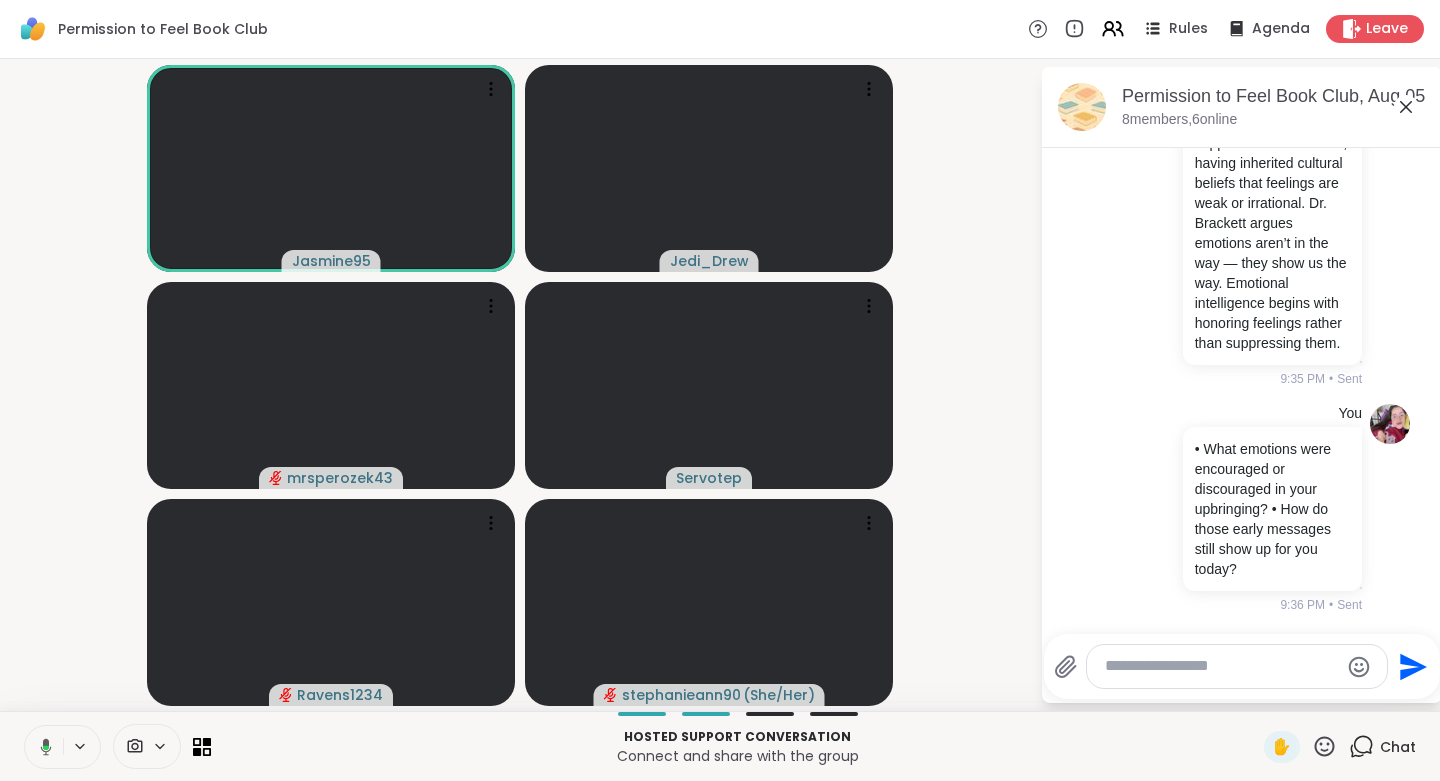 scroll, scrollTop: 8967, scrollLeft: 0, axis: vertical 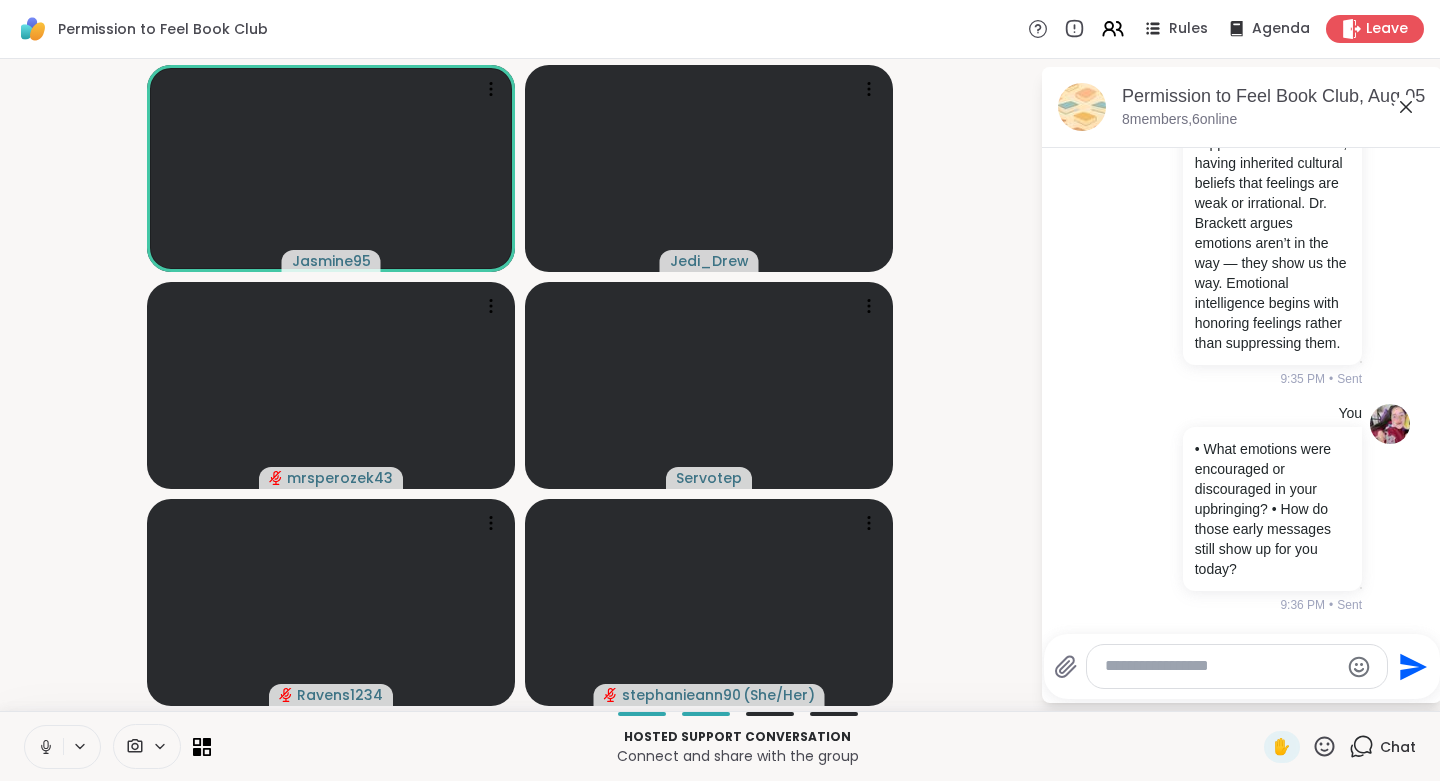 click at bounding box center [1170, 508] 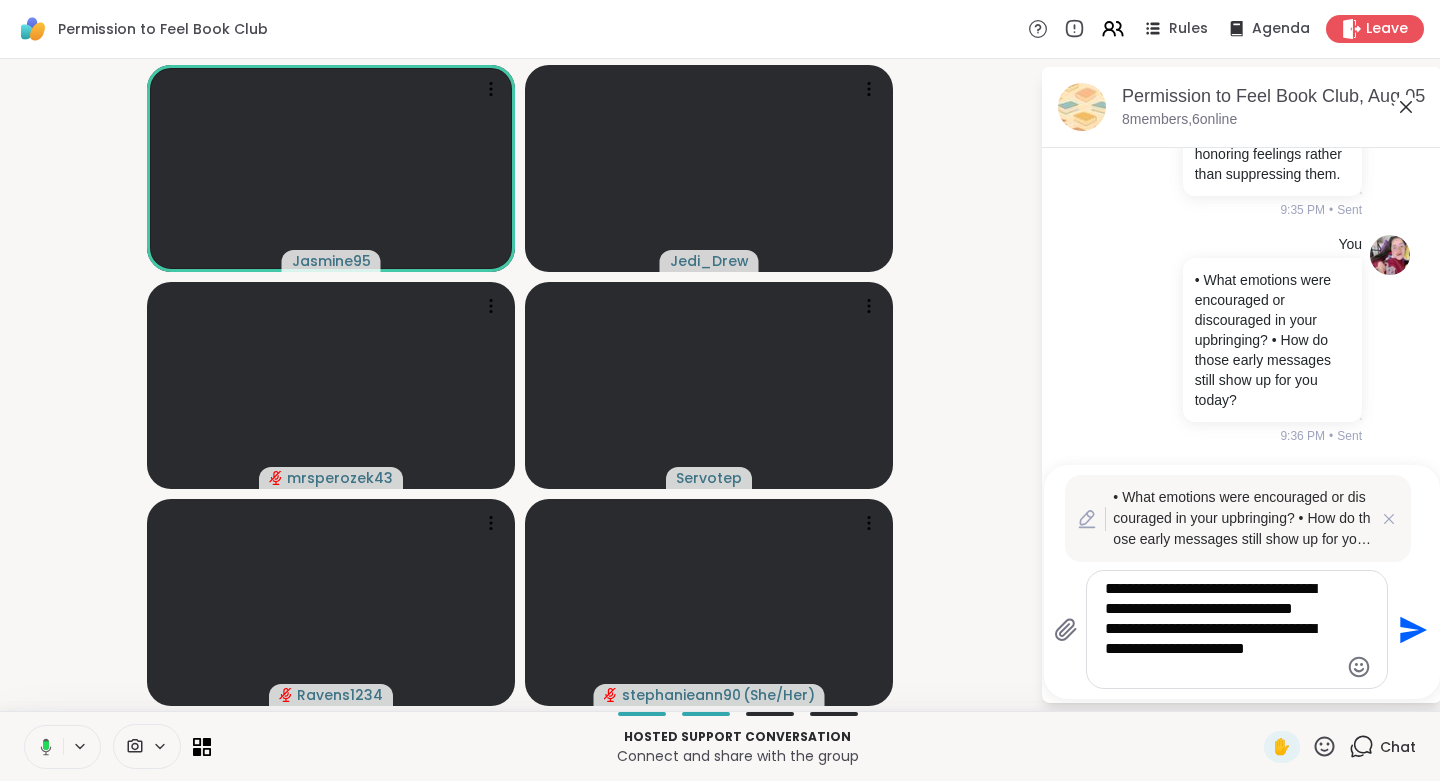click on "**********" at bounding box center (1221, 629) 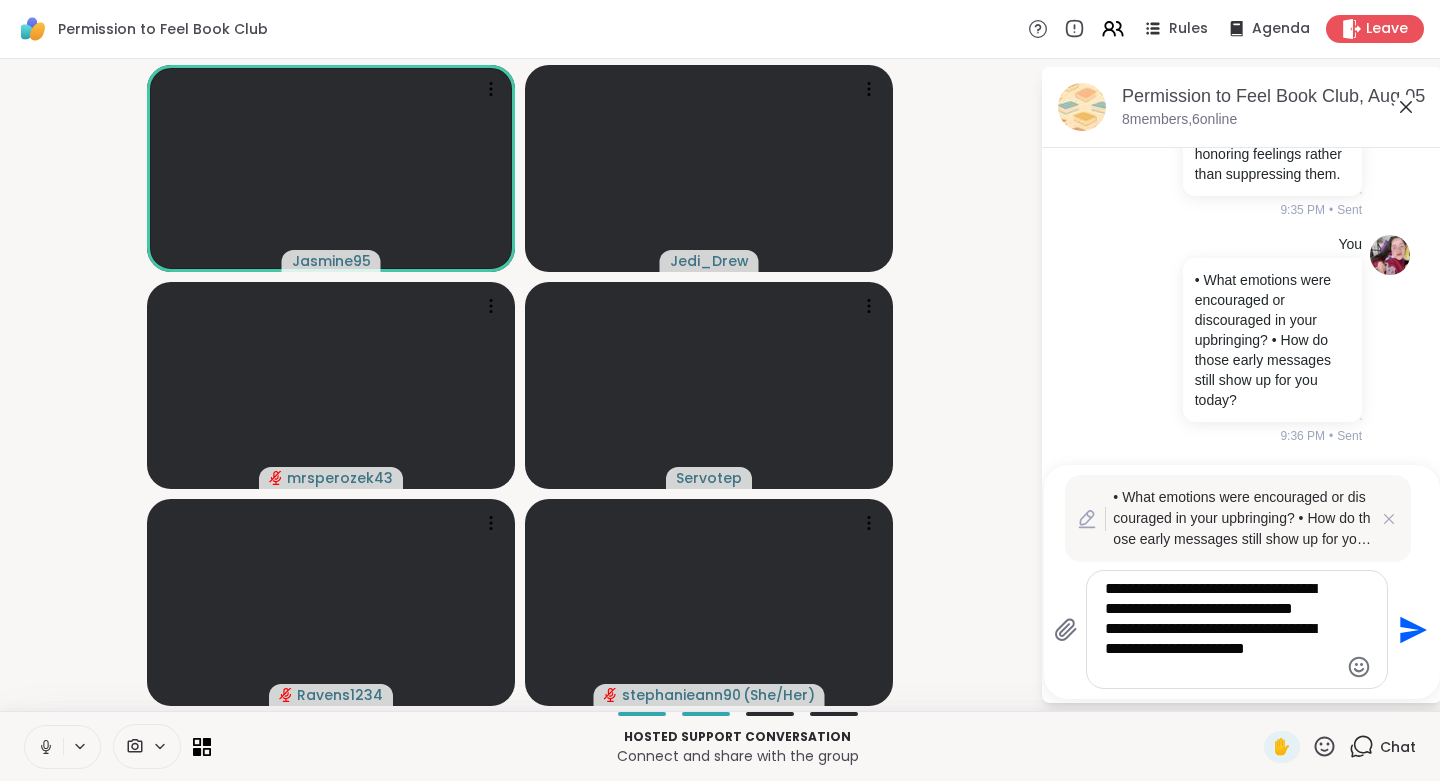 click on "**********" at bounding box center [1221, 629] 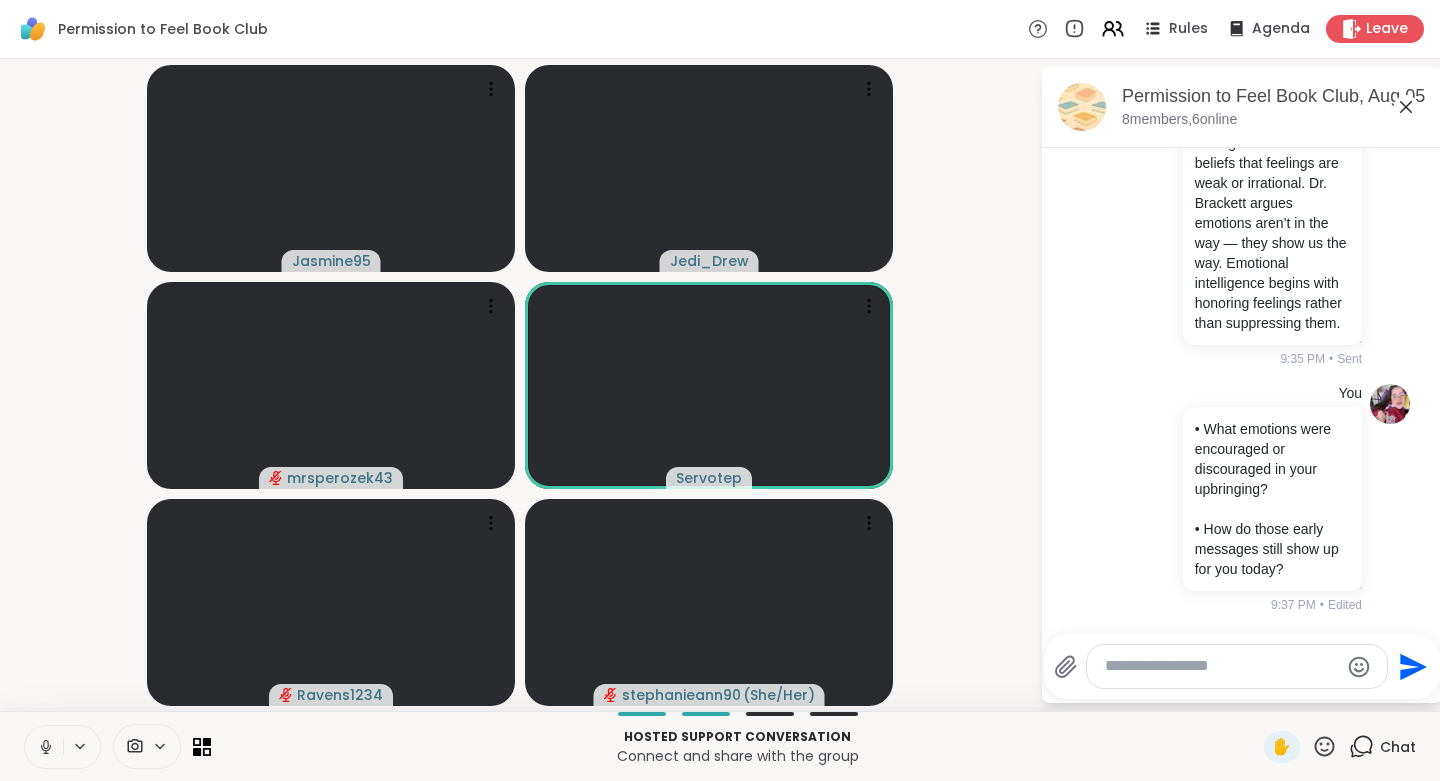 click 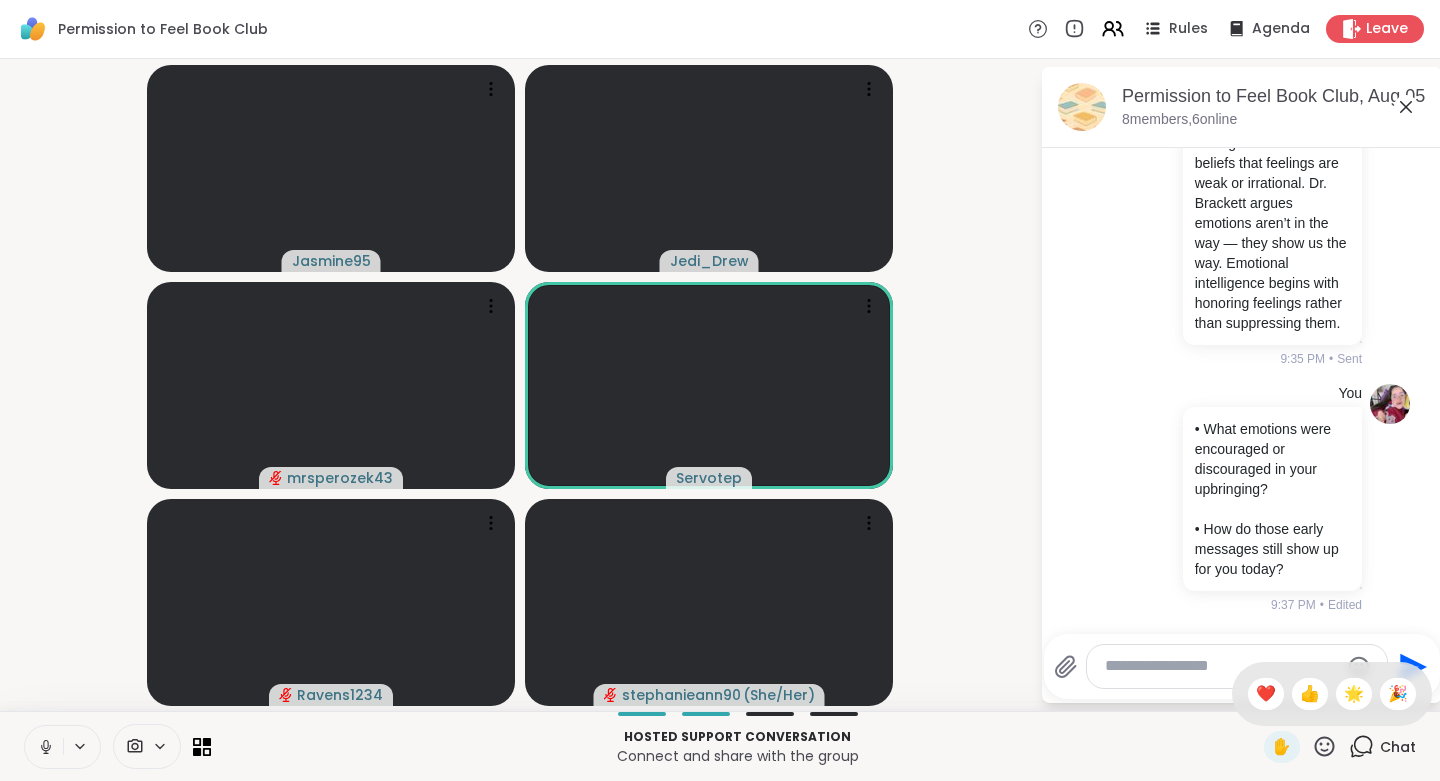 click on "❤️" at bounding box center [1266, 694] 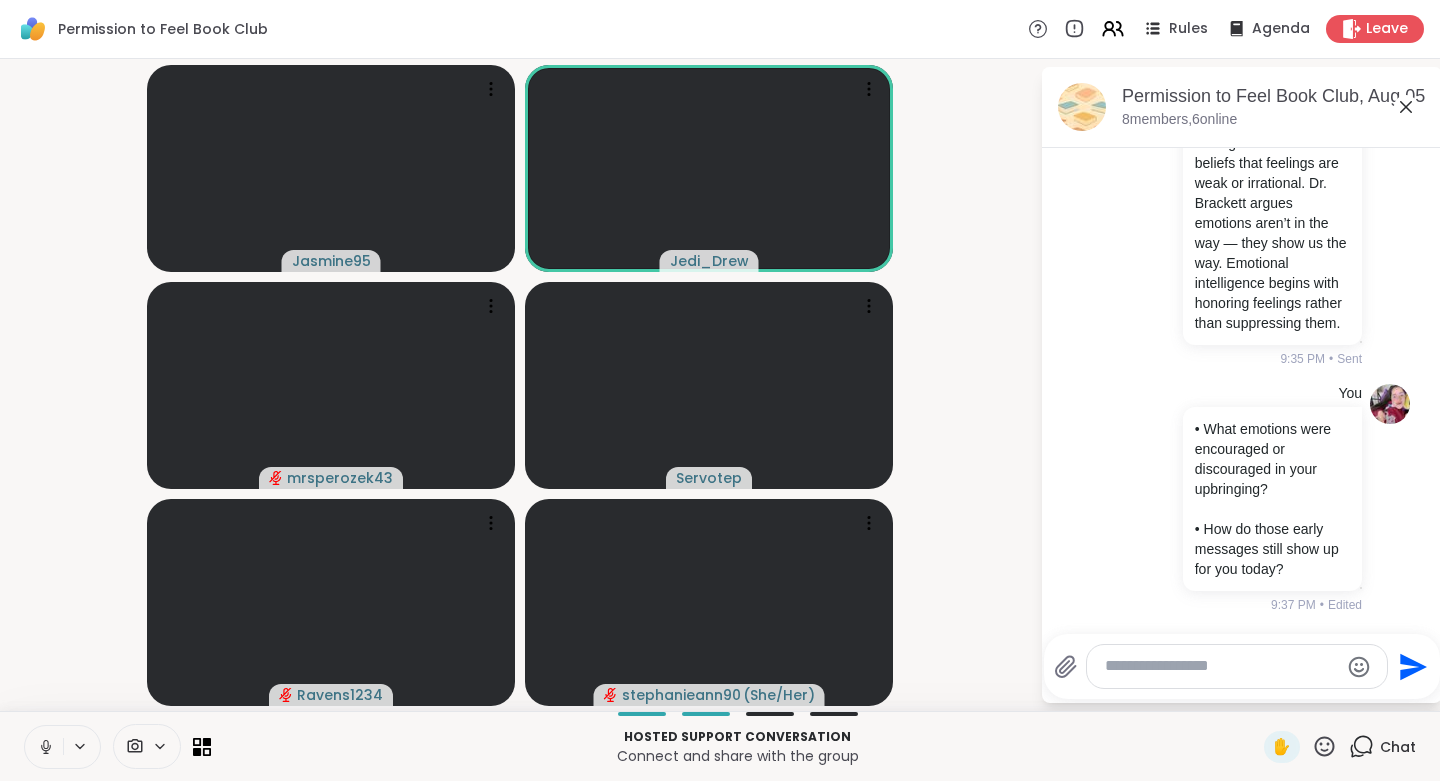 click 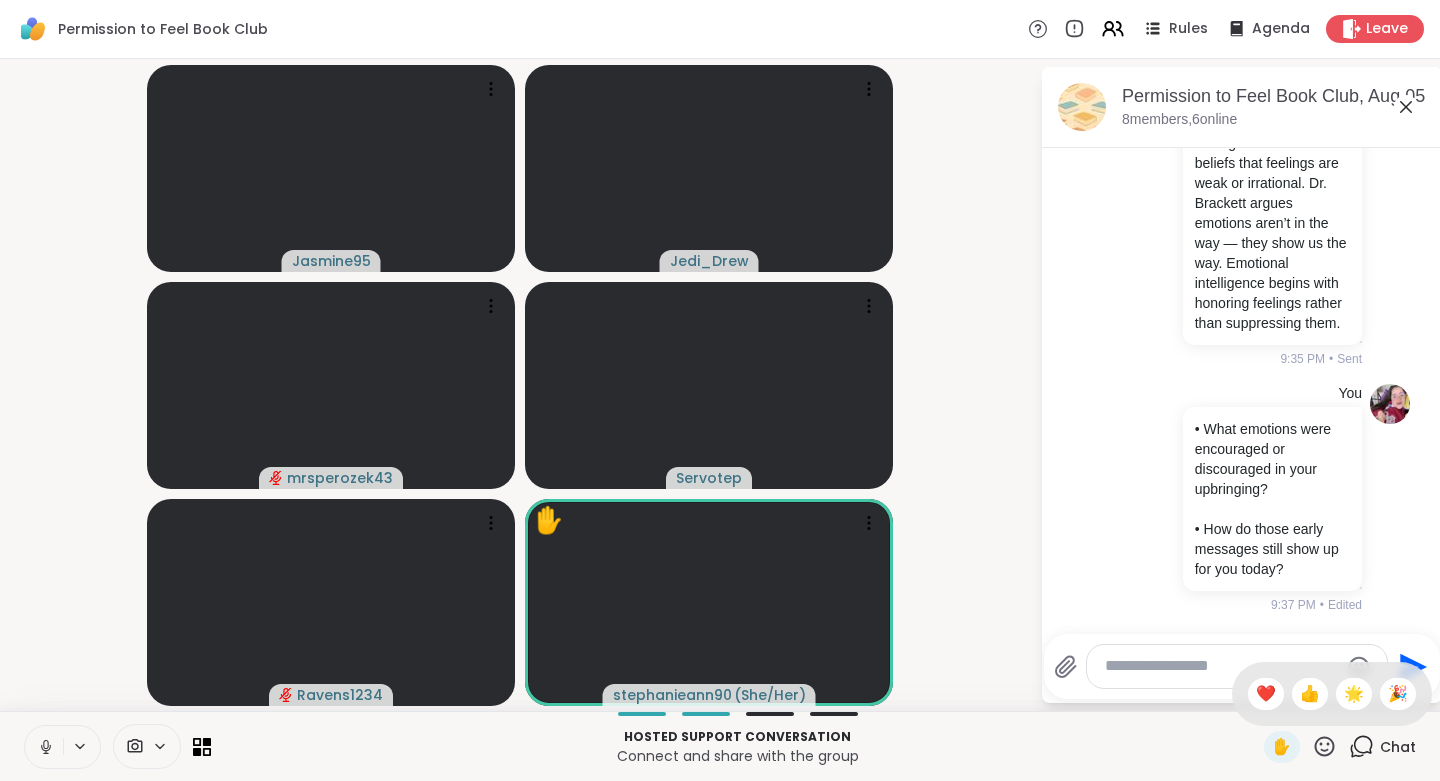click on "👍" at bounding box center [1310, 694] 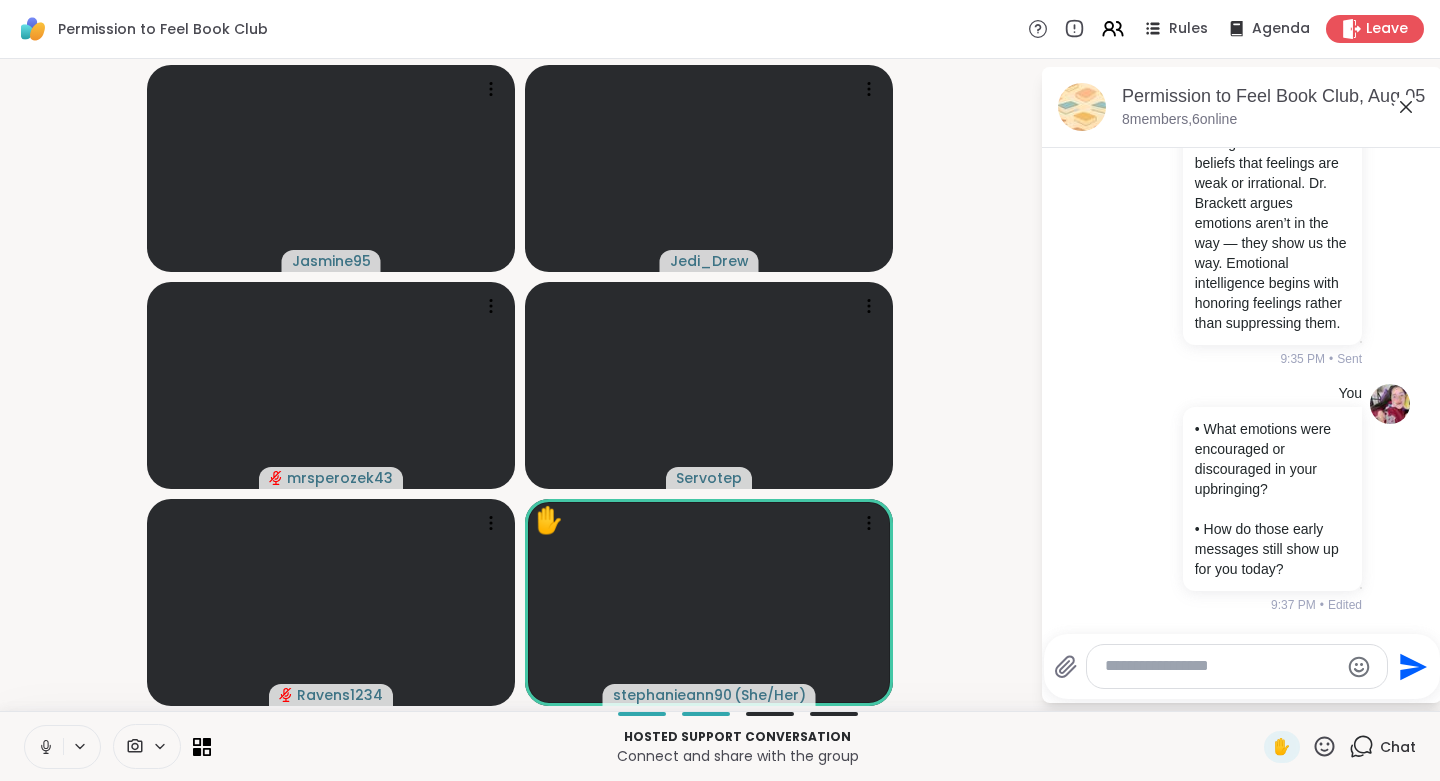 click 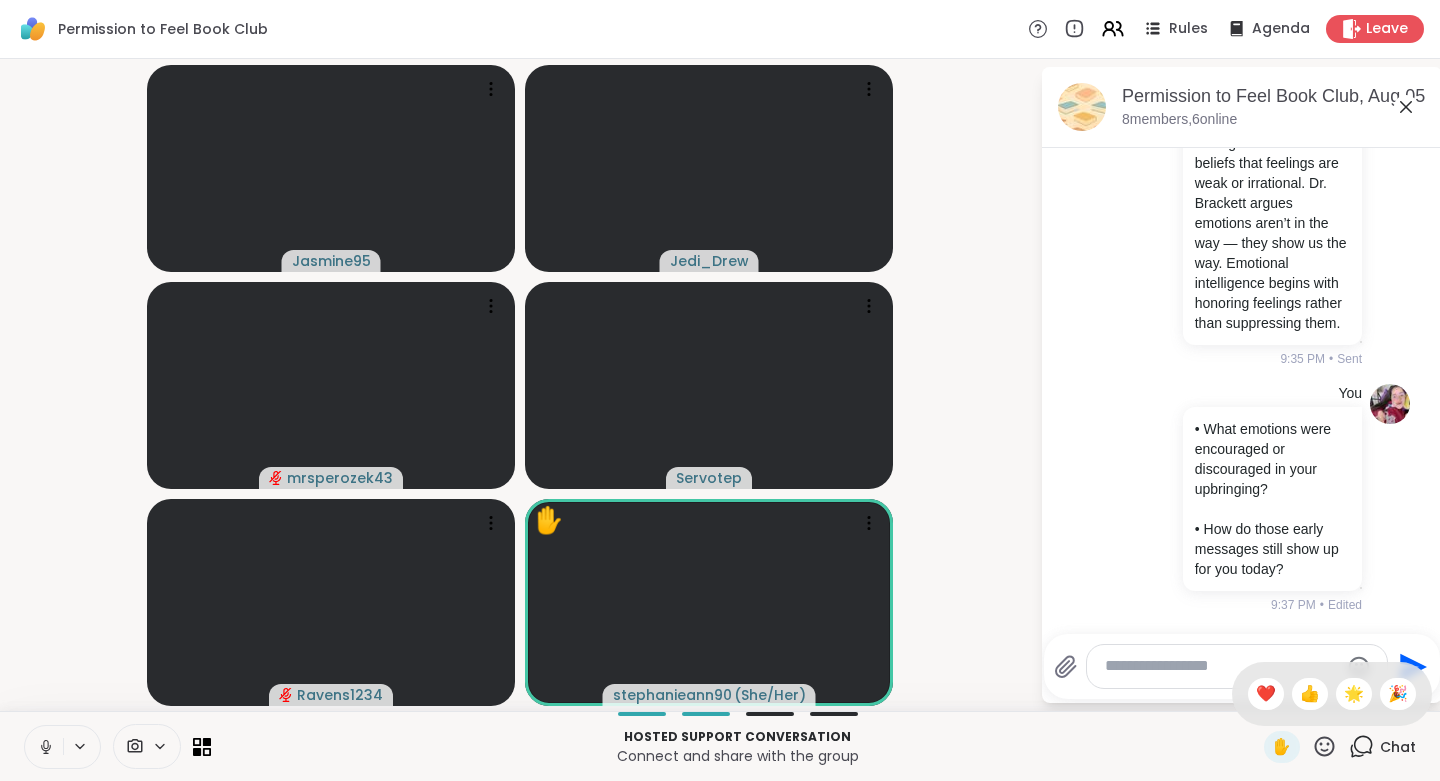 click on "❤️" at bounding box center (1266, 694) 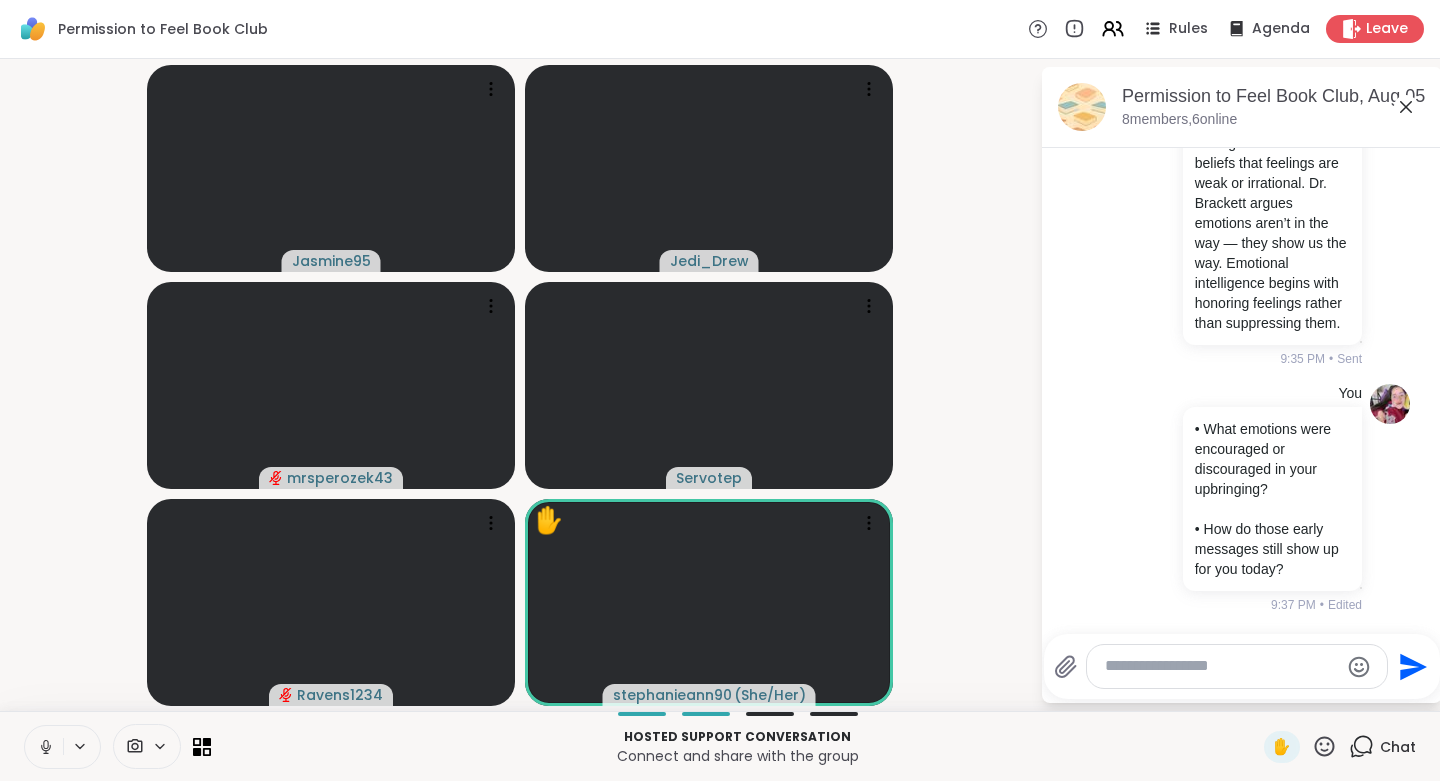 click 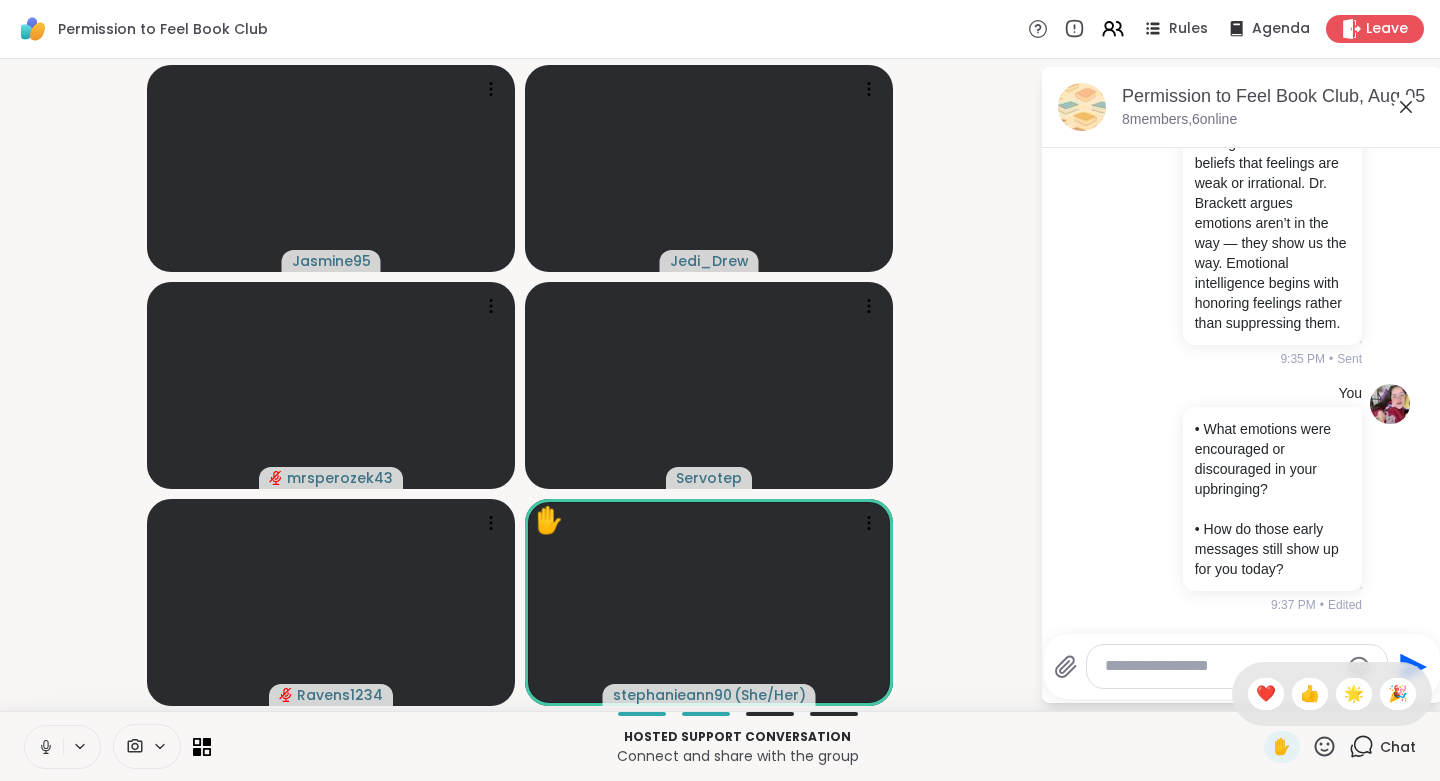 click on "❤️" at bounding box center (1266, 694) 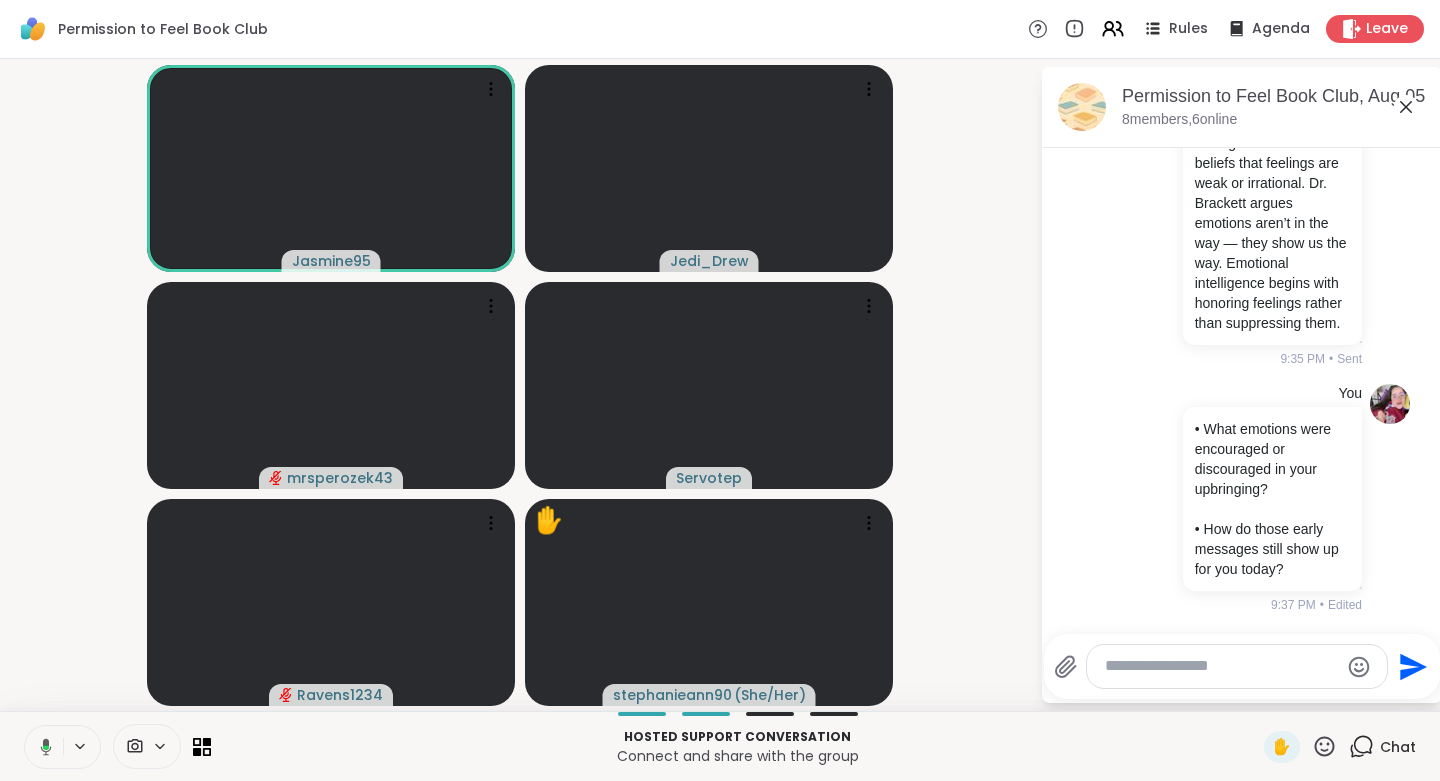 click 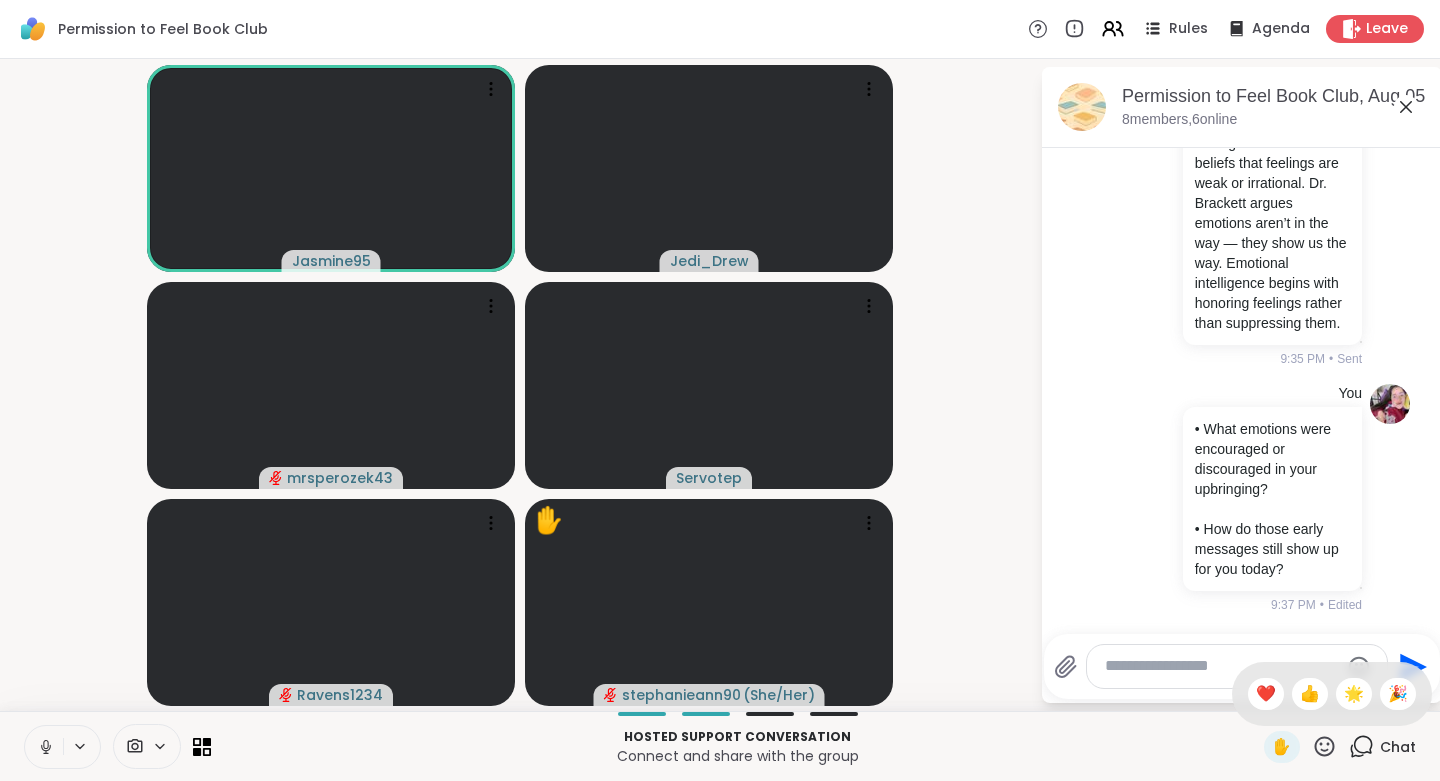 click on "👍" at bounding box center [1310, 694] 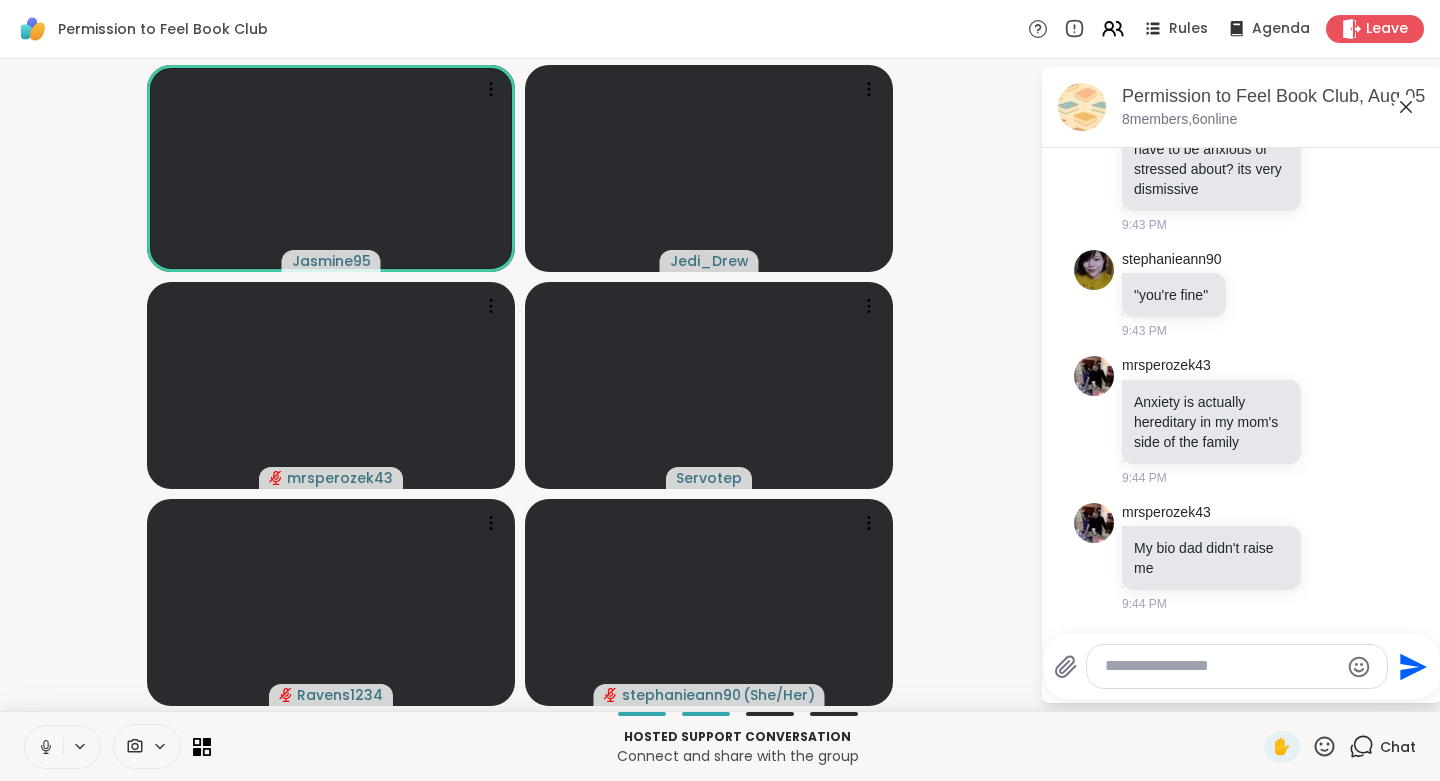 scroll, scrollTop: 9594, scrollLeft: 0, axis: vertical 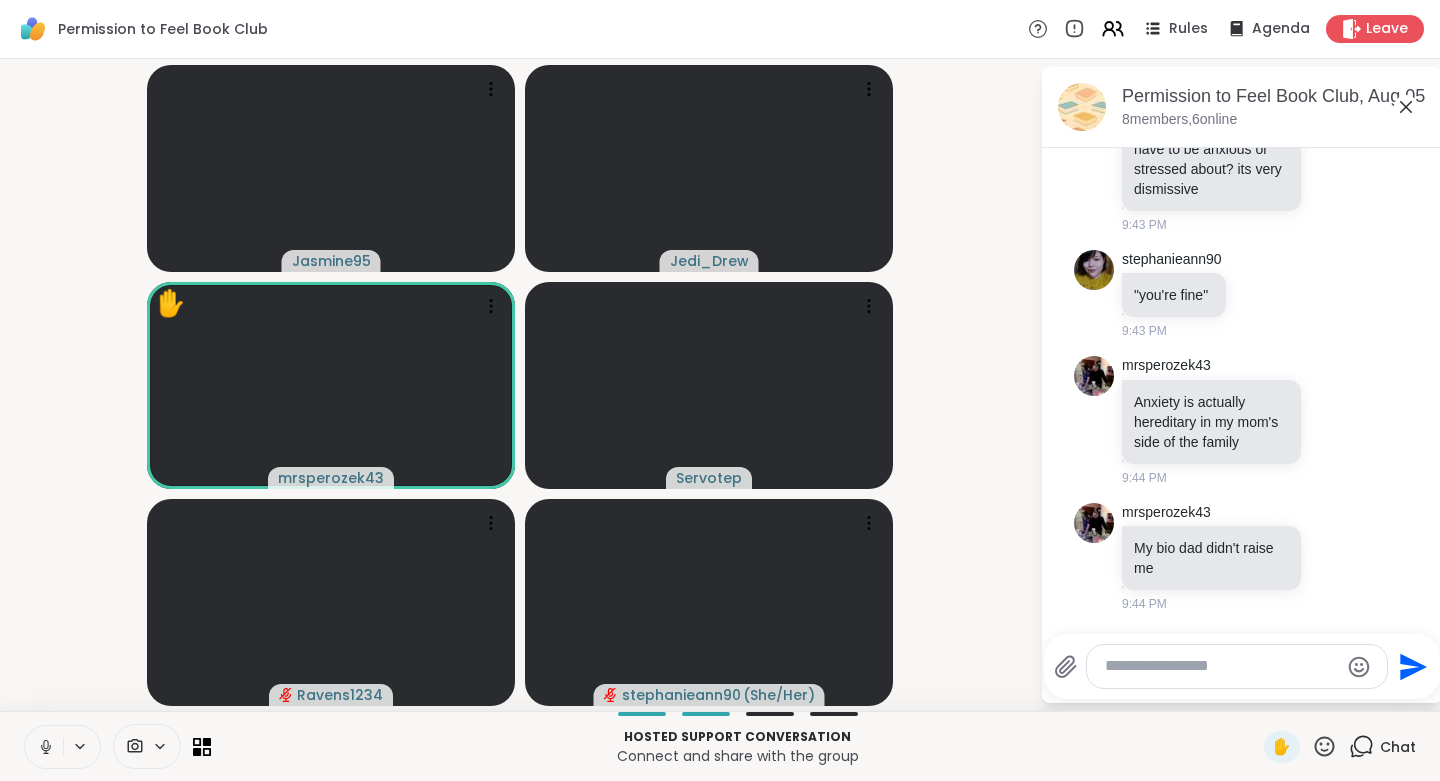 click 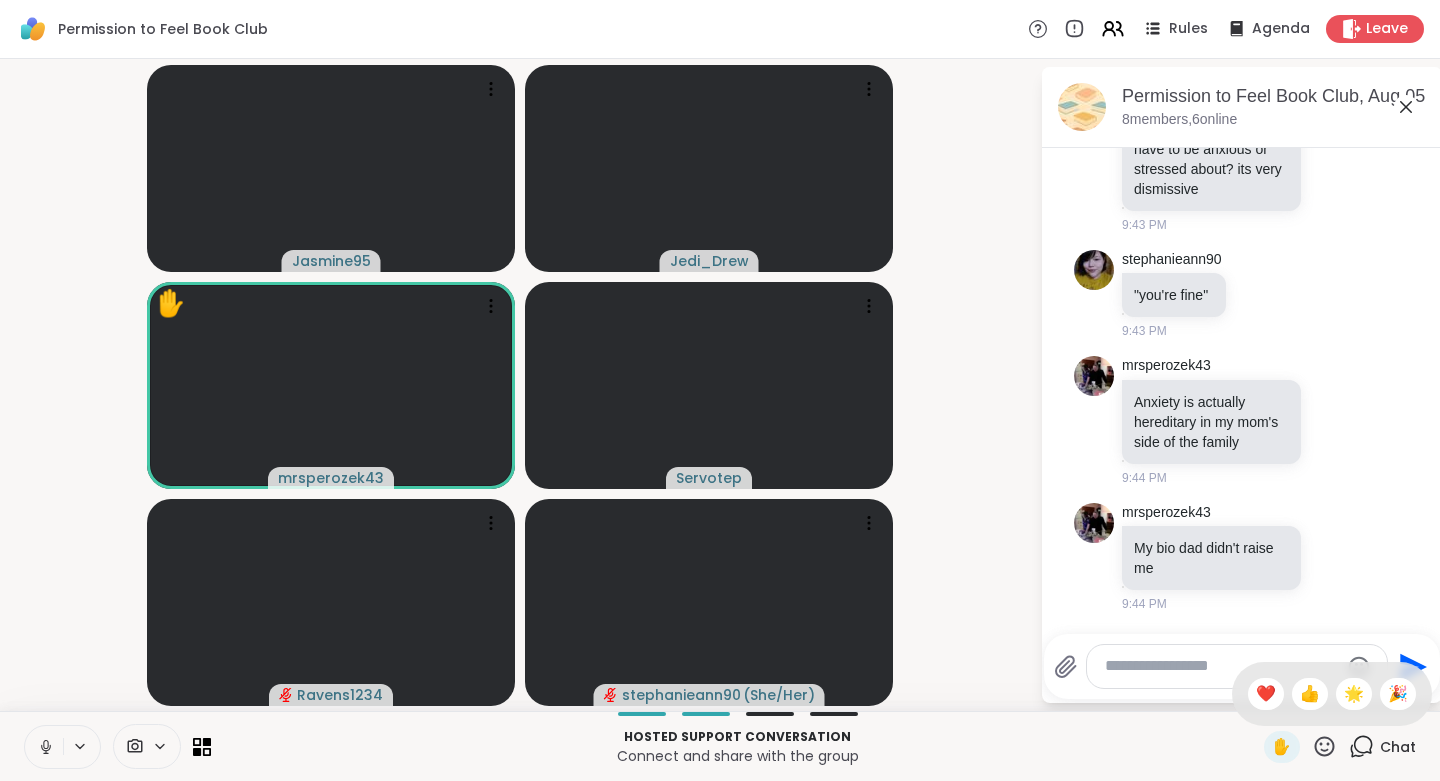 click on "❤️" at bounding box center (1266, 694) 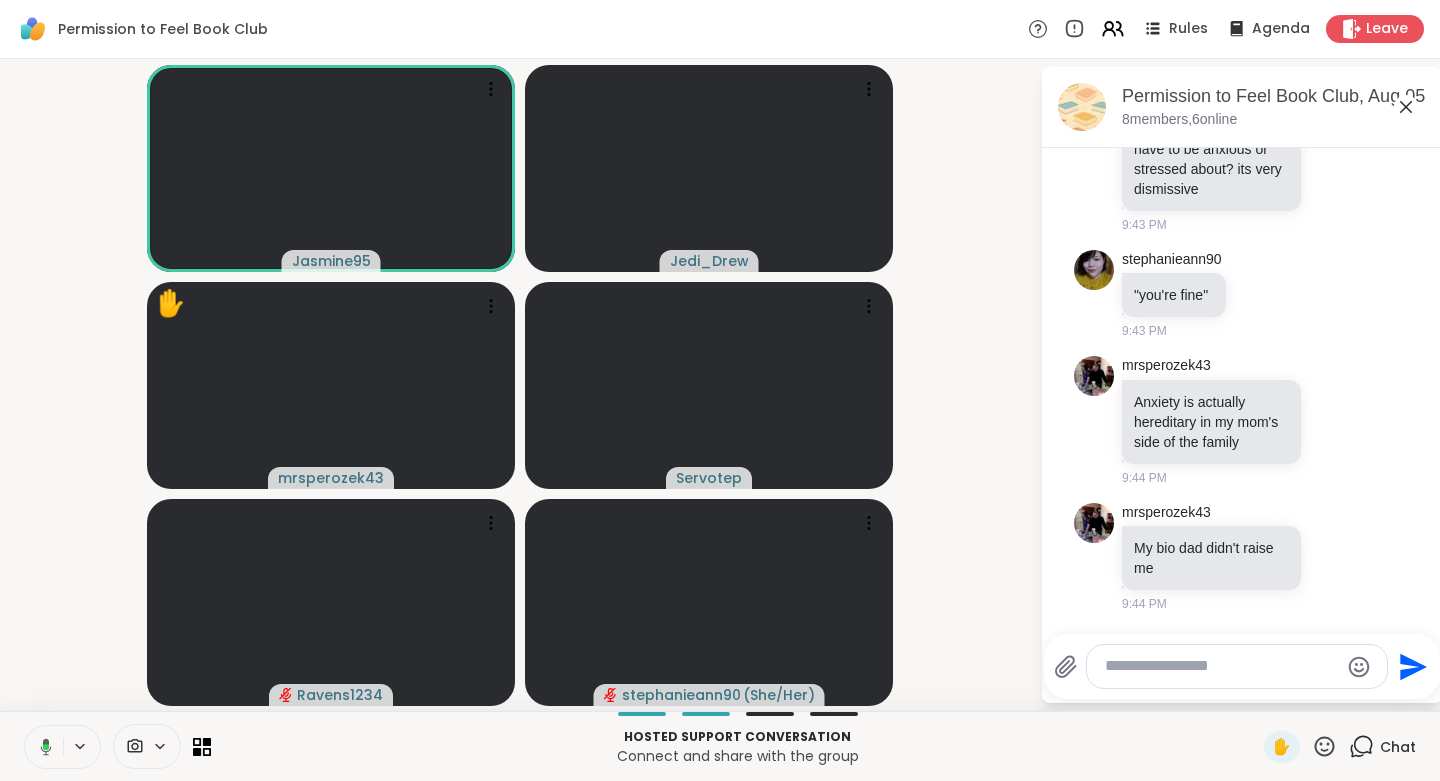 click 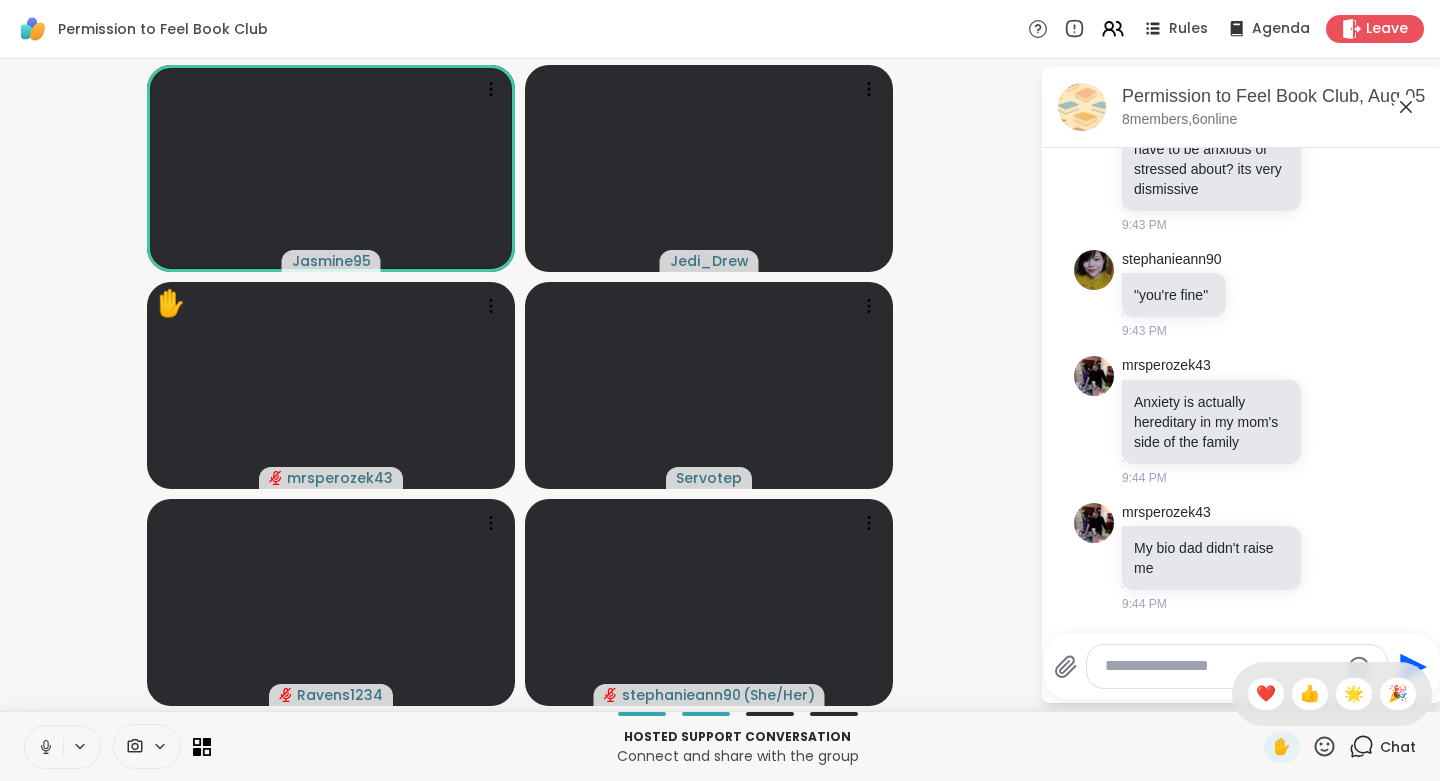 click on "👍" at bounding box center [1310, 694] 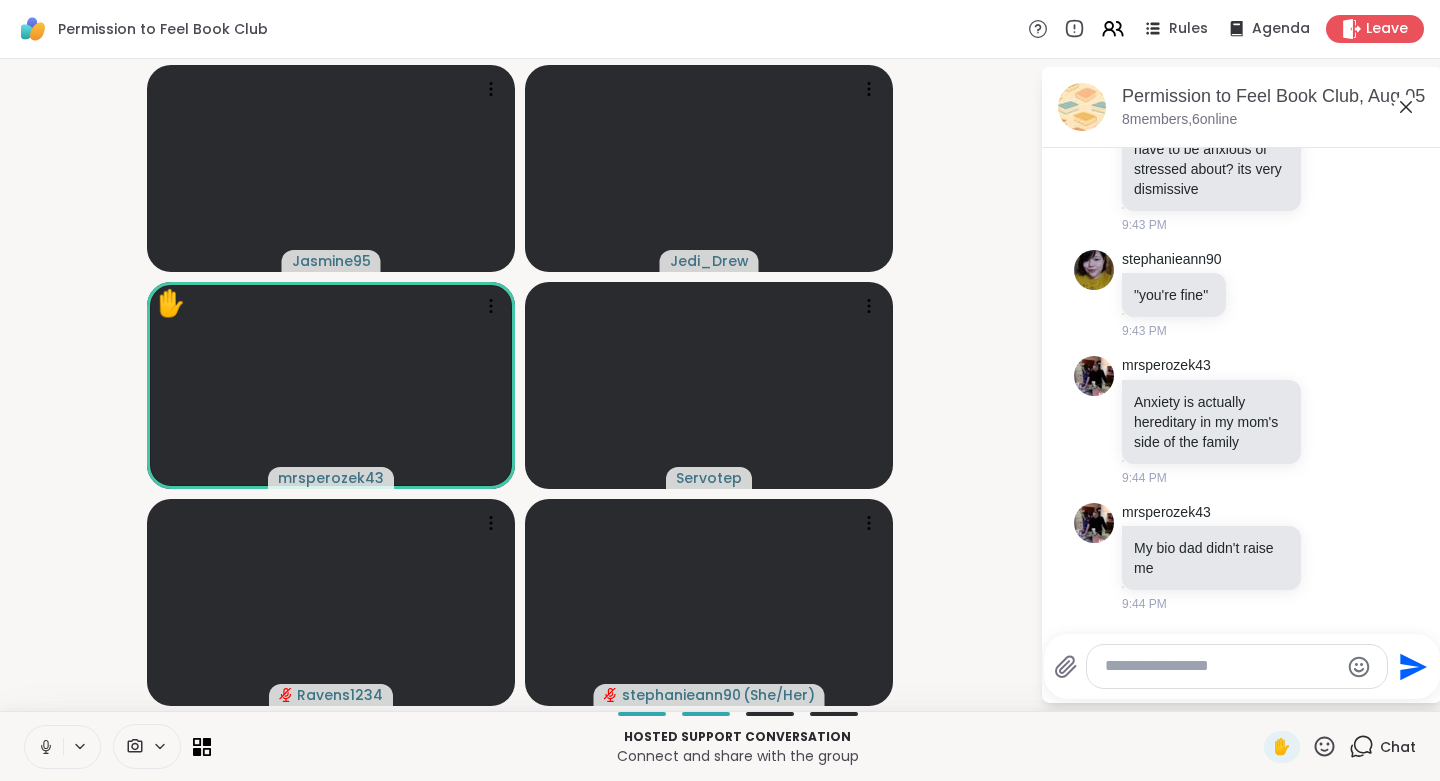 click 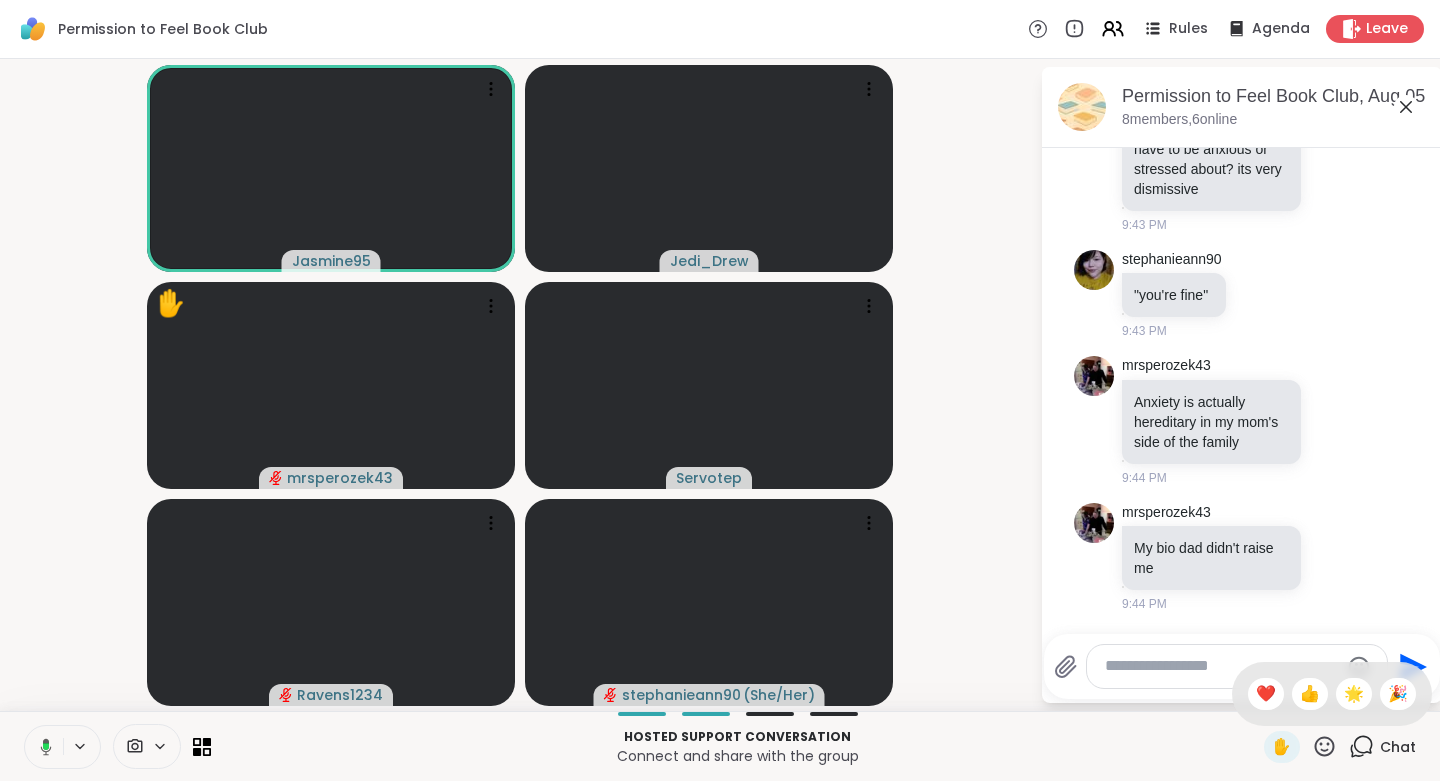 click on "❤️" at bounding box center (1266, 694) 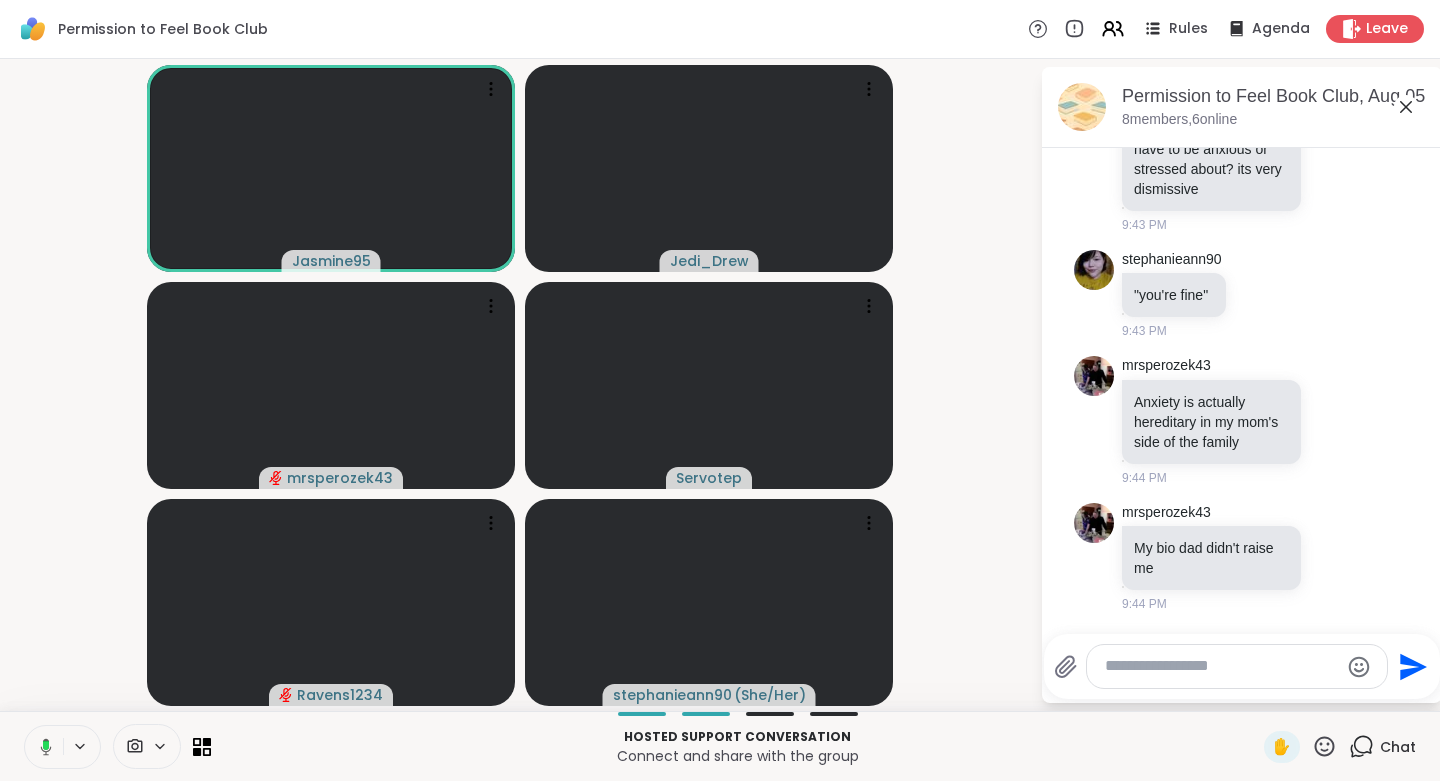 scroll, scrollTop: 9028, scrollLeft: 0, axis: vertical 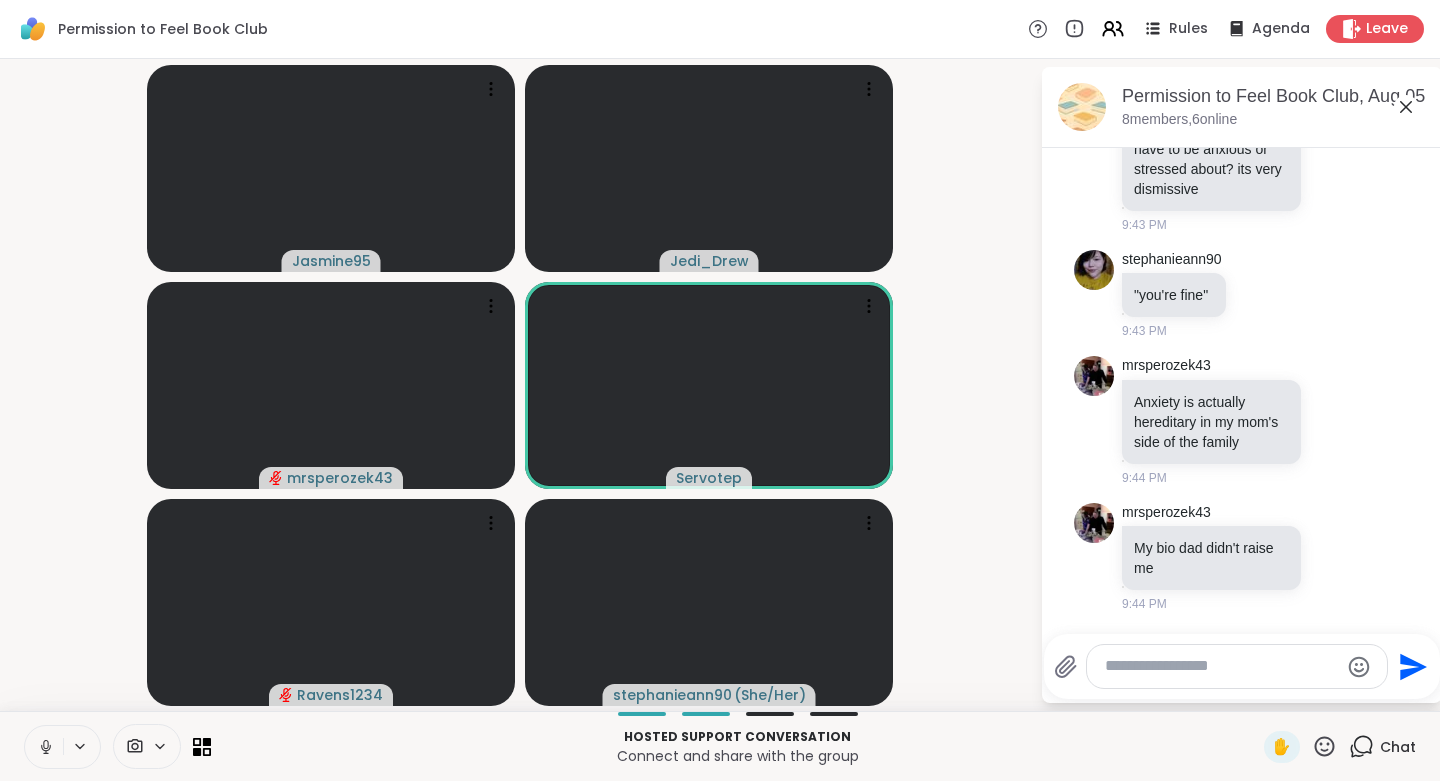 click at bounding box center (1221, 666) 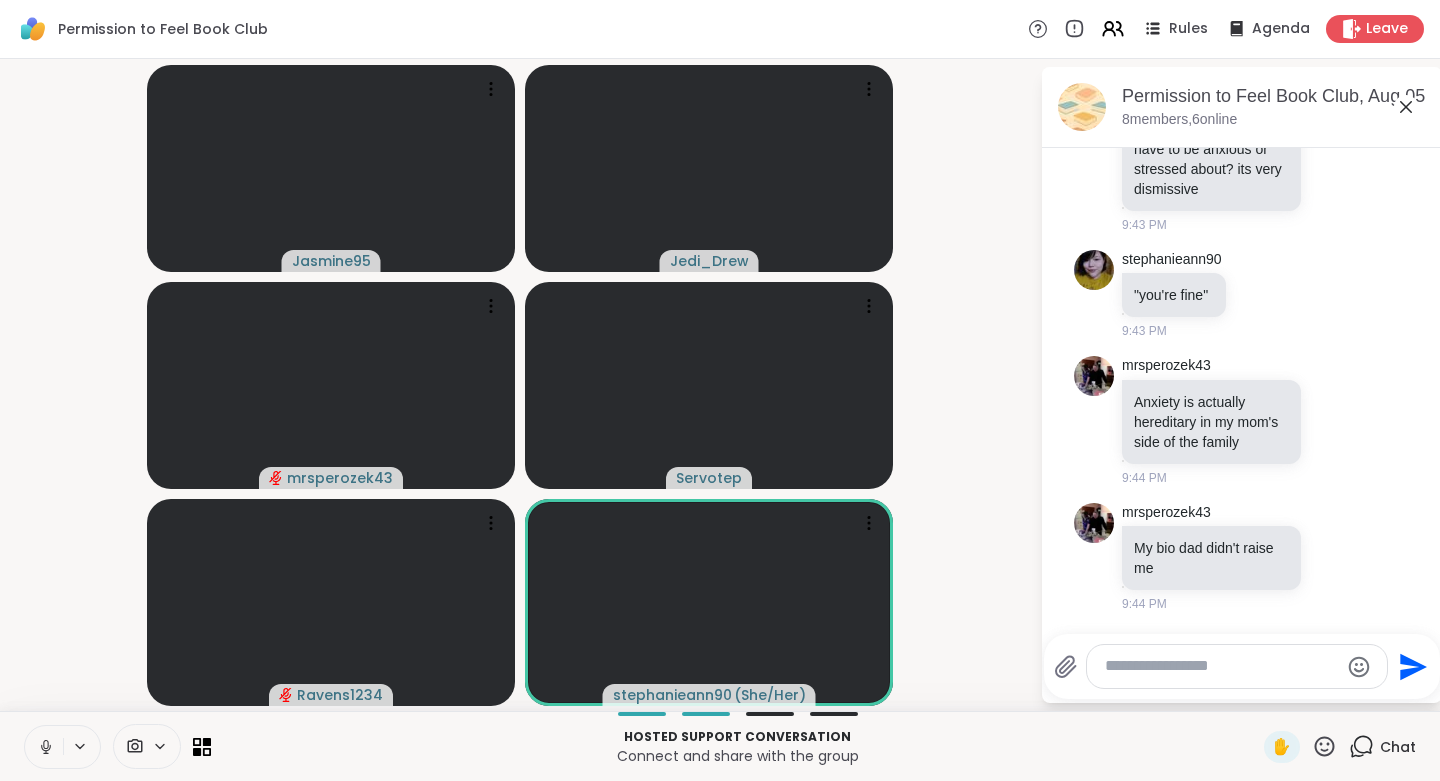paste on "**********" 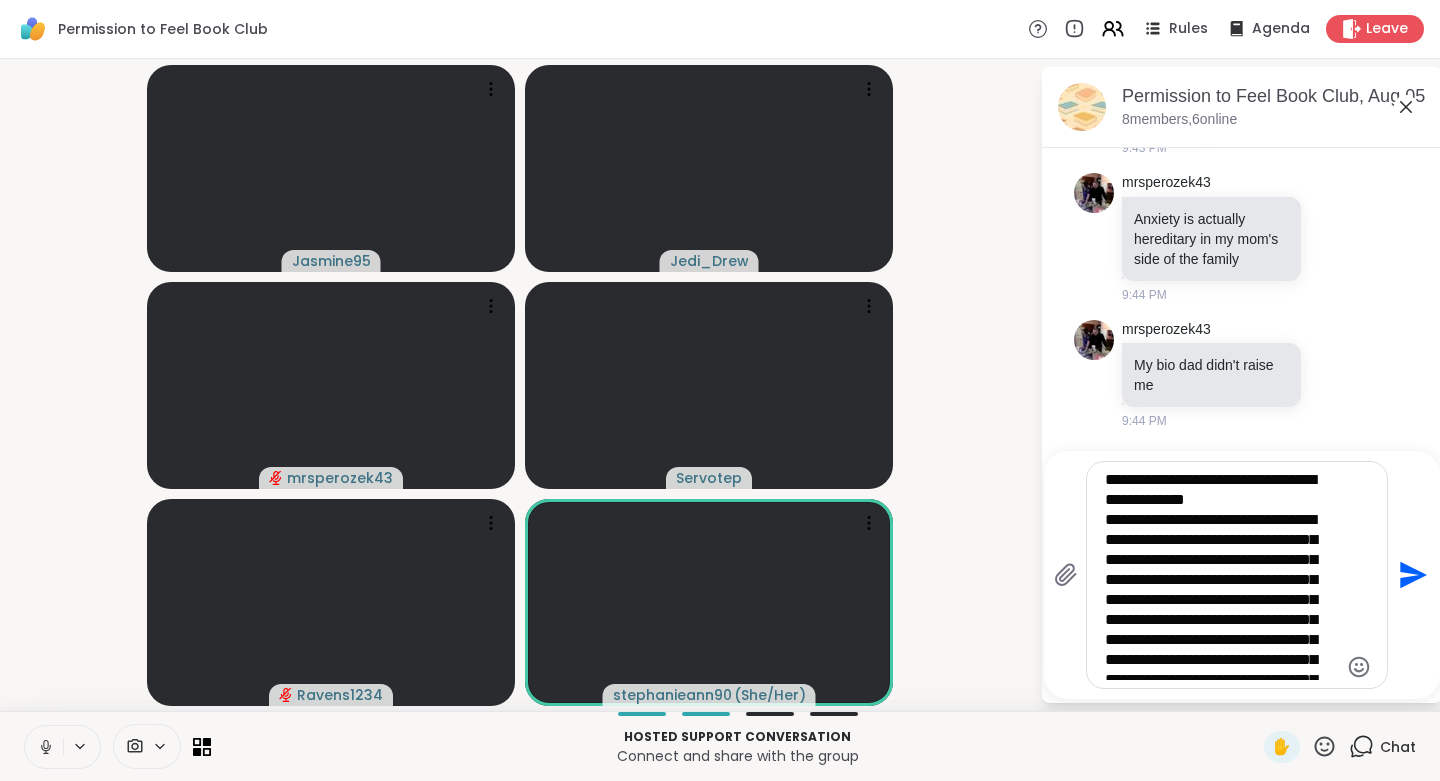 click on "**********" at bounding box center (1221, 575) 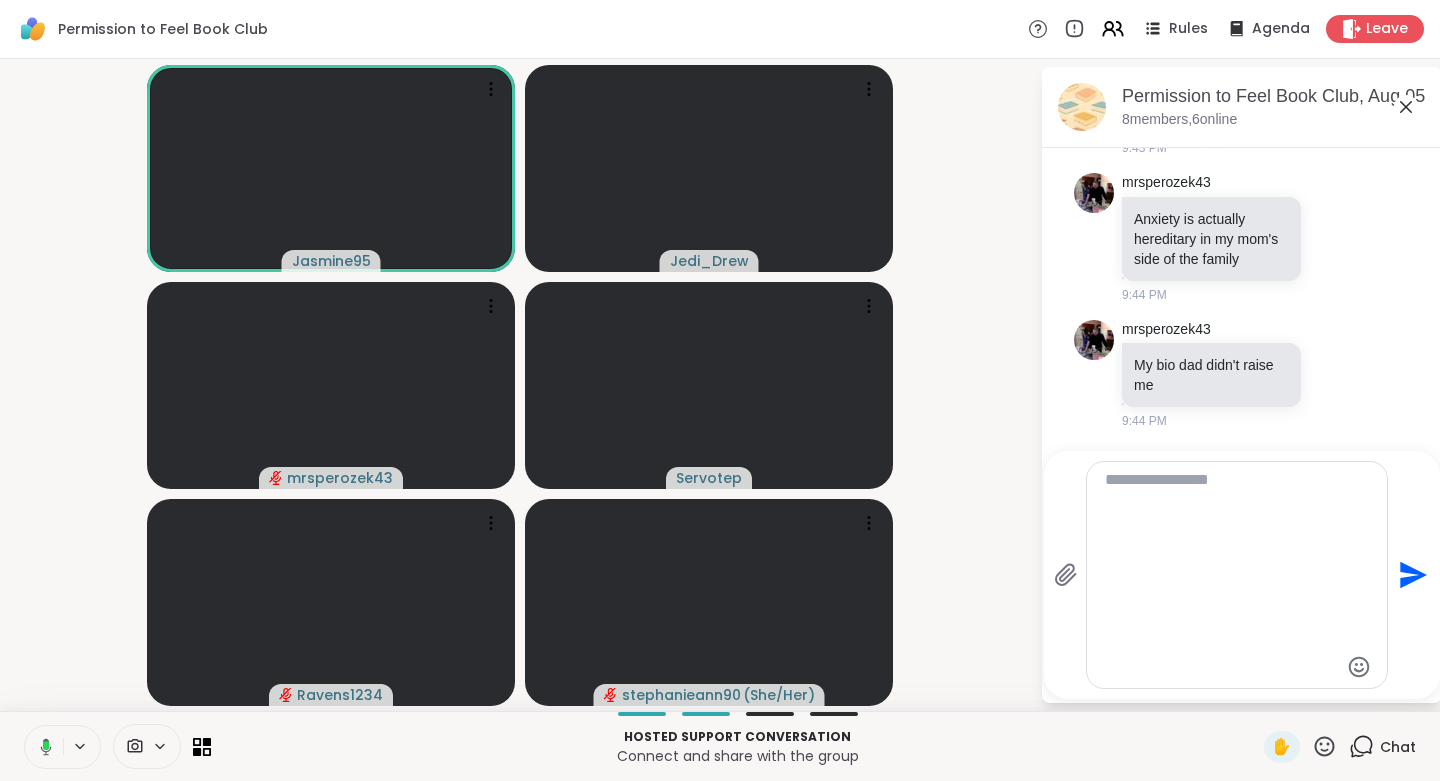 scroll, scrollTop: 10140, scrollLeft: 0, axis: vertical 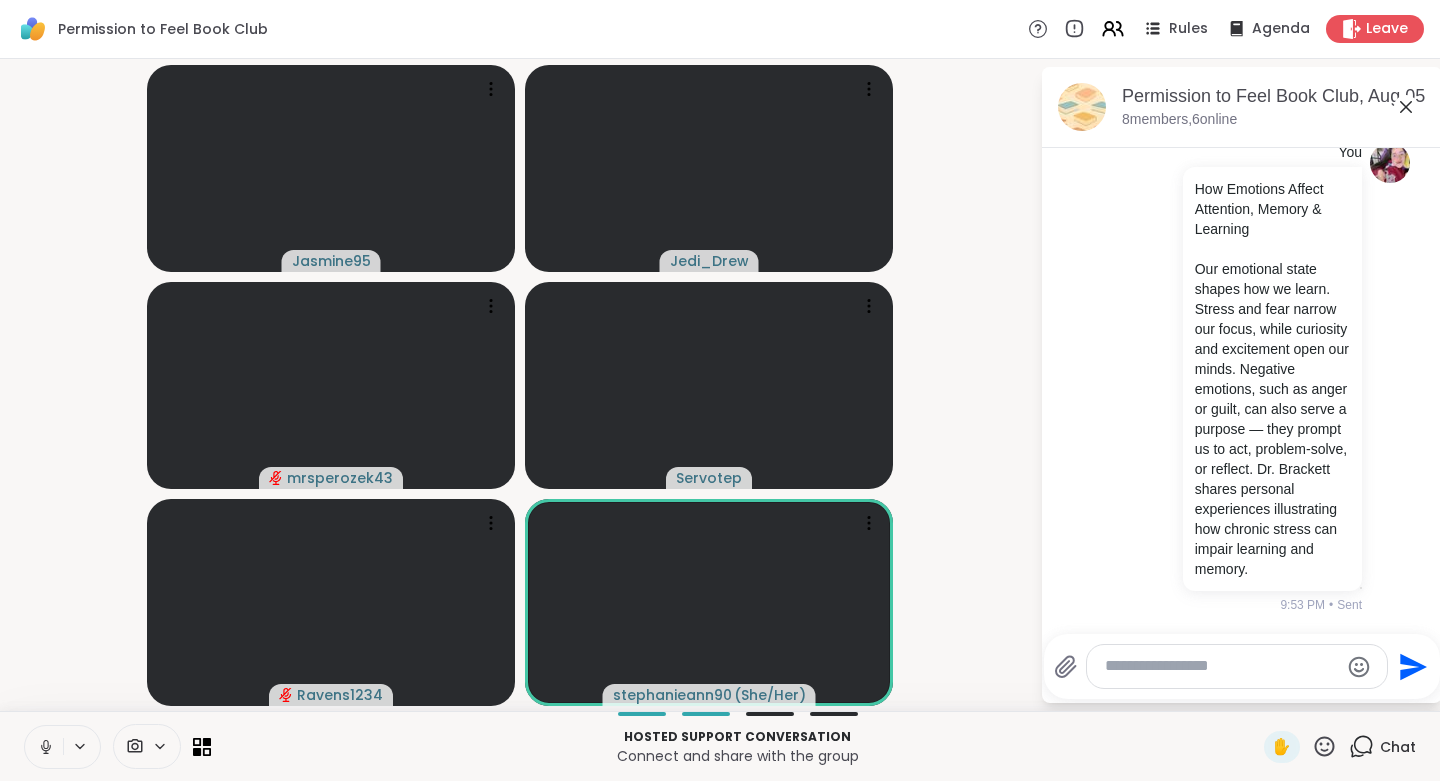 paste on "**********" 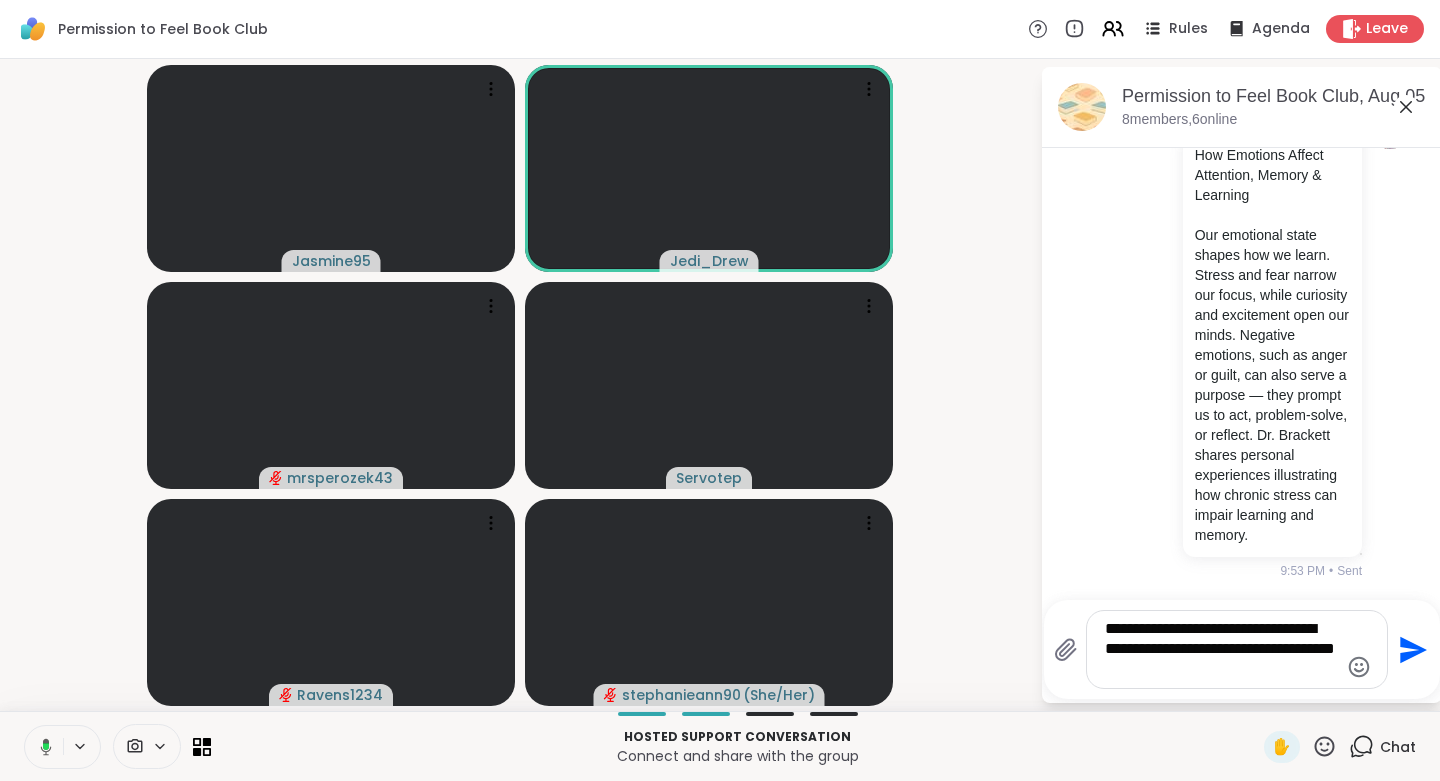 click on "**********" at bounding box center (1221, 649) 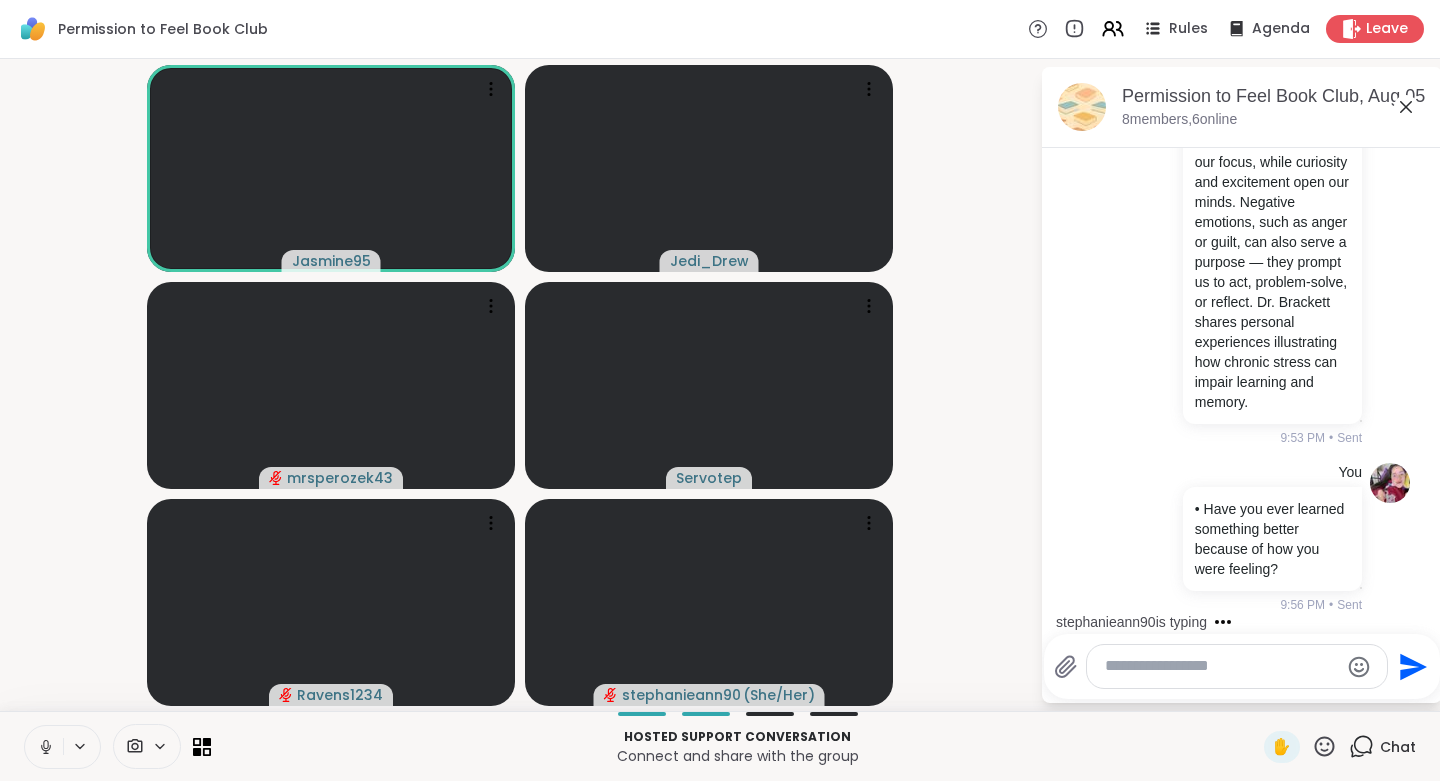scroll, scrollTop: 10433, scrollLeft: 0, axis: vertical 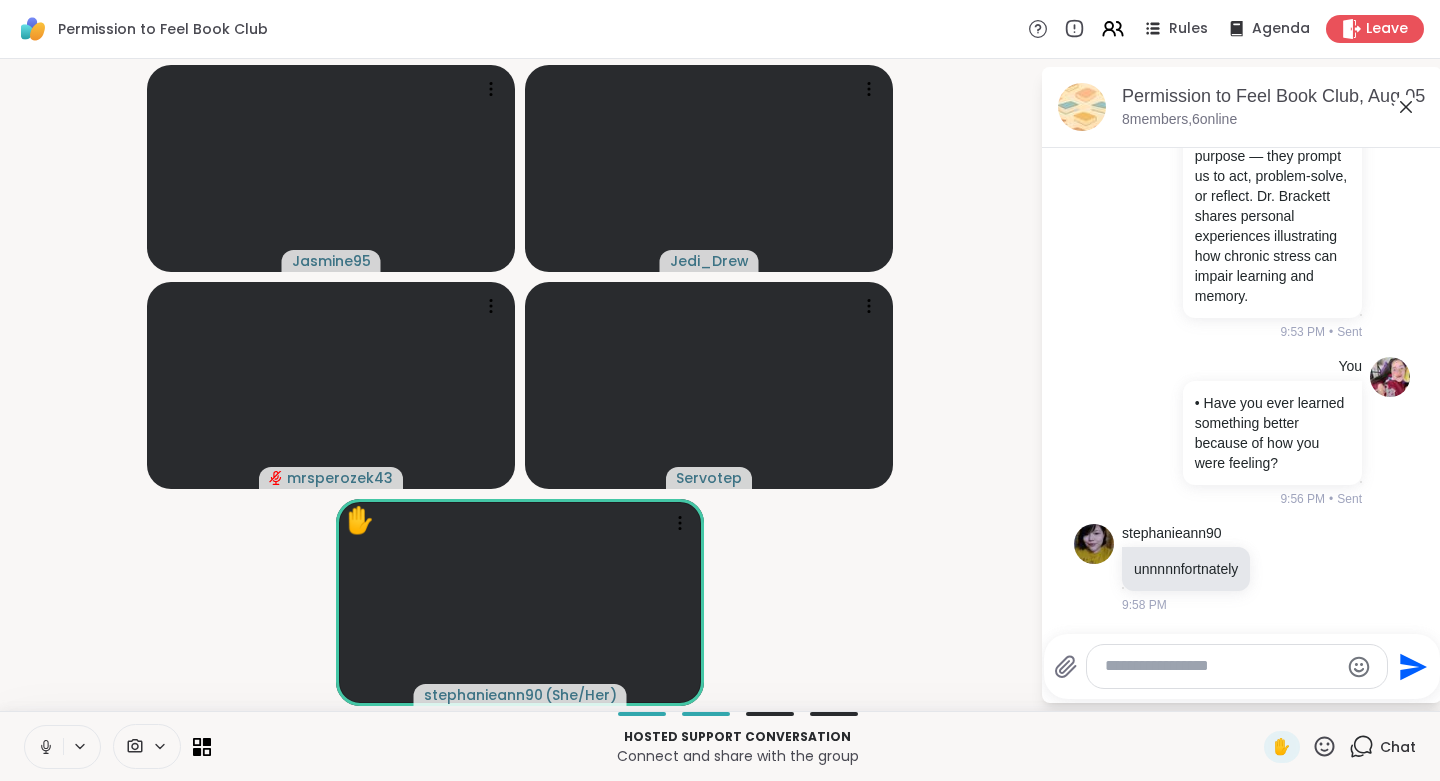 click 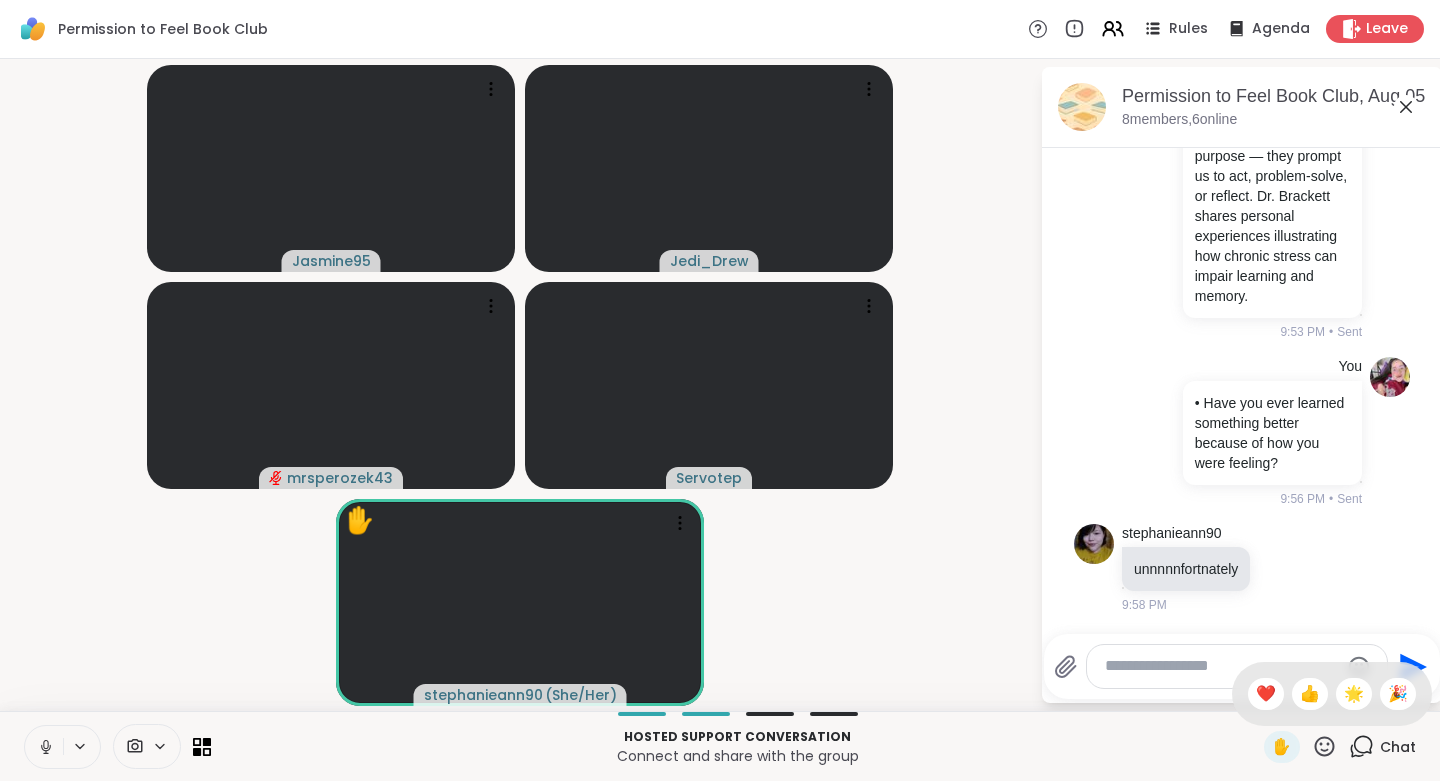 click on "❤️" at bounding box center (1266, 694) 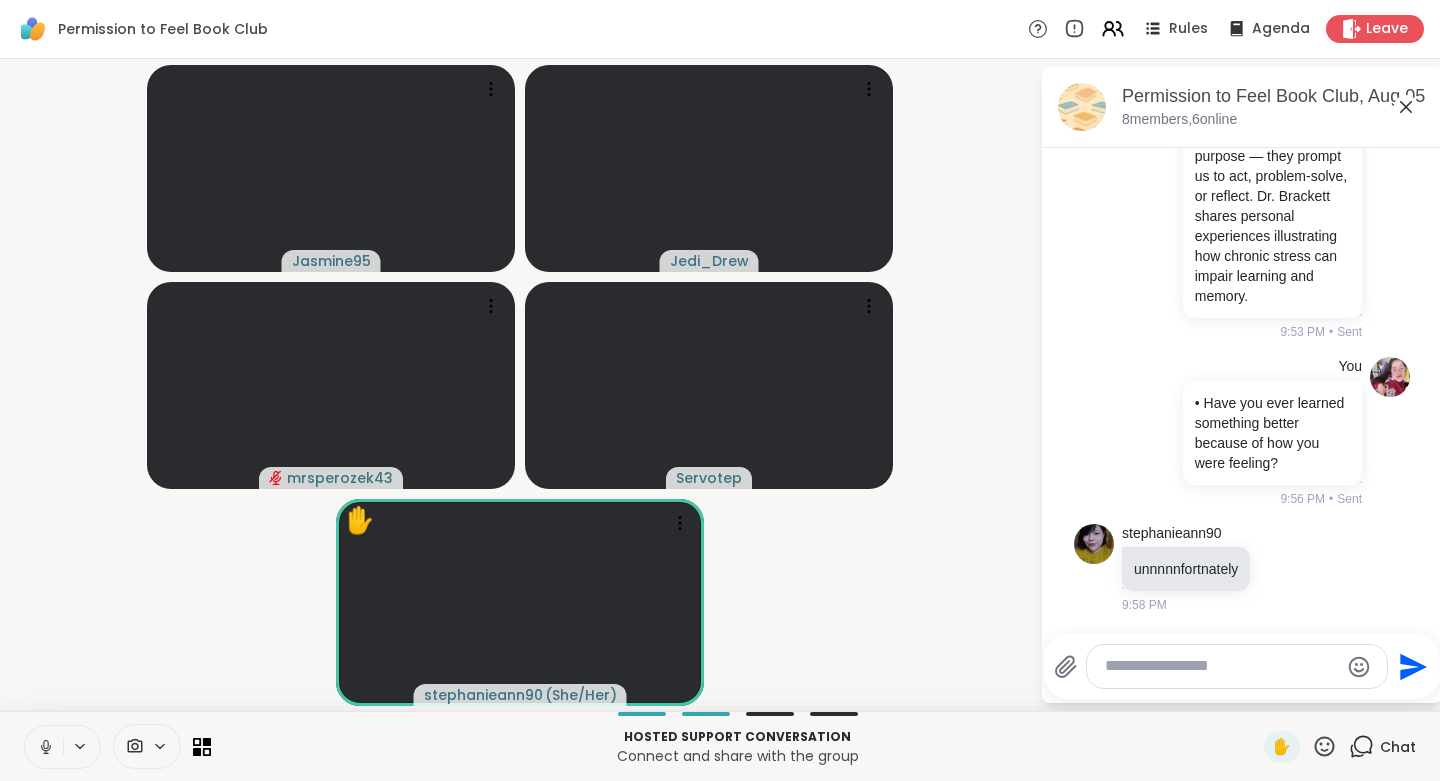 click 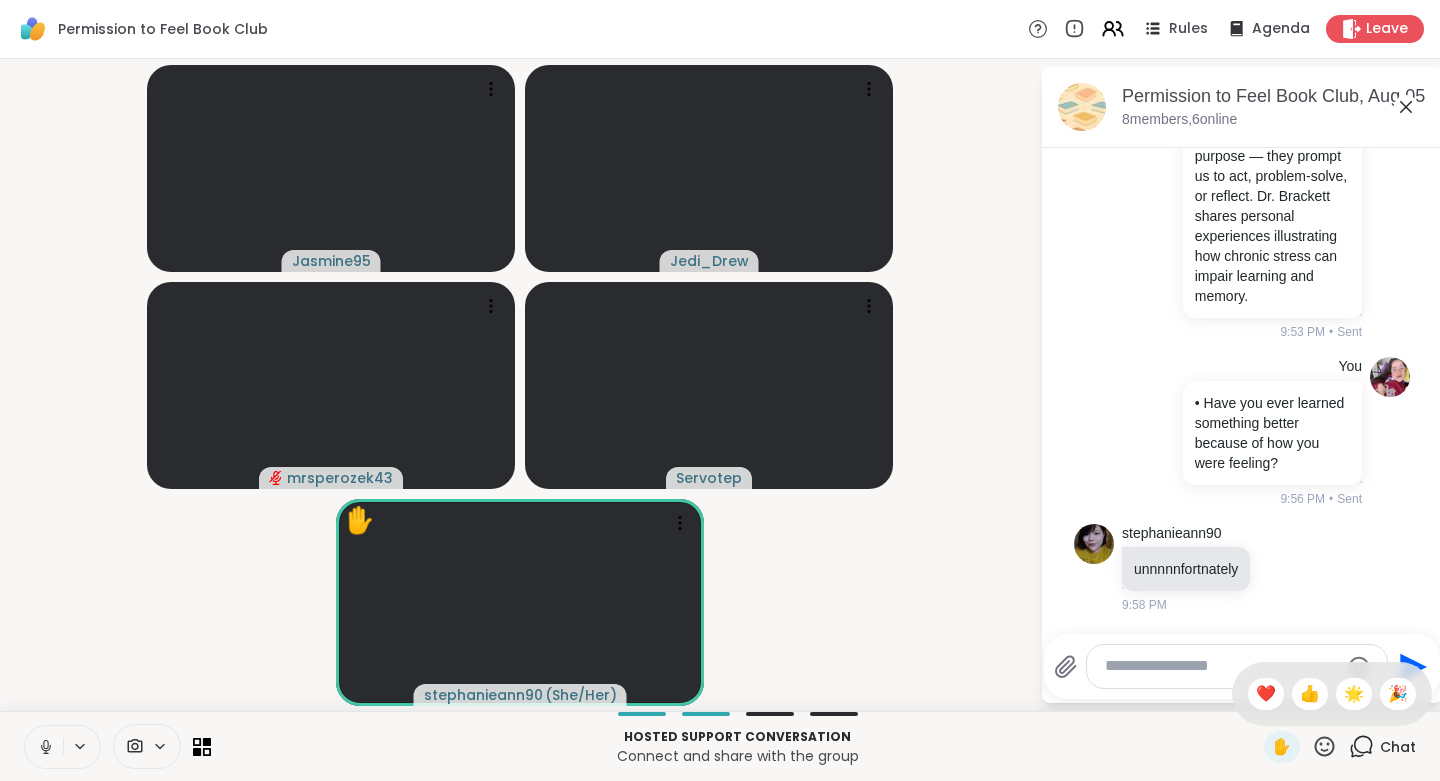 click on "👍" at bounding box center [1310, 694] 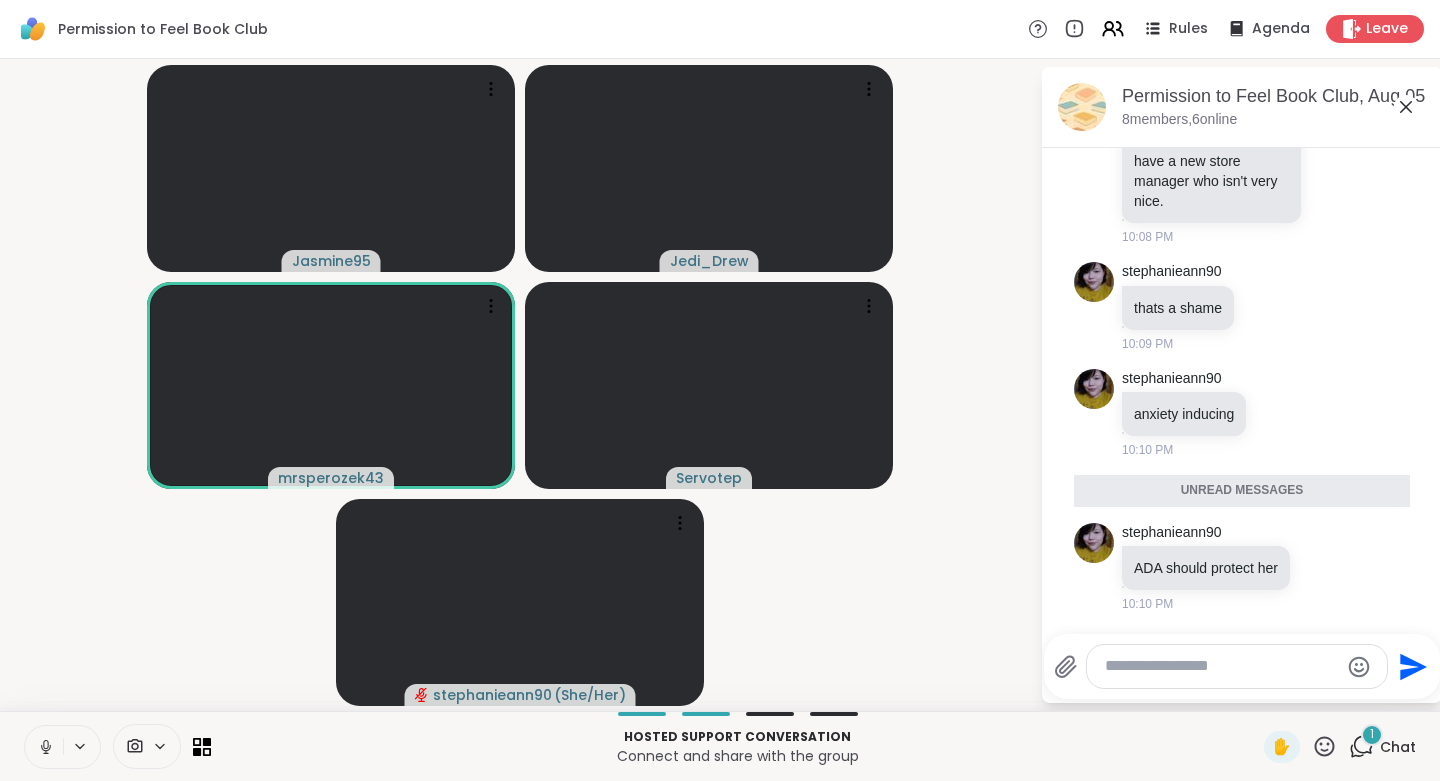 scroll, scrollTop: 11333, scrollLeft: 0, axis: vertical 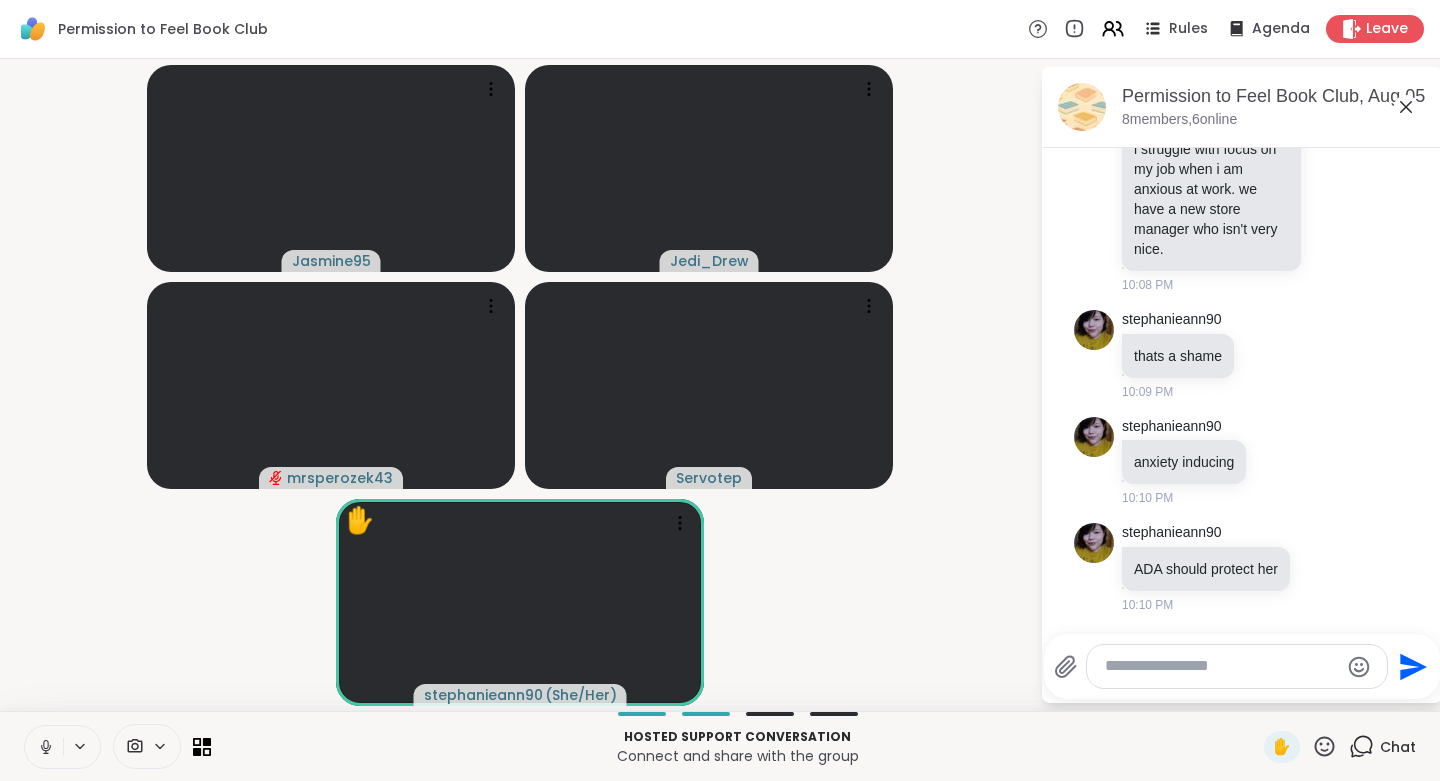 click on "Jasmine95 Jedi_Drew mrsperozek43 Servotep ✋ stephanieann90 ( She/Her )" at bounding box center (520, 385) 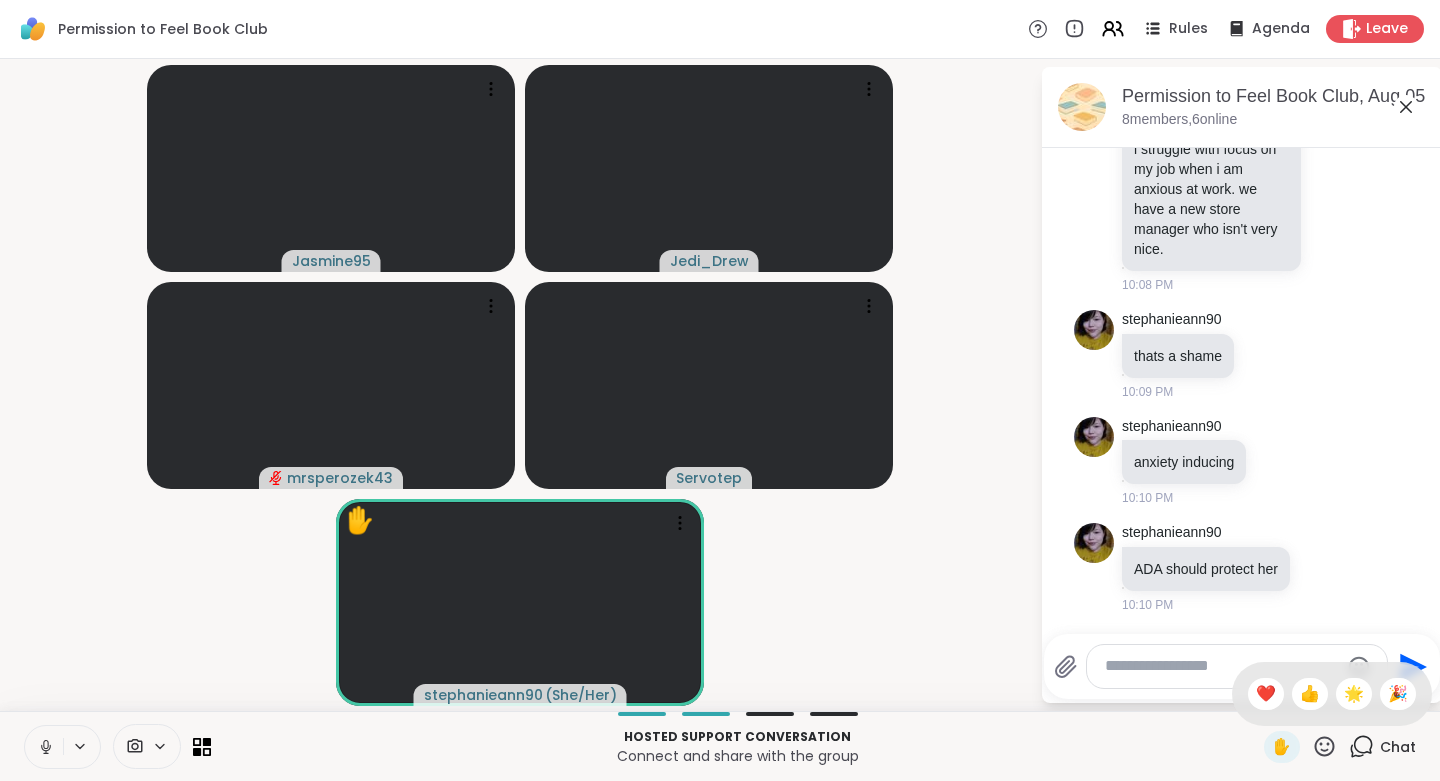click on "👍" at bounding box center (1310, 694) 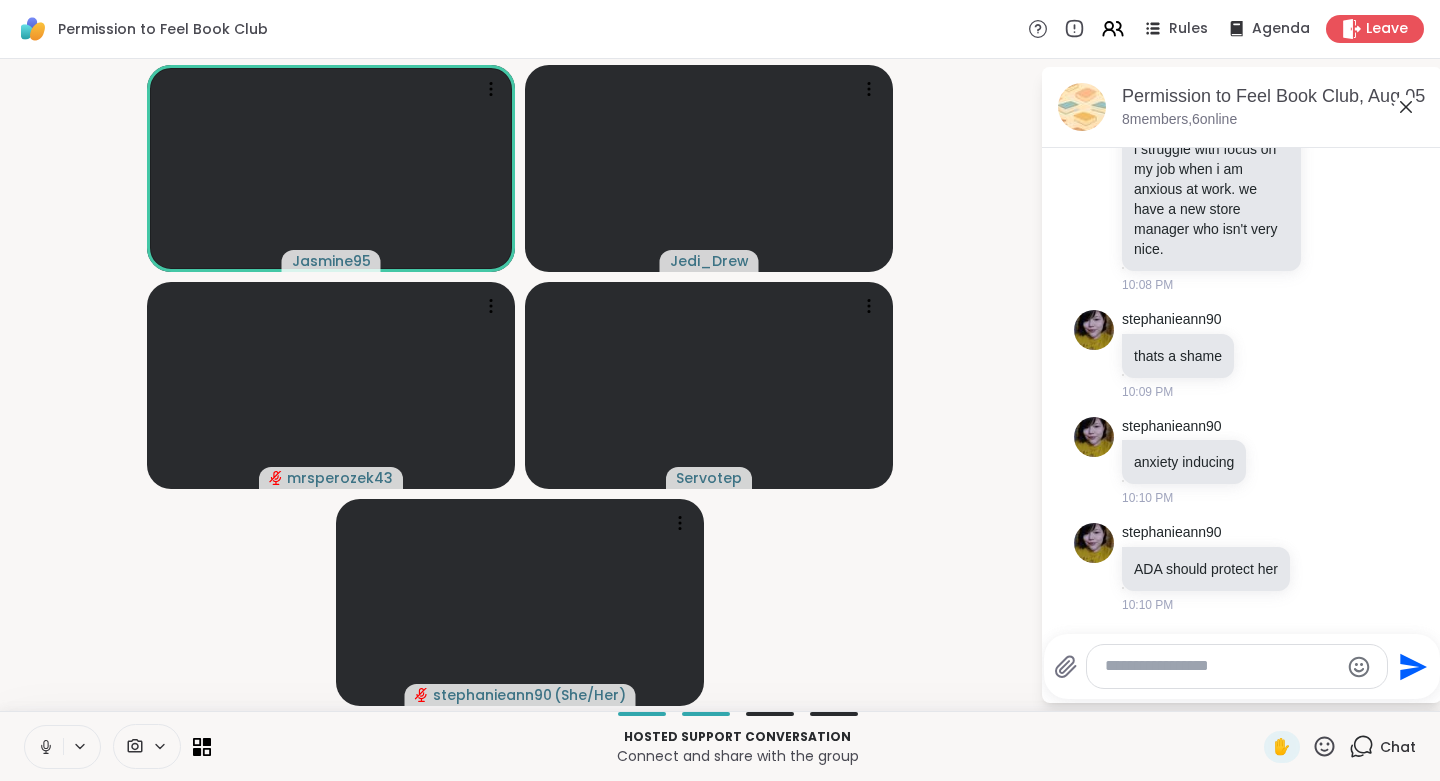 click 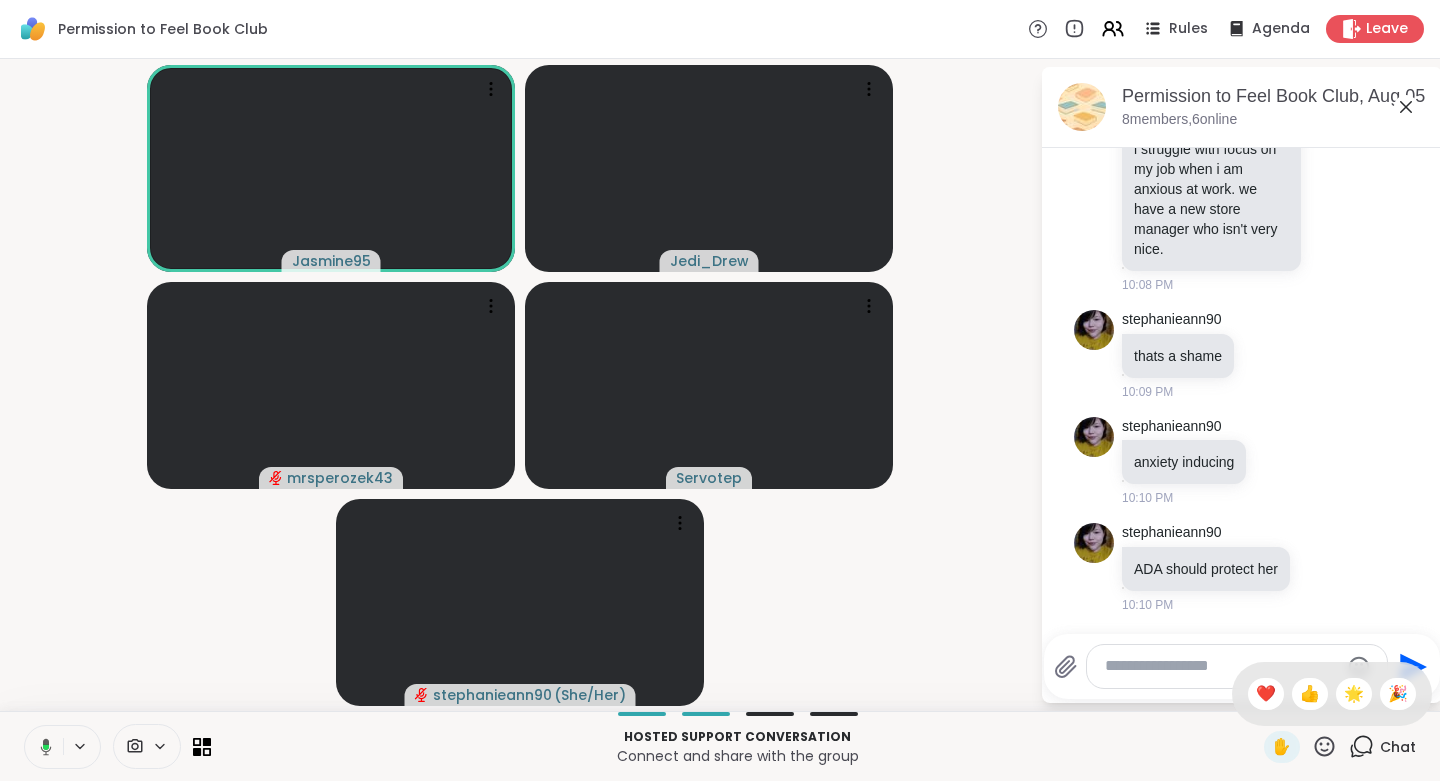 click on "👍" at bounding box center (1310, 694) 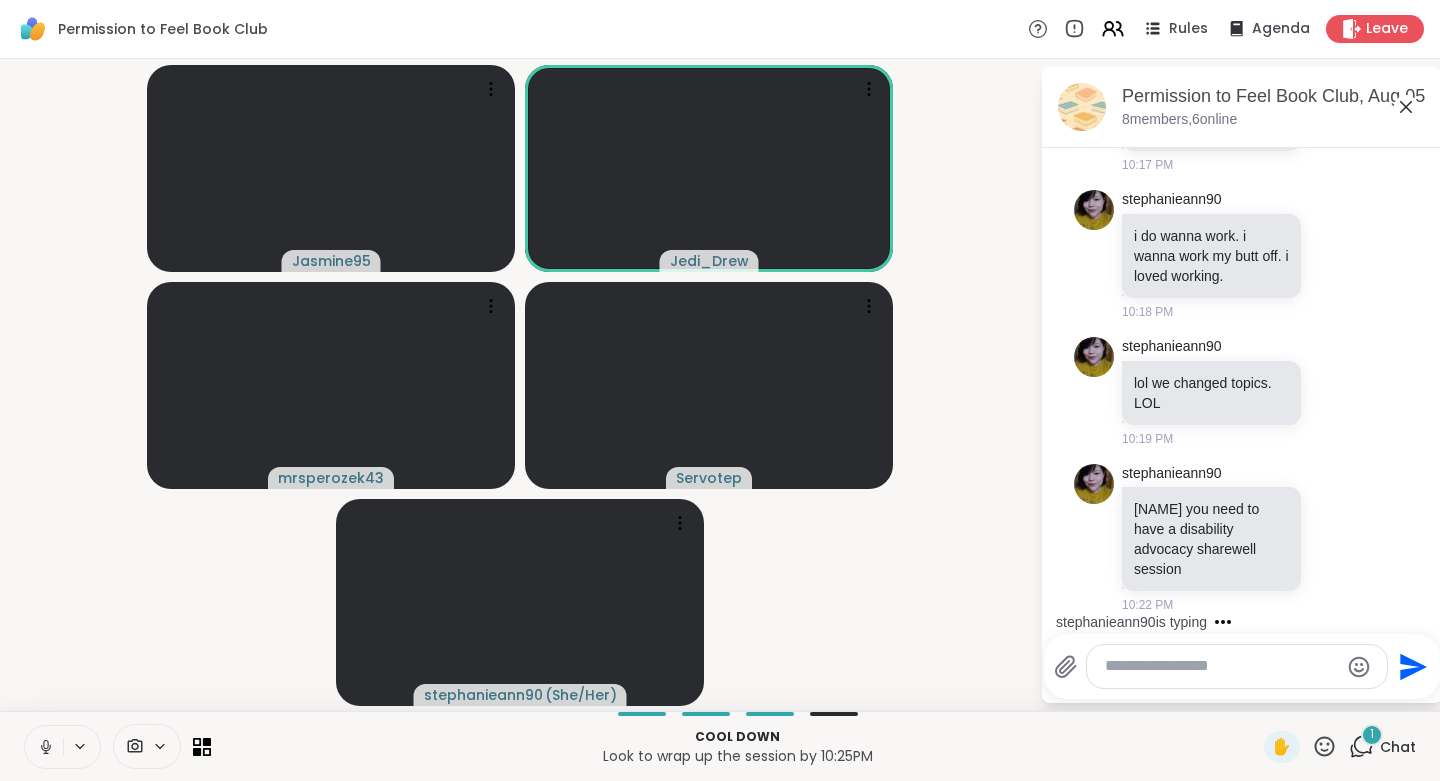 scroll, scrollTop: 11939, scrollLeft: 0, axis: vertical 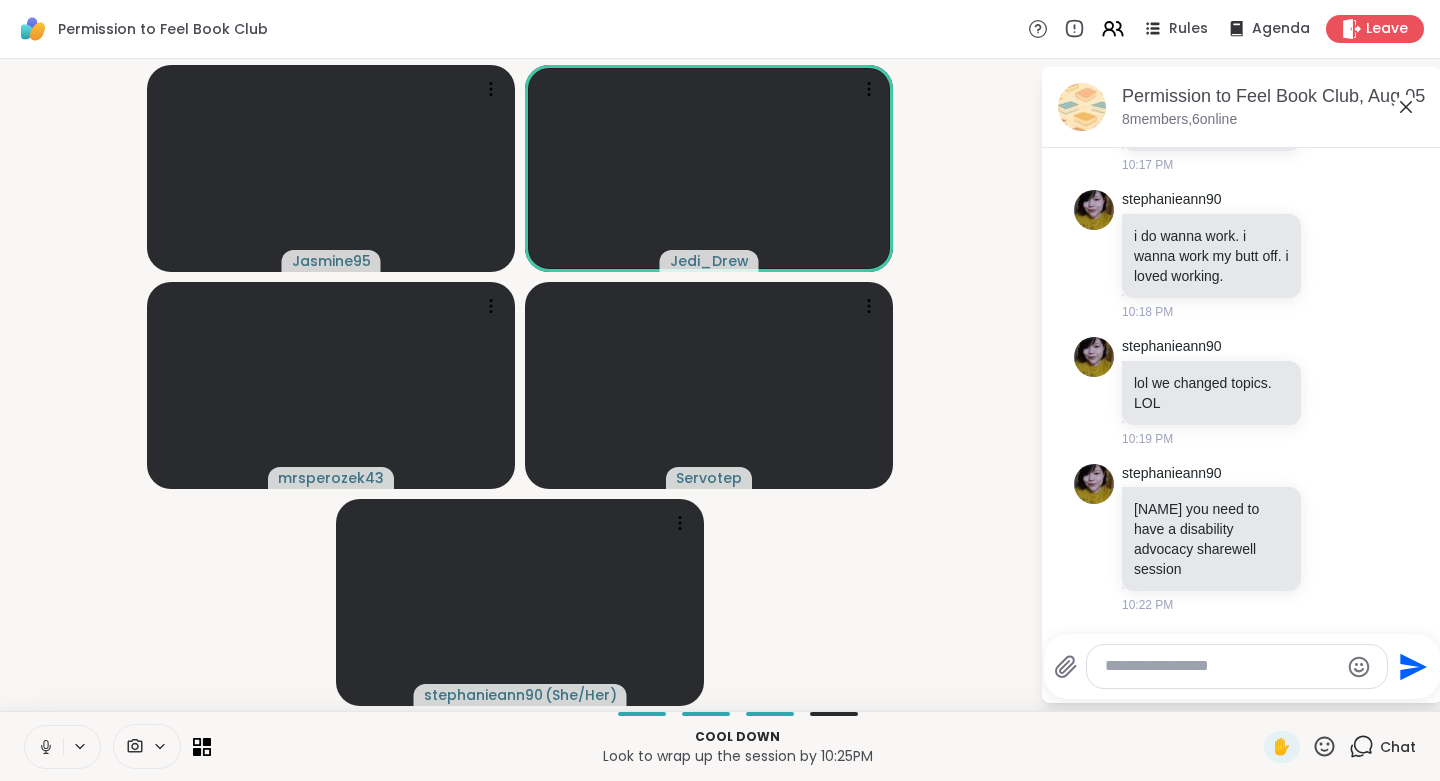 click at bounding box center [1221, 666] 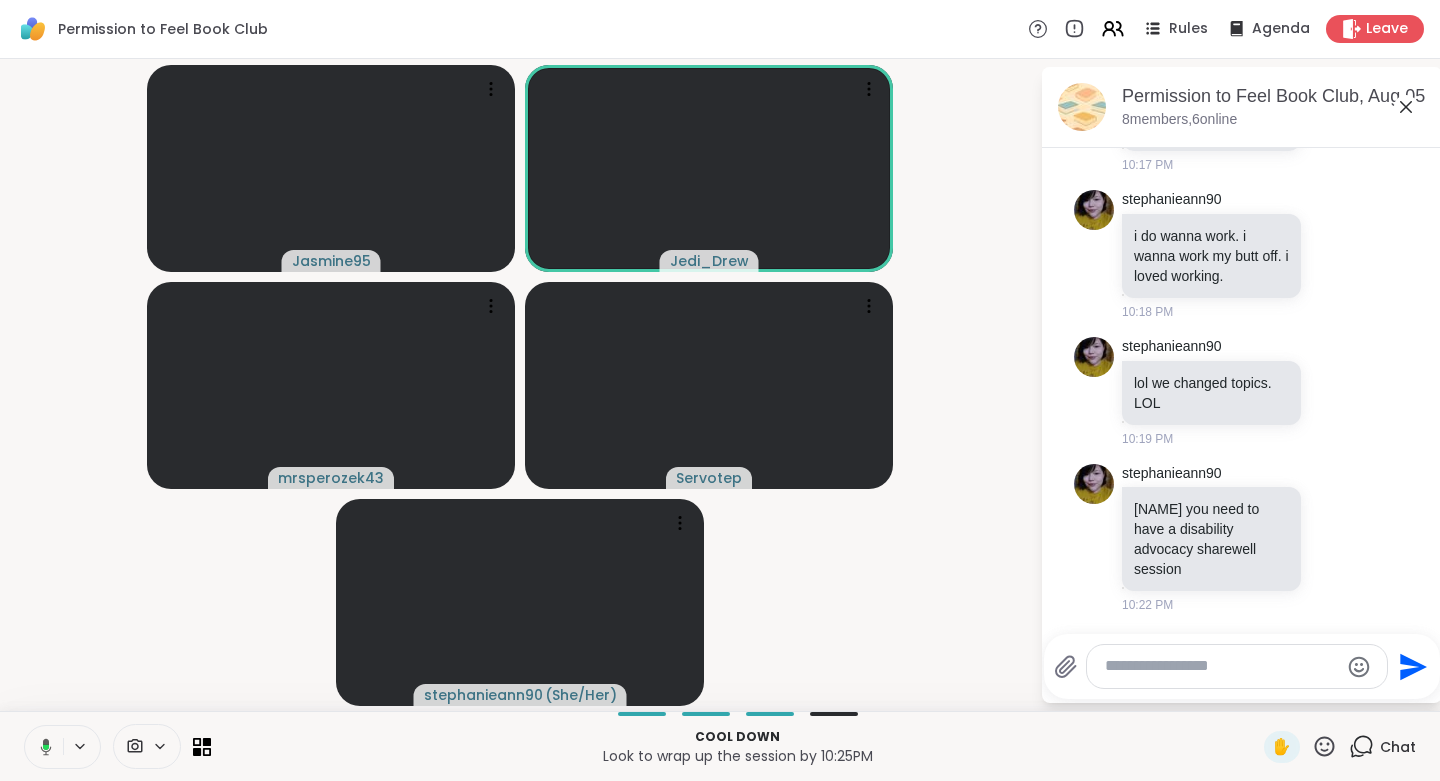 paste on "**********" 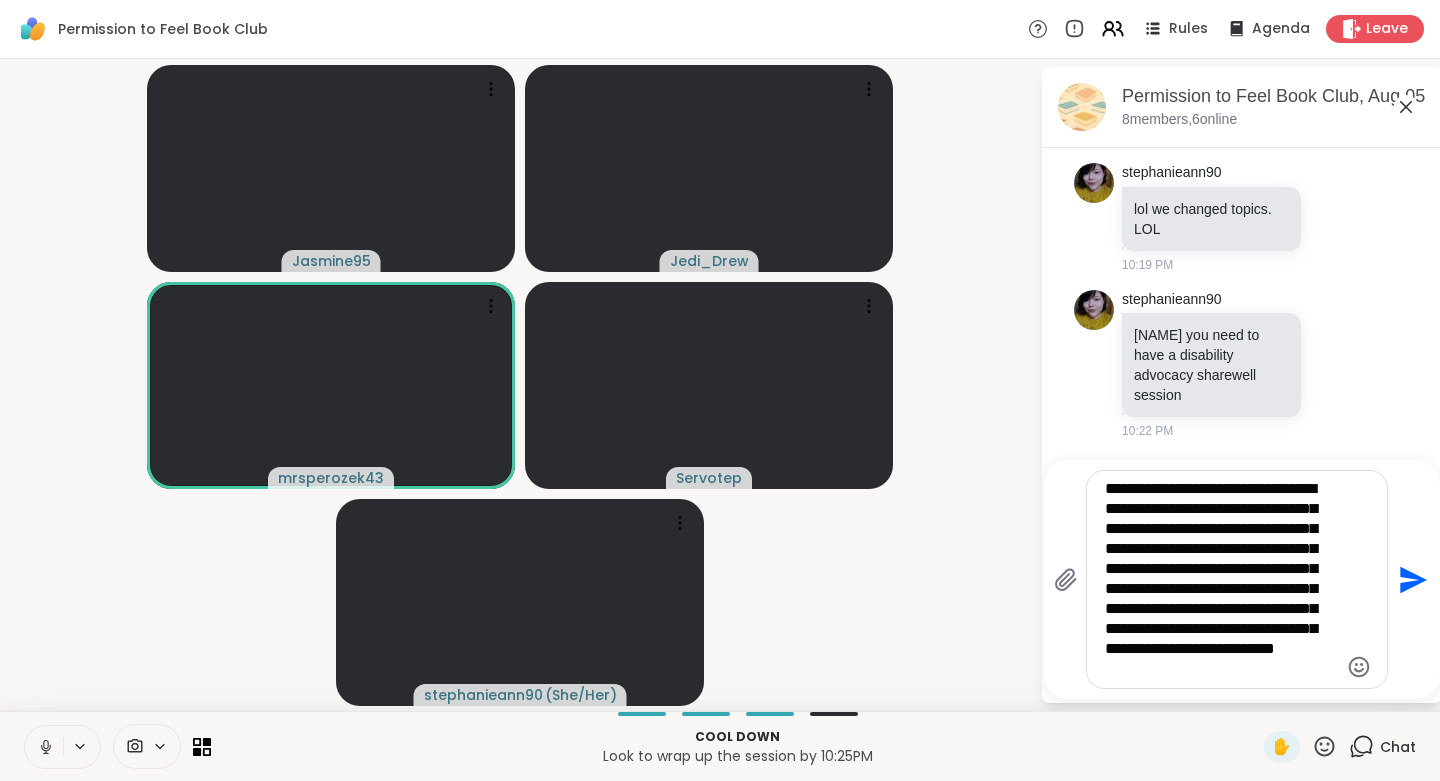 click 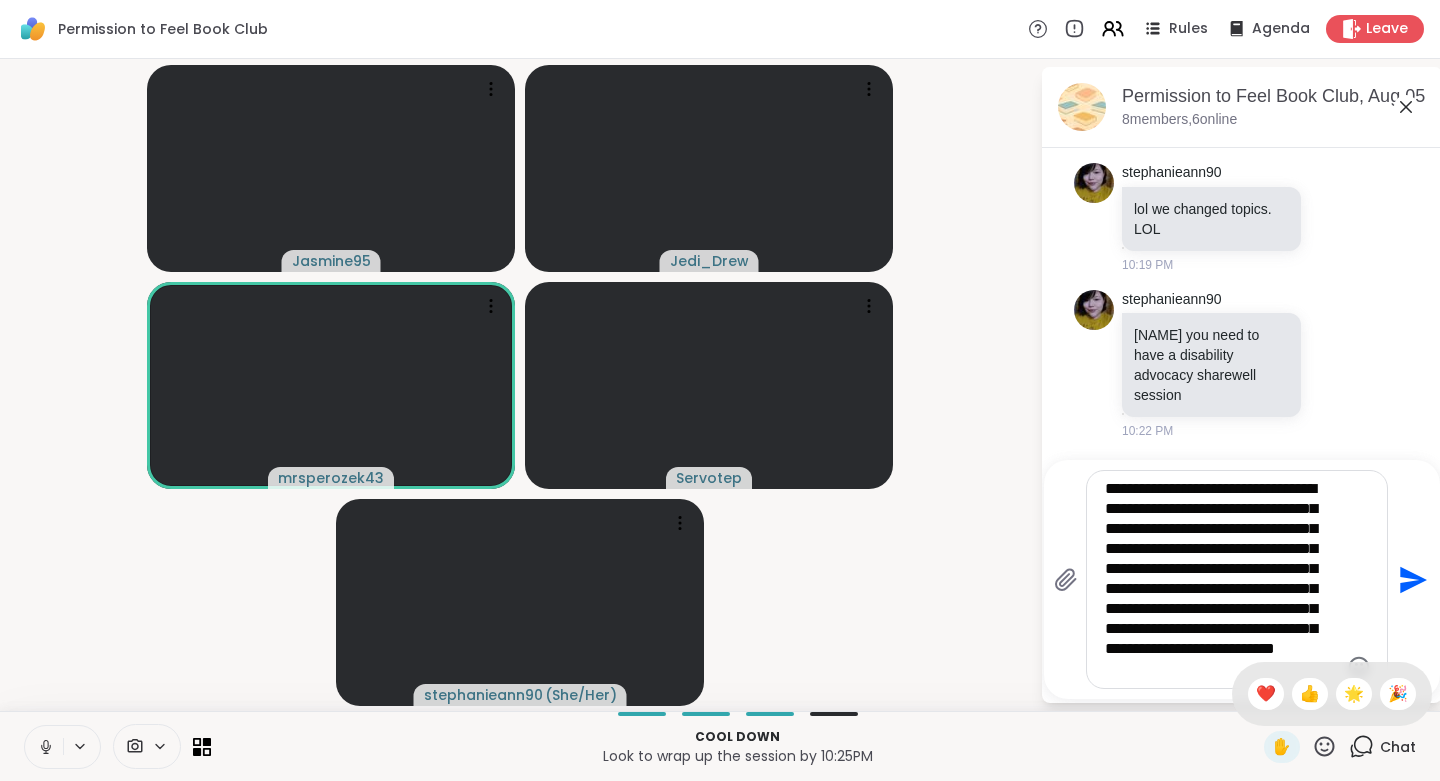 click on "❤️" at bounding box center [1266, 694] 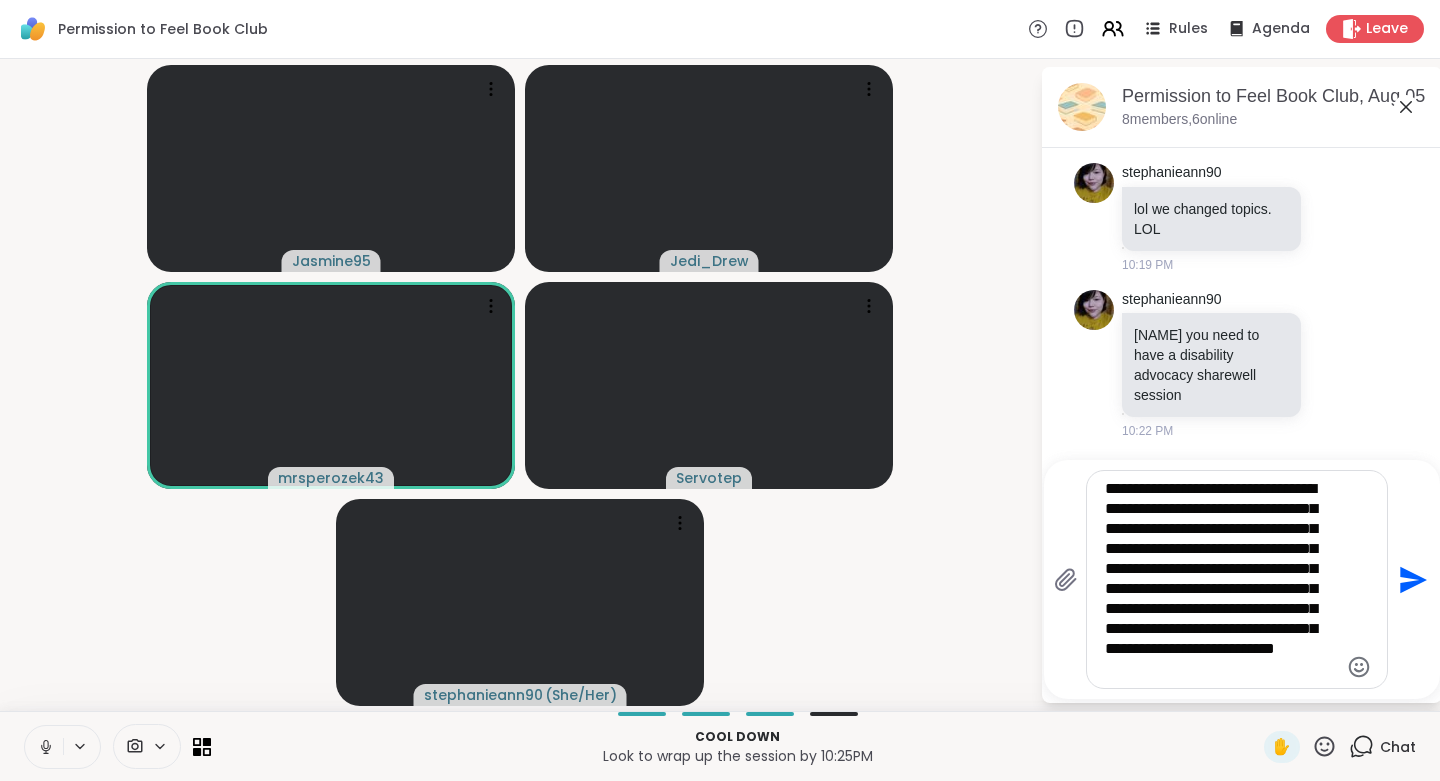 click on "**********" at bounding box center [1221, 579] 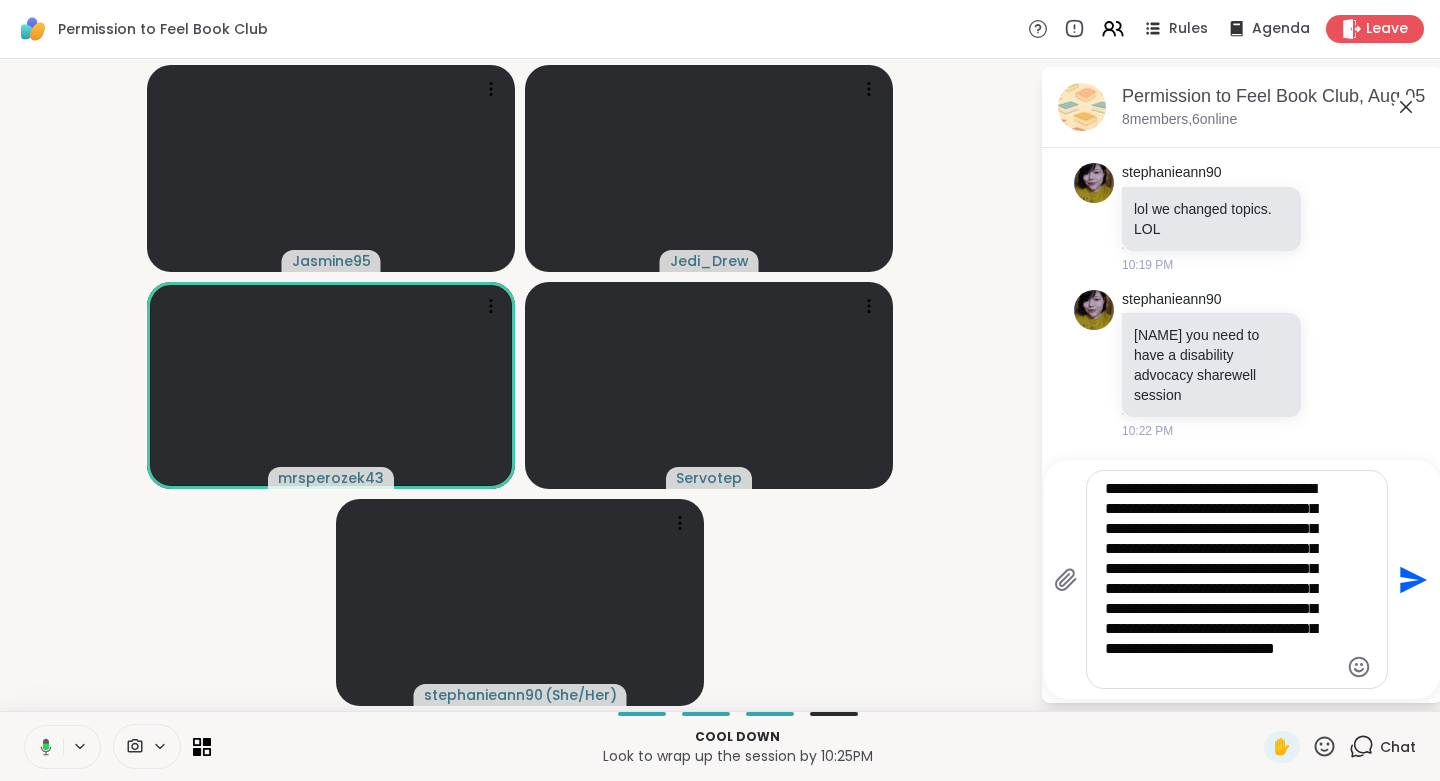 click 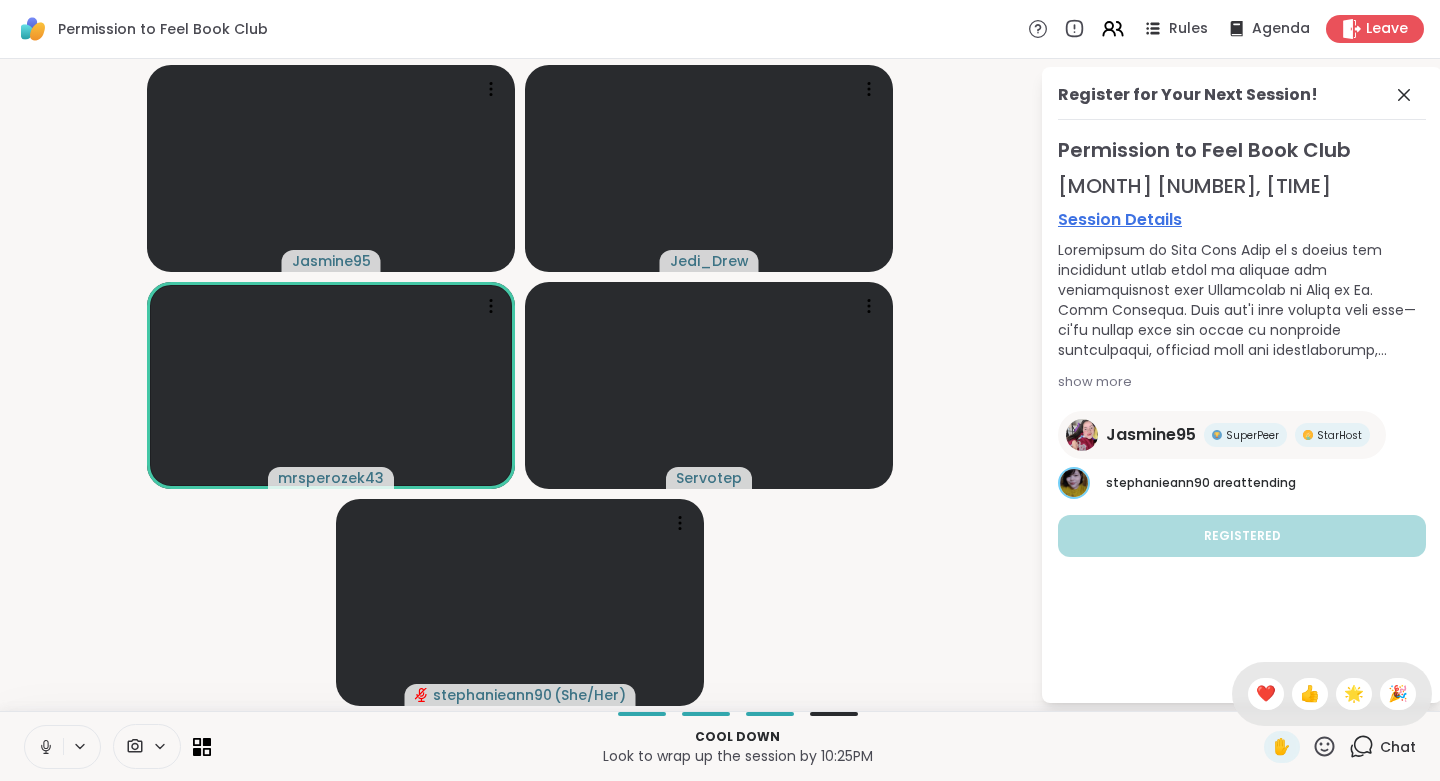 click on "👍" at bounding box center (1310, 694) 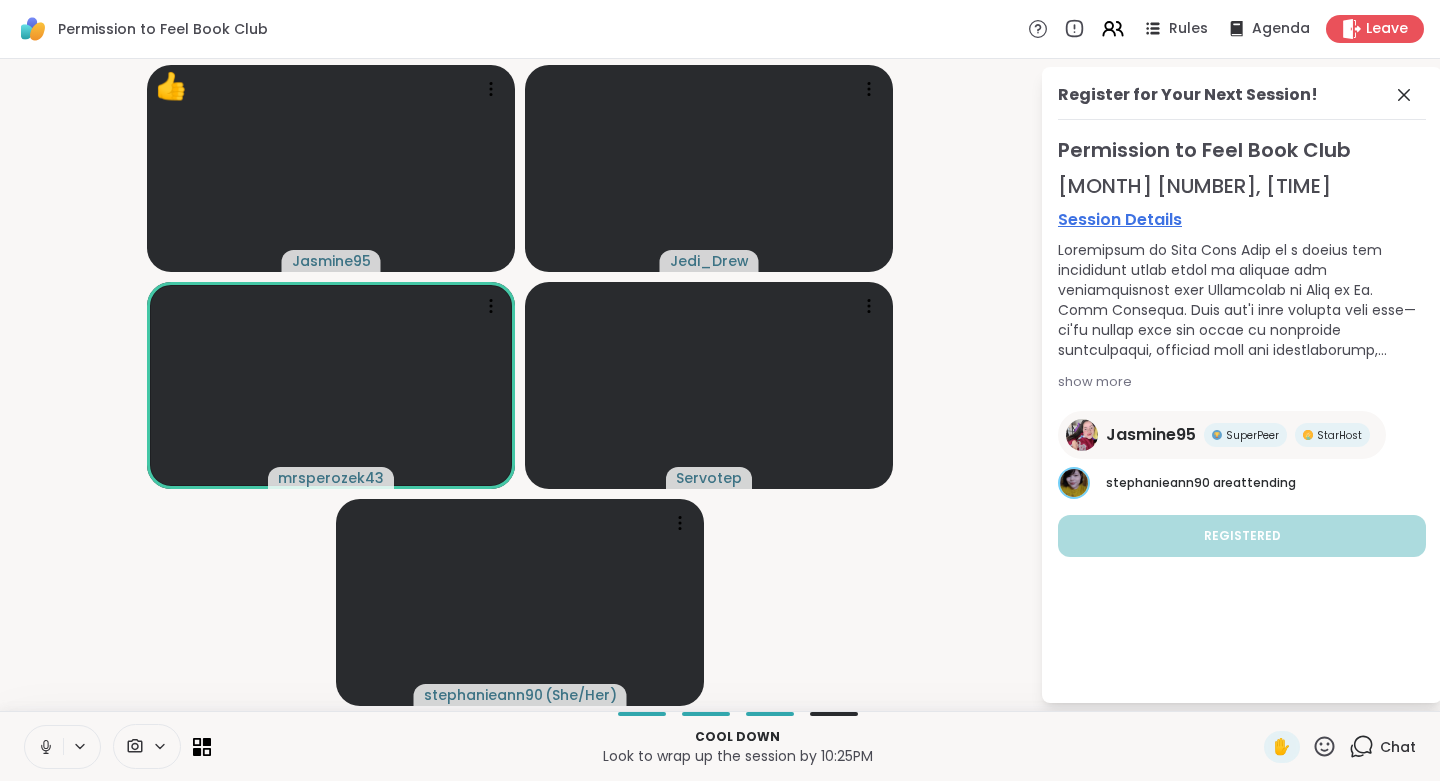 click on "Chat" at bounding box center (1382, 747) 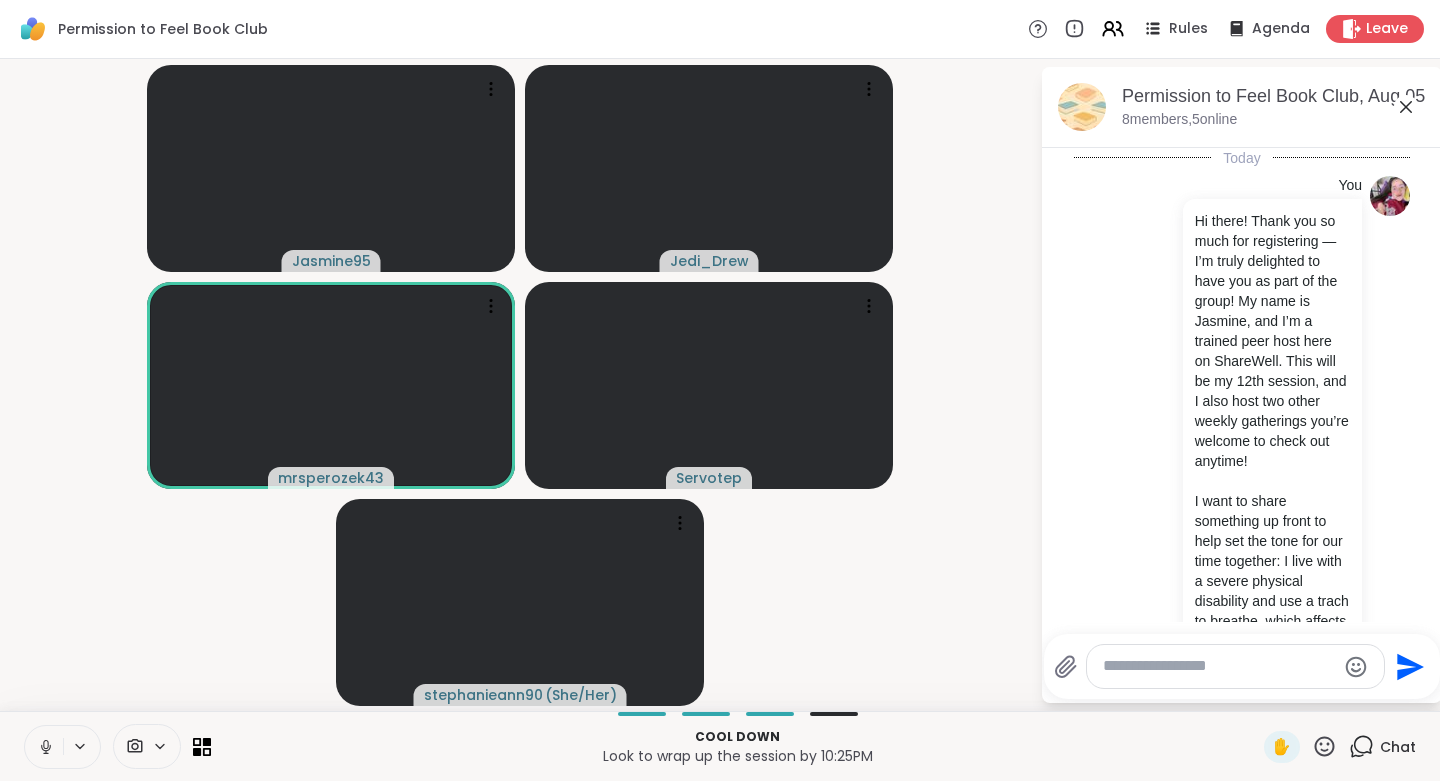 scroll, scrollTop: 11919, scrollLeft: 0, axis: vertical 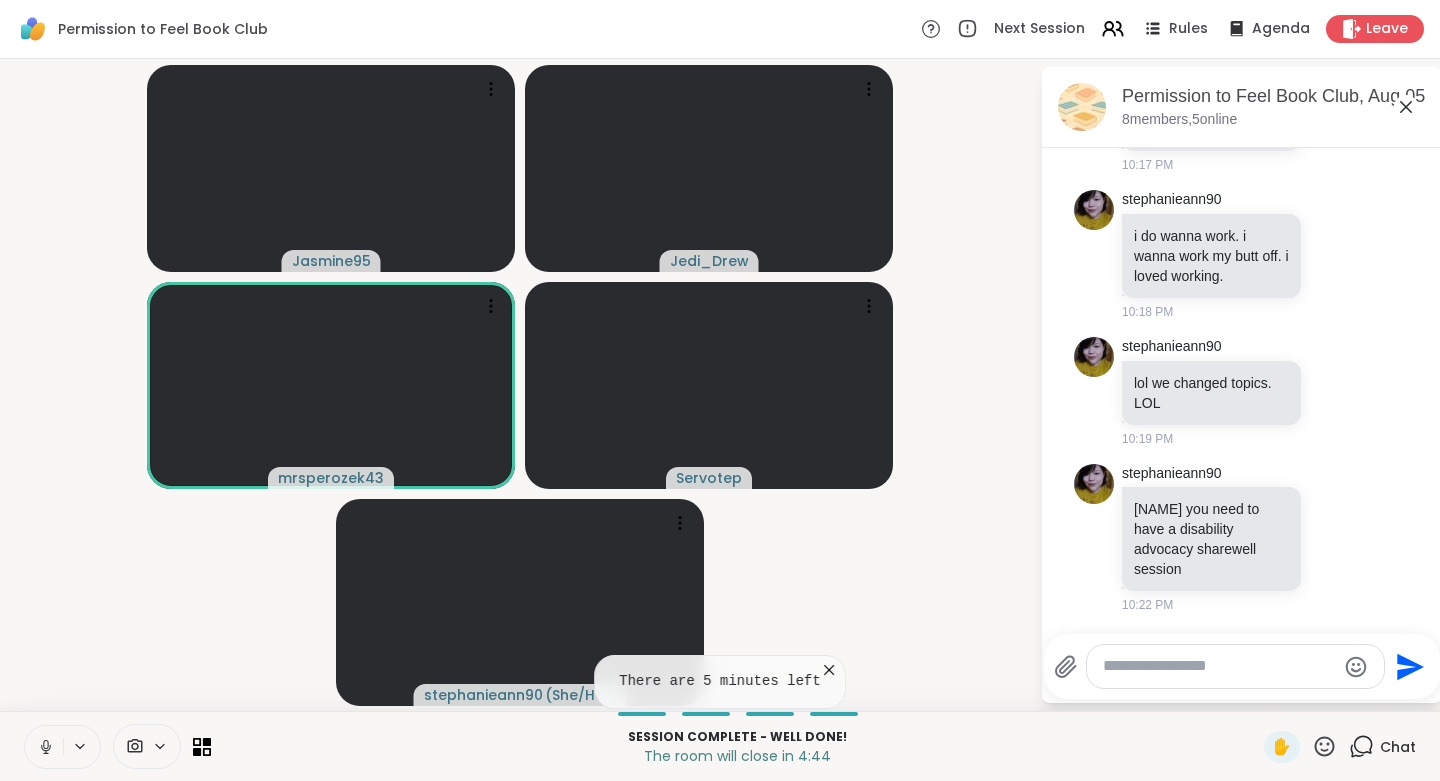 click 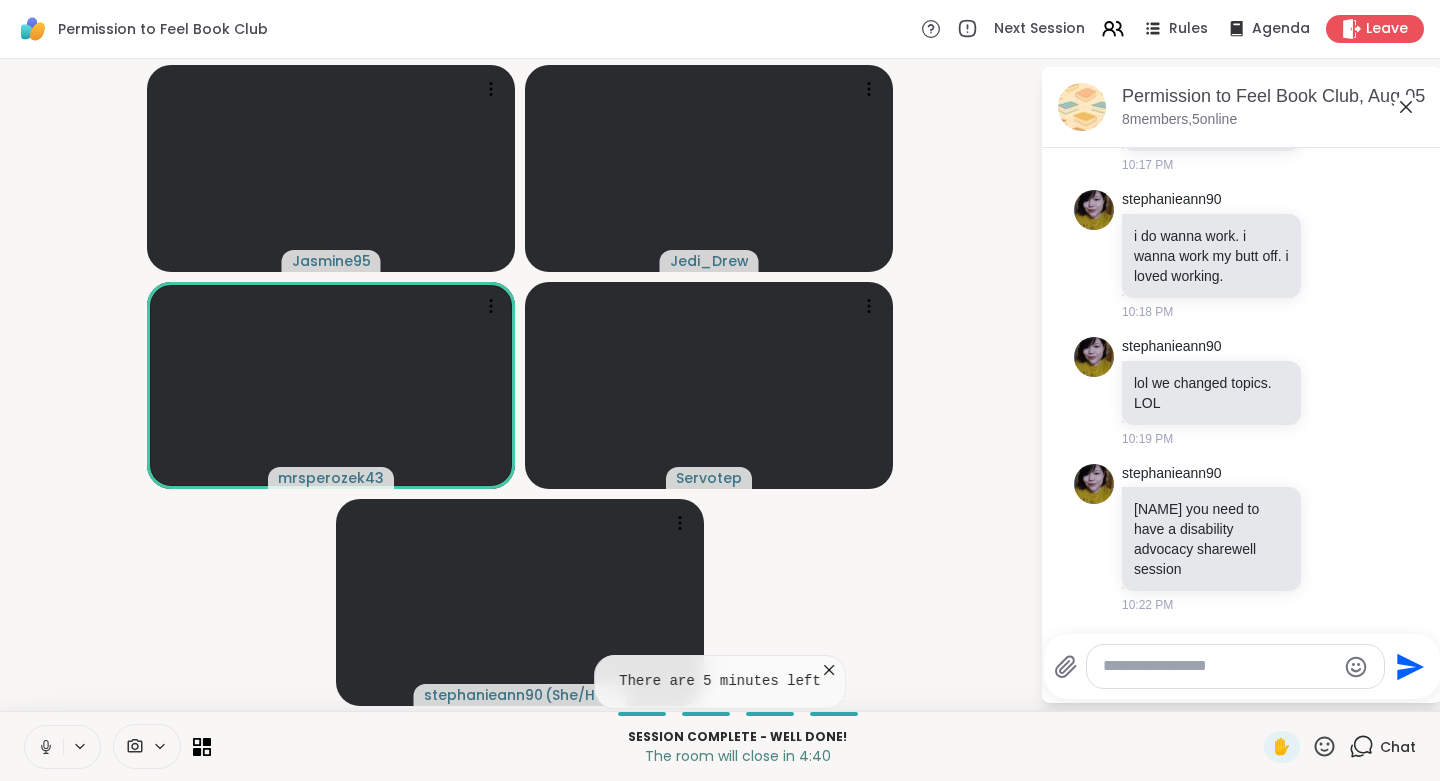 click at bounding box center (1336, 506) 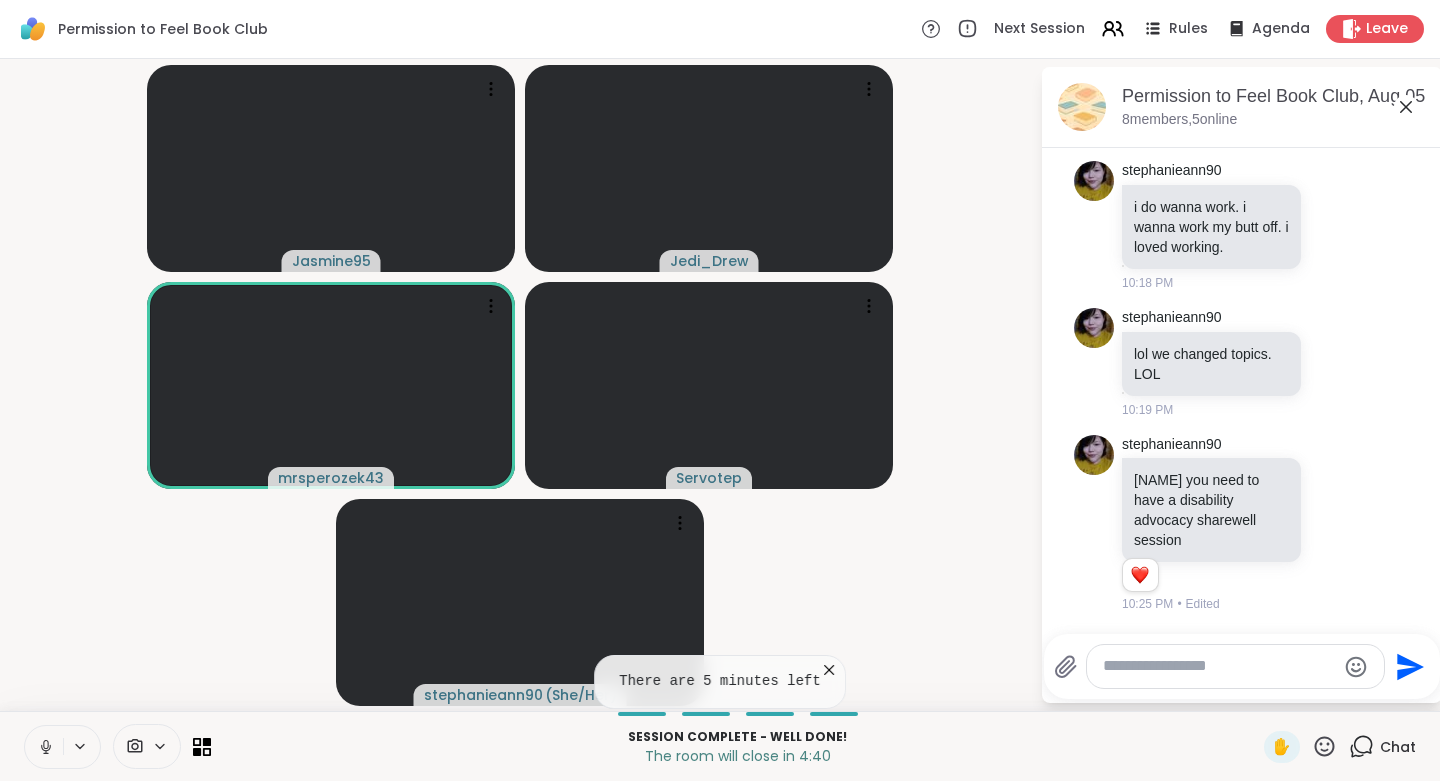 scroll, scrollTop: 11948, scrollLeft: 0, axis: vertical 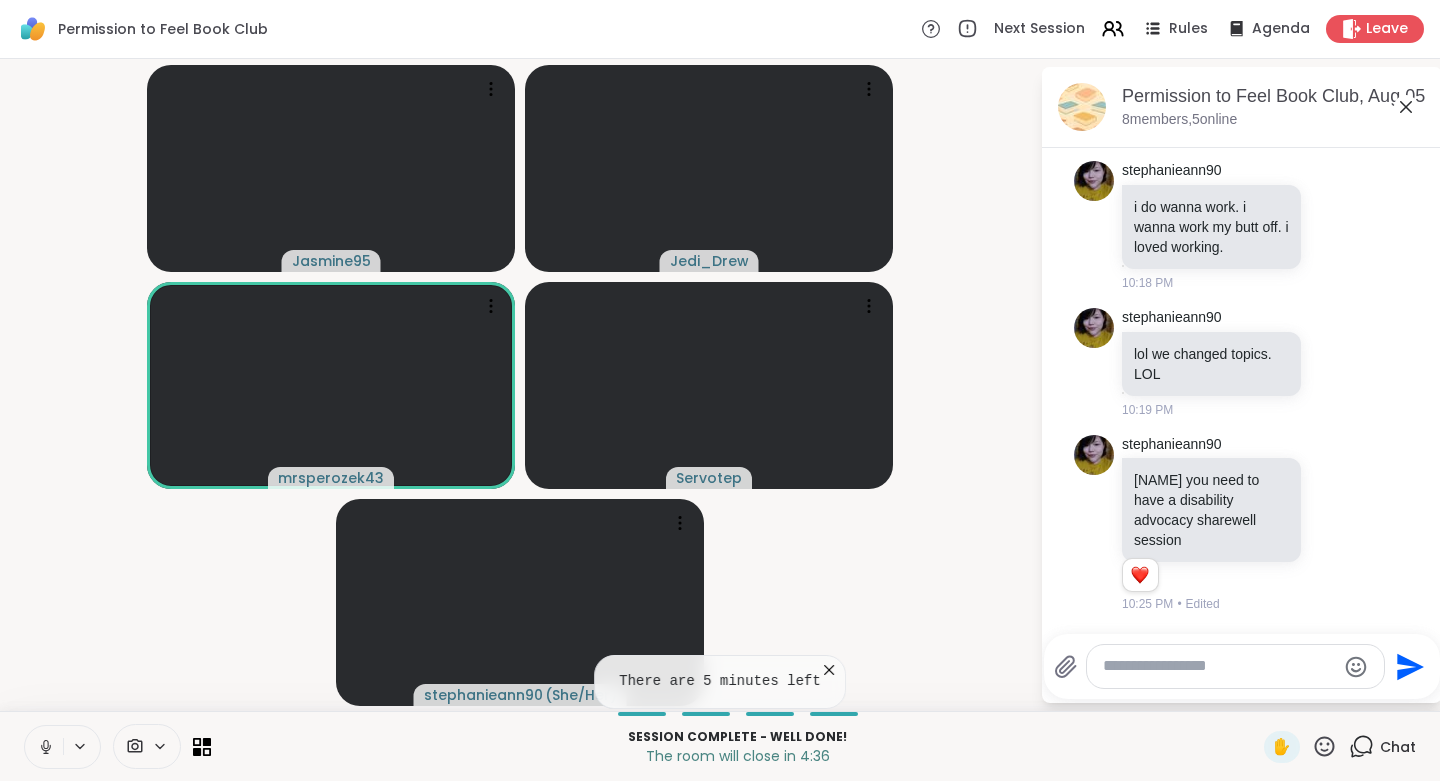 click at bounding box center [1219, 666] 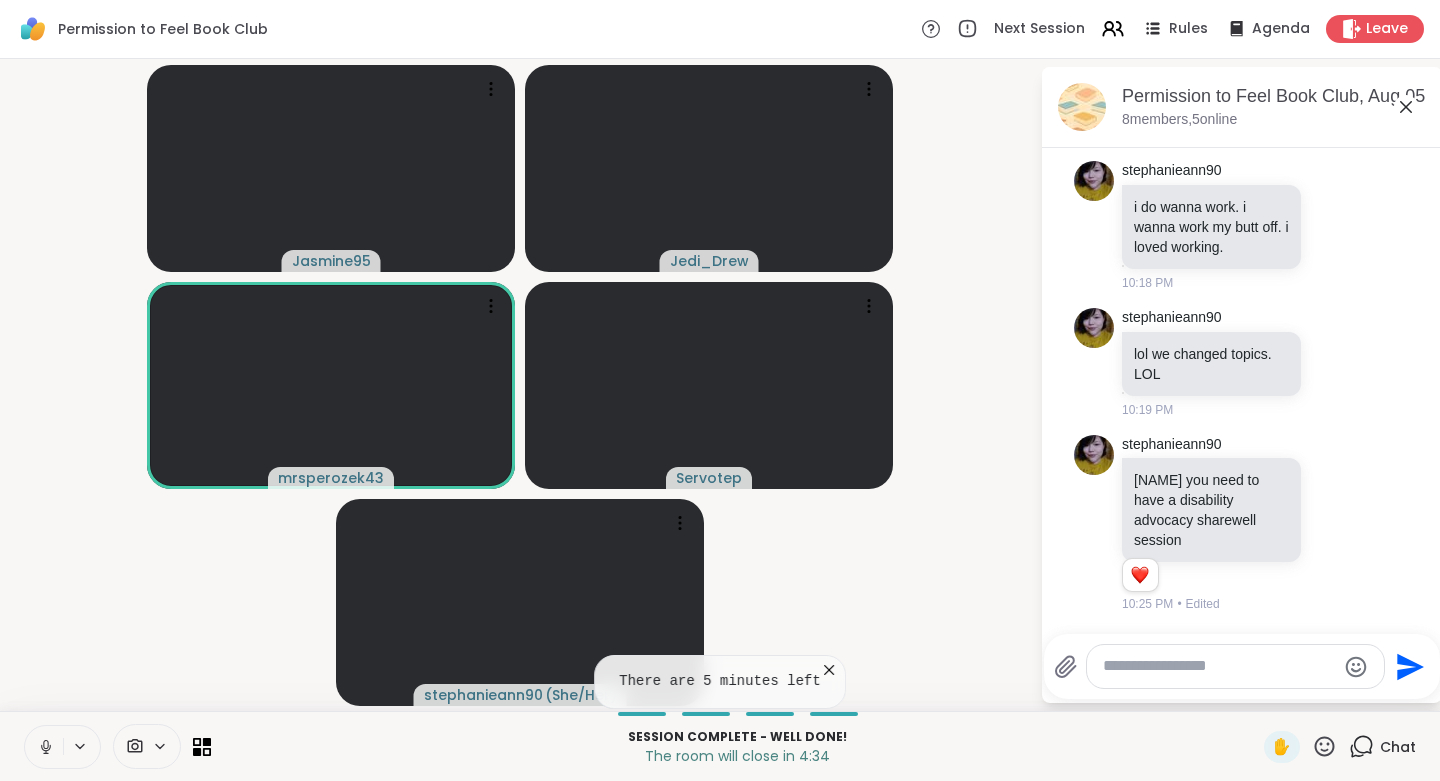 paste on "**********" 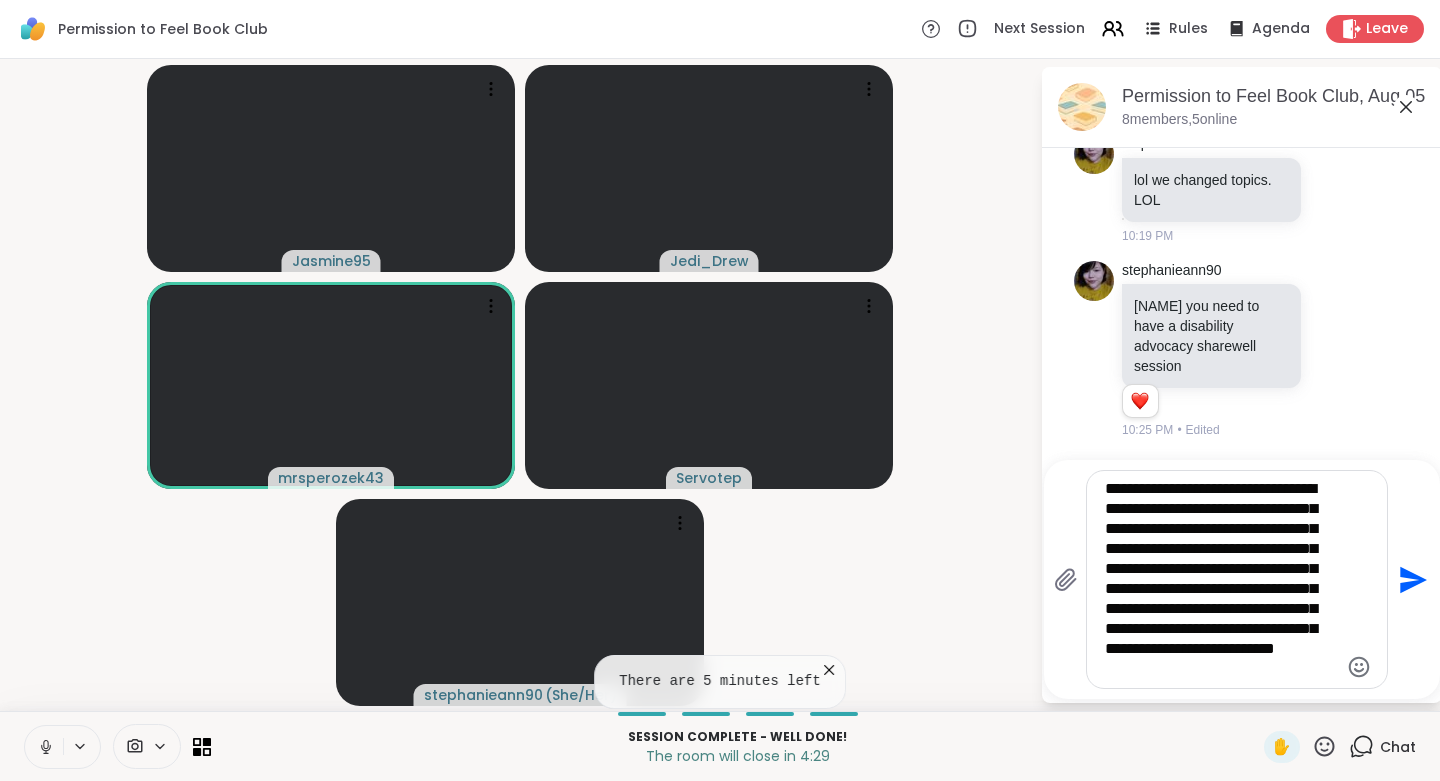 click 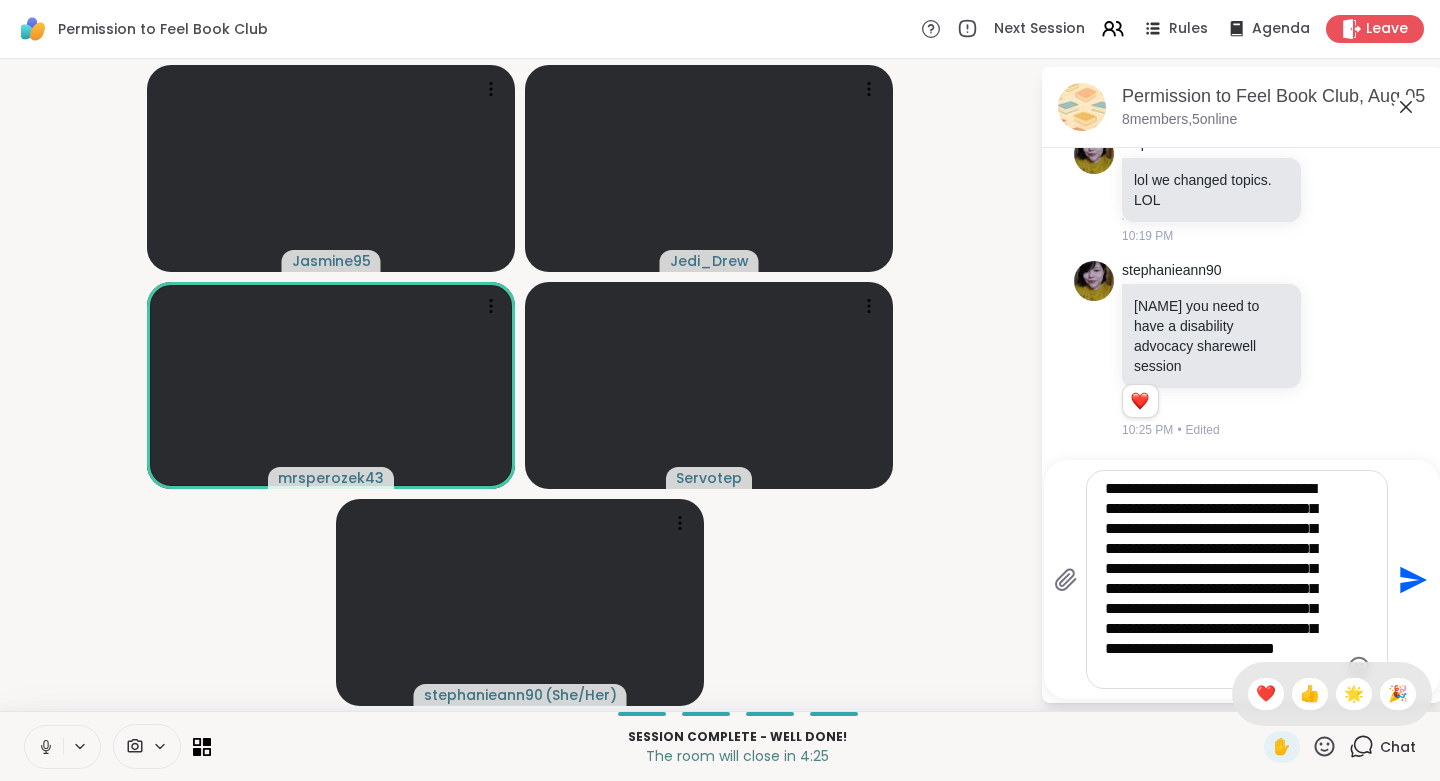 click on "❤️" at bounding box center (1266, 694) 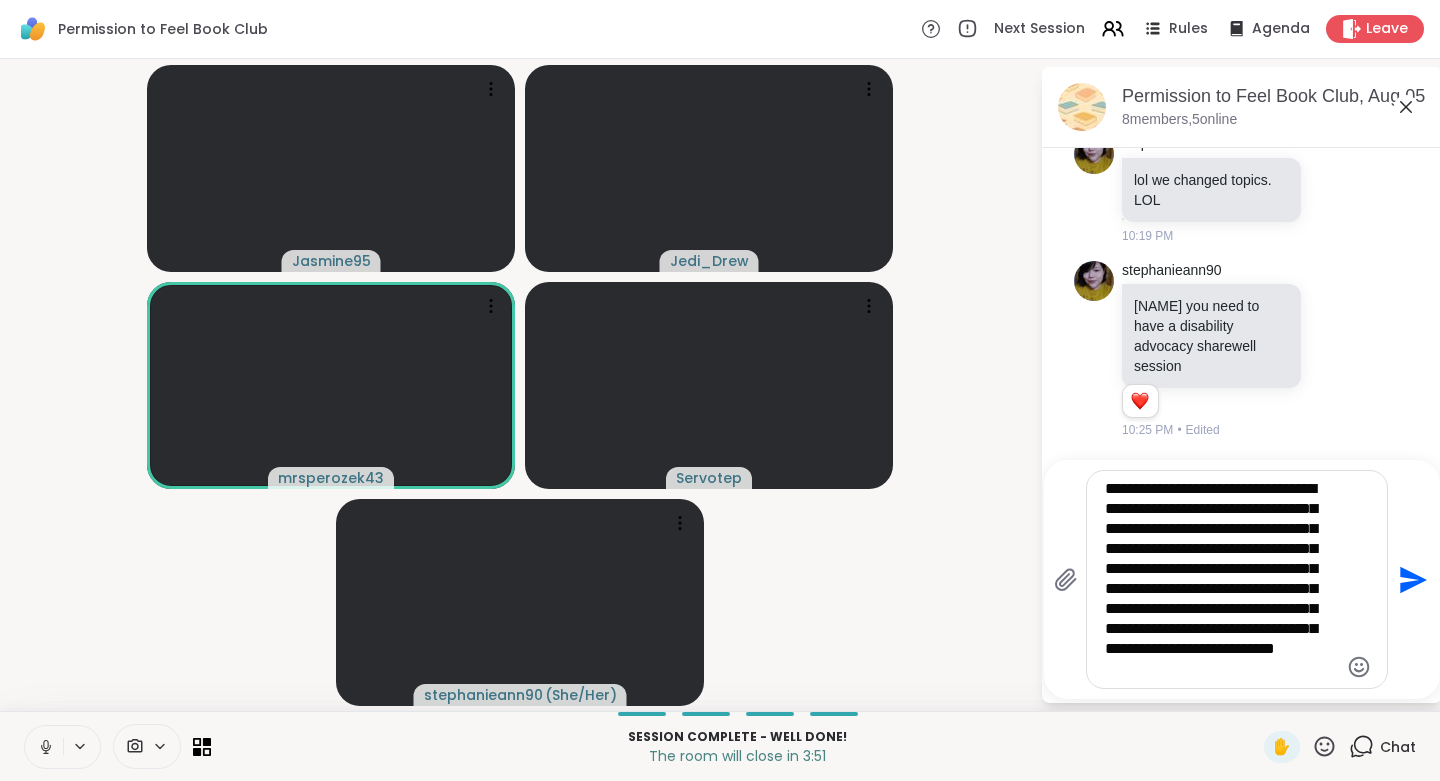 click 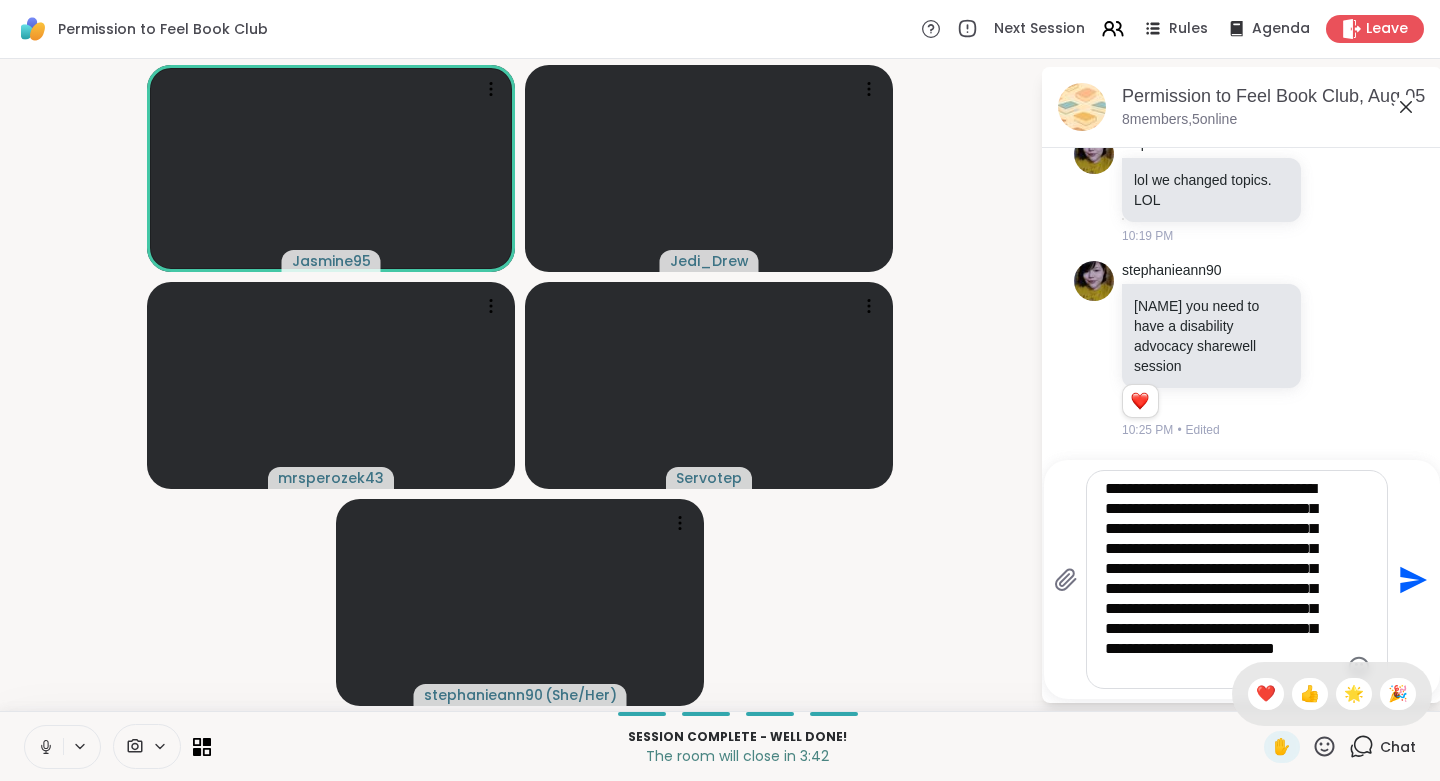 click on "**********" at bounding box center (1221, 579) 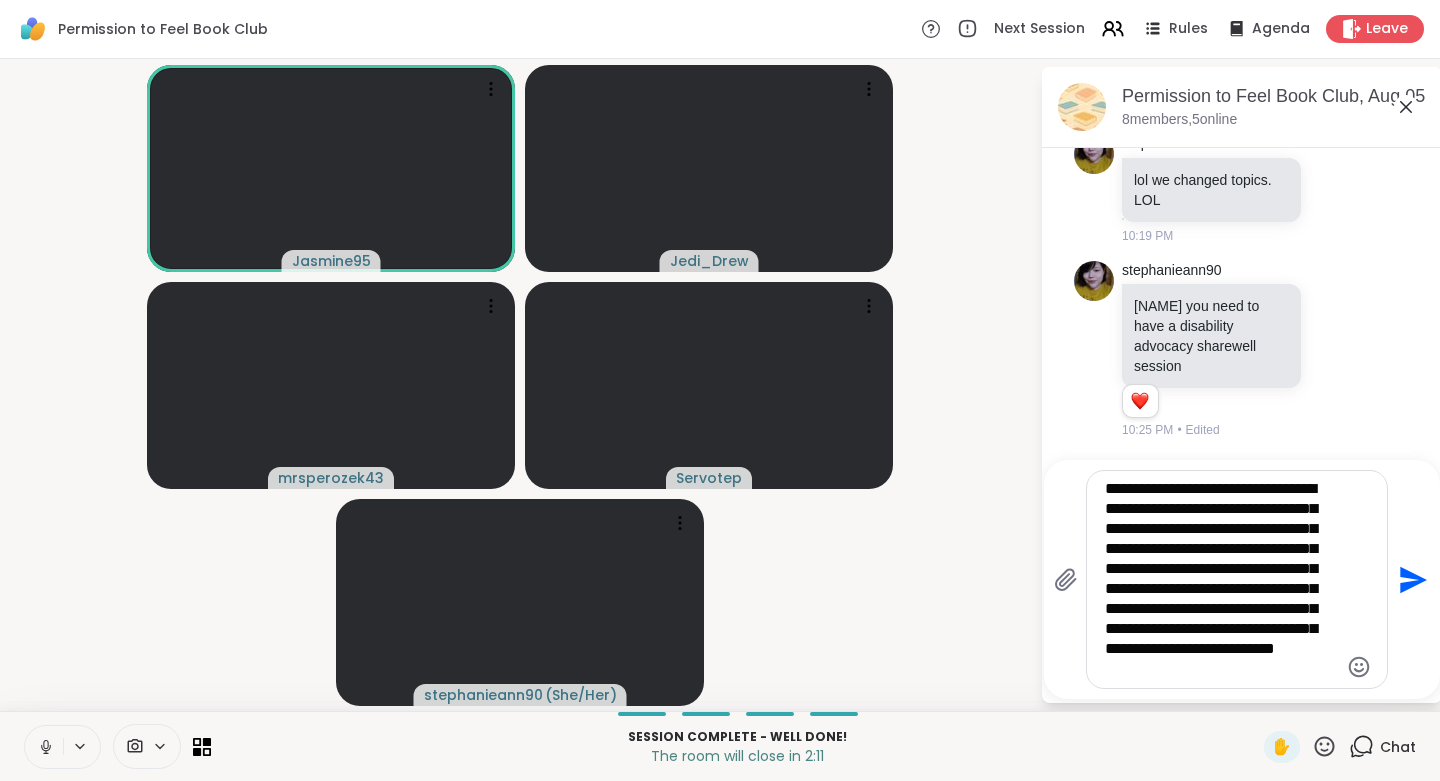 type 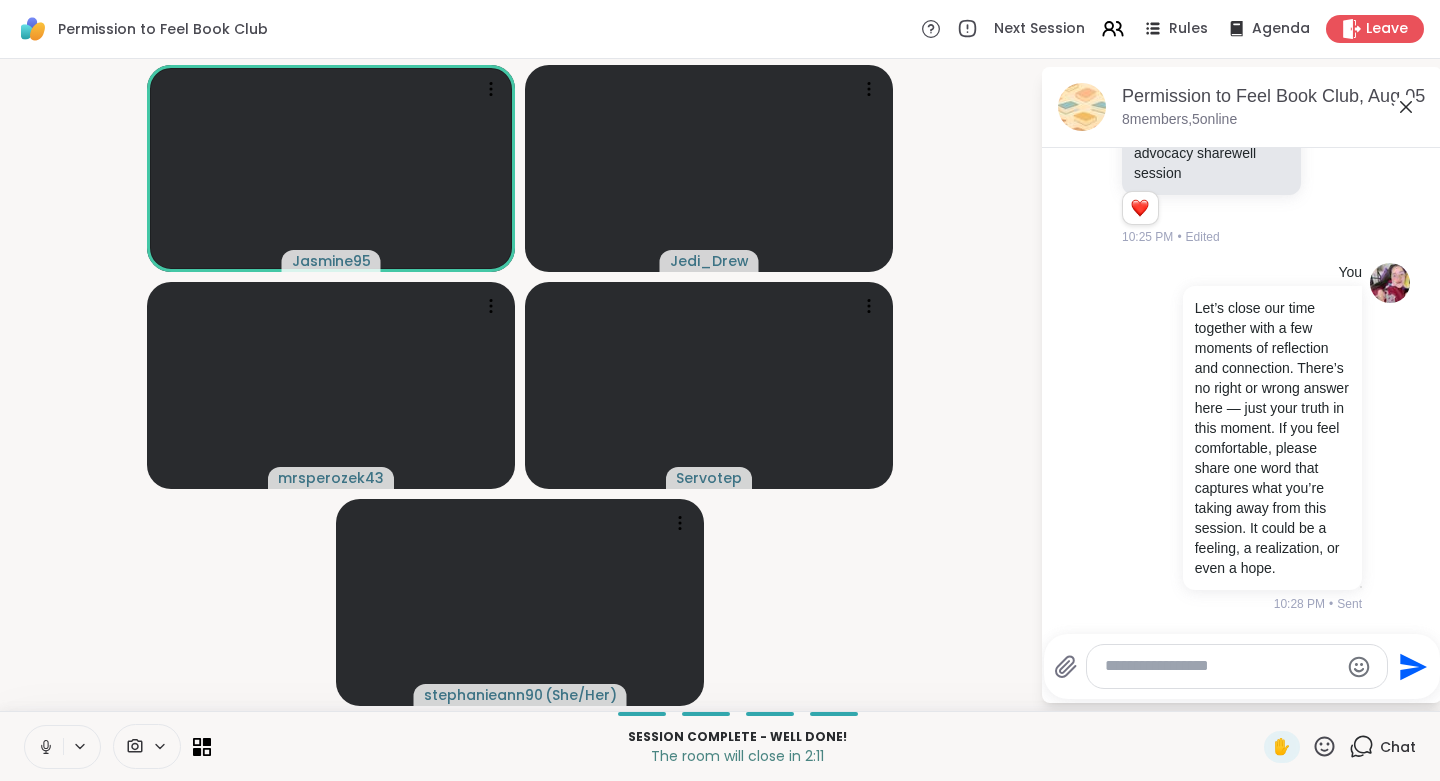 scroll, scrollTop: 12355, scrollLeft: 0, axis: vertical 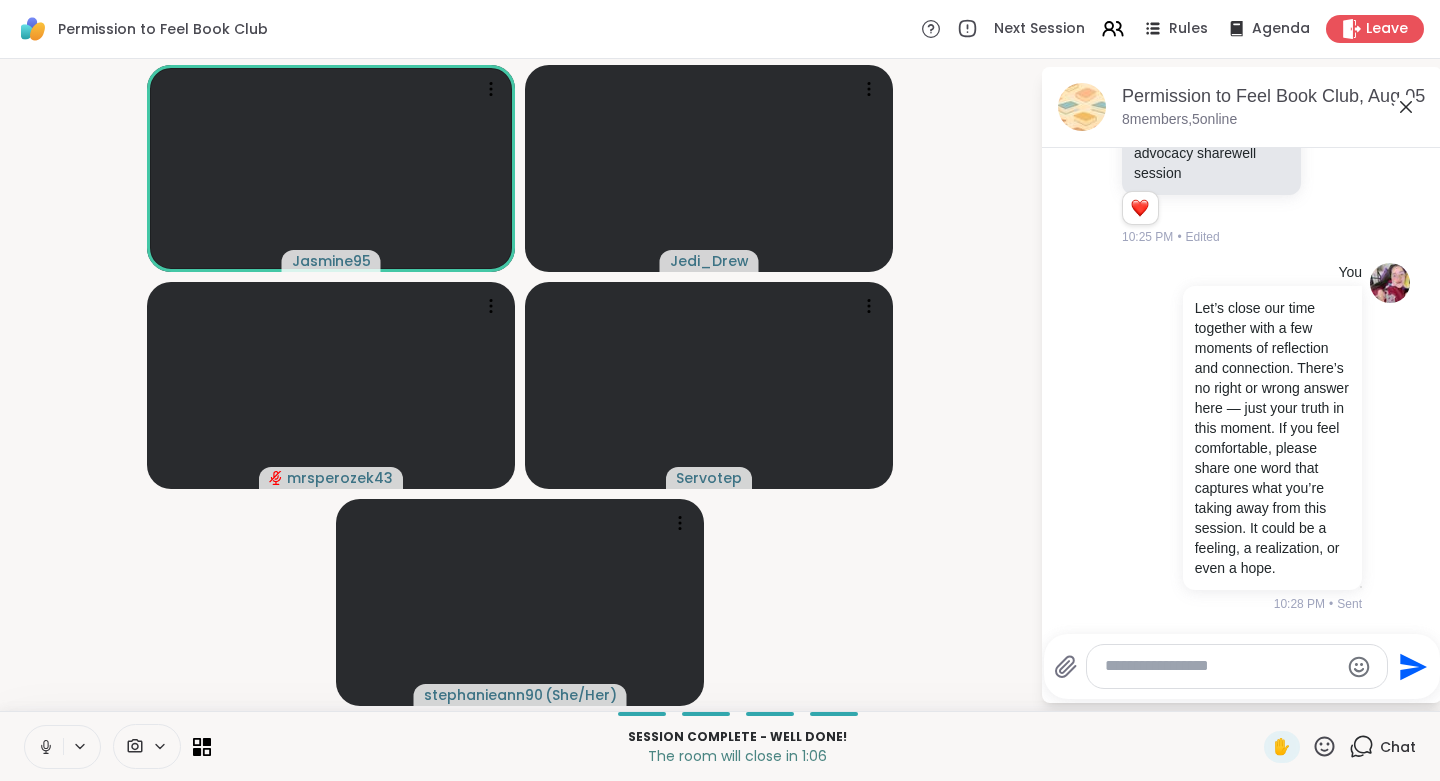 click 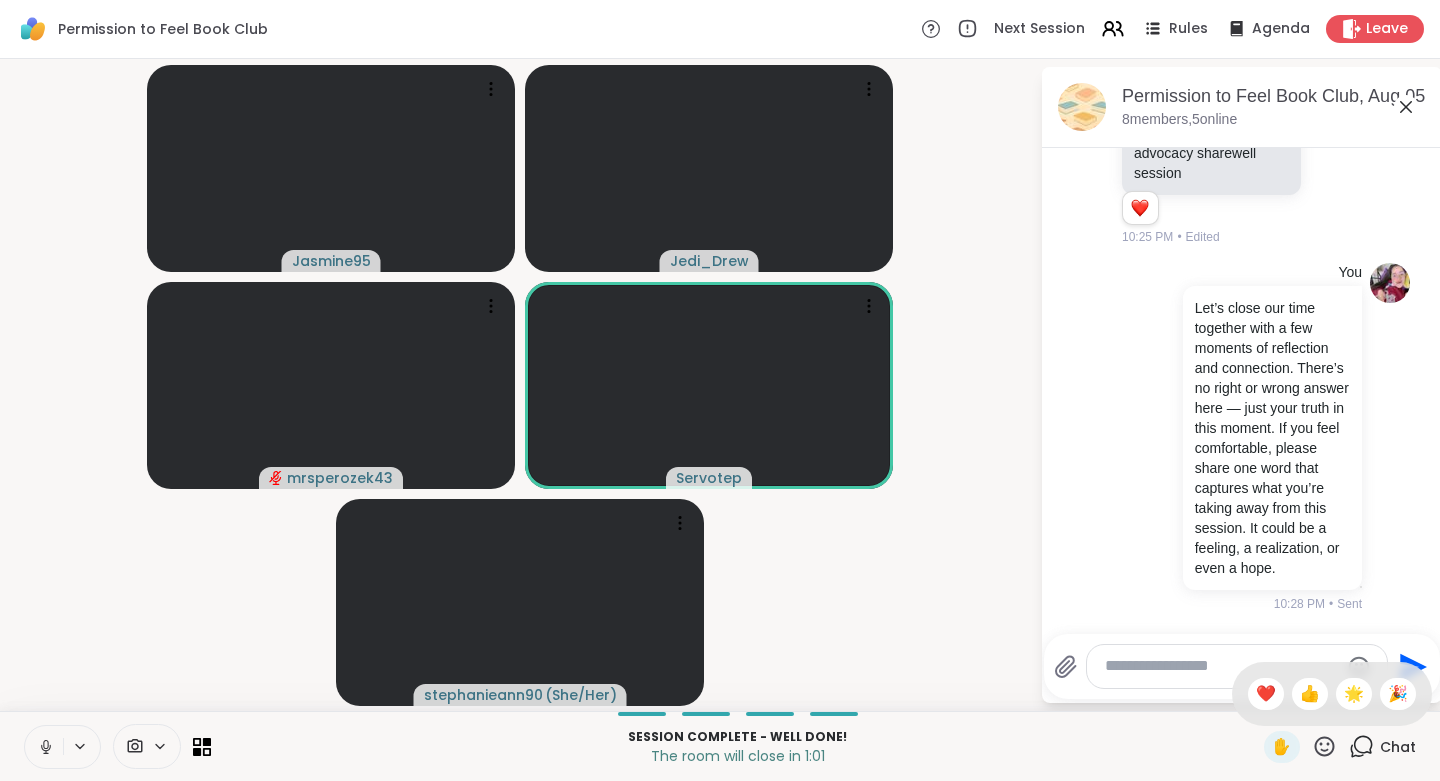 click on "❤️" at bounding box center (1266, 694) 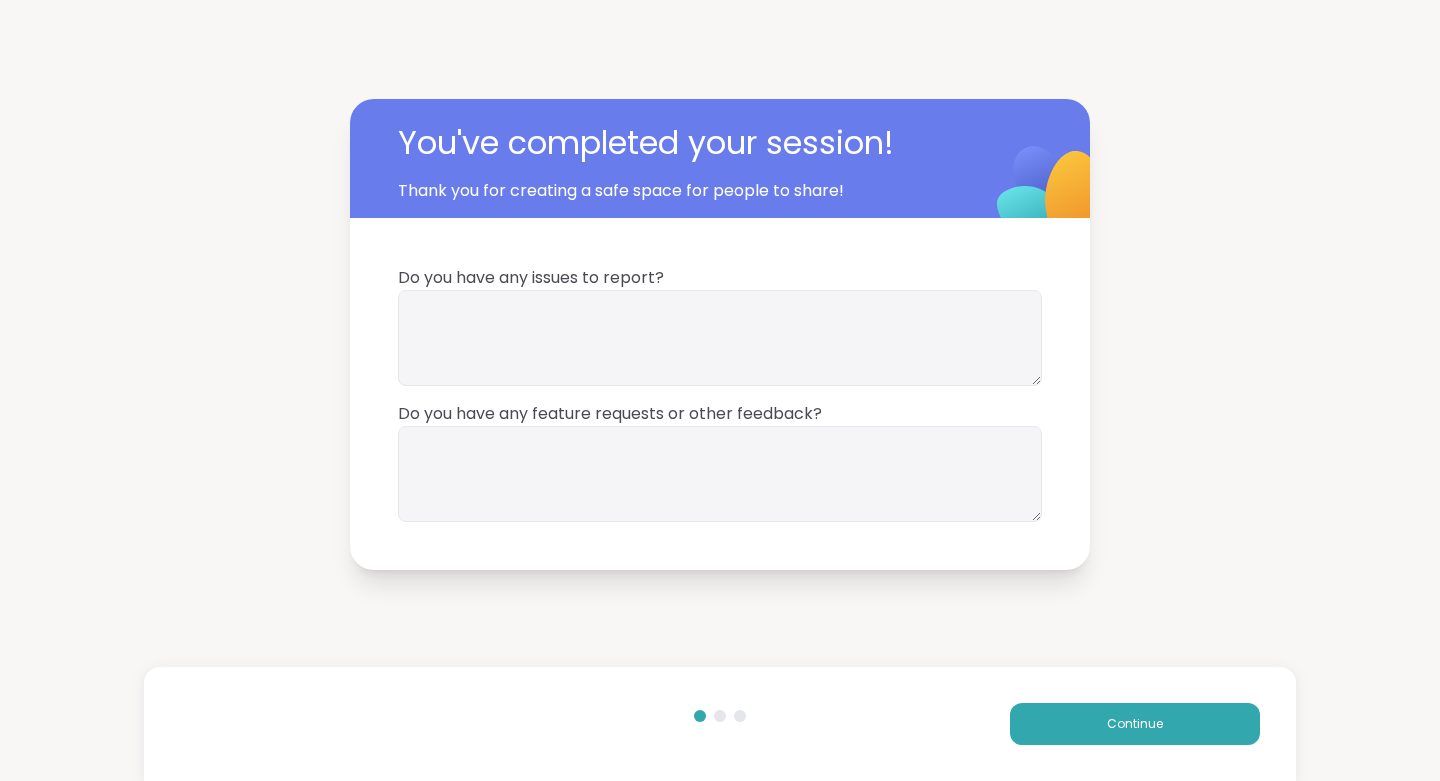 click on "Continue" at bounding box center [1135, 724] 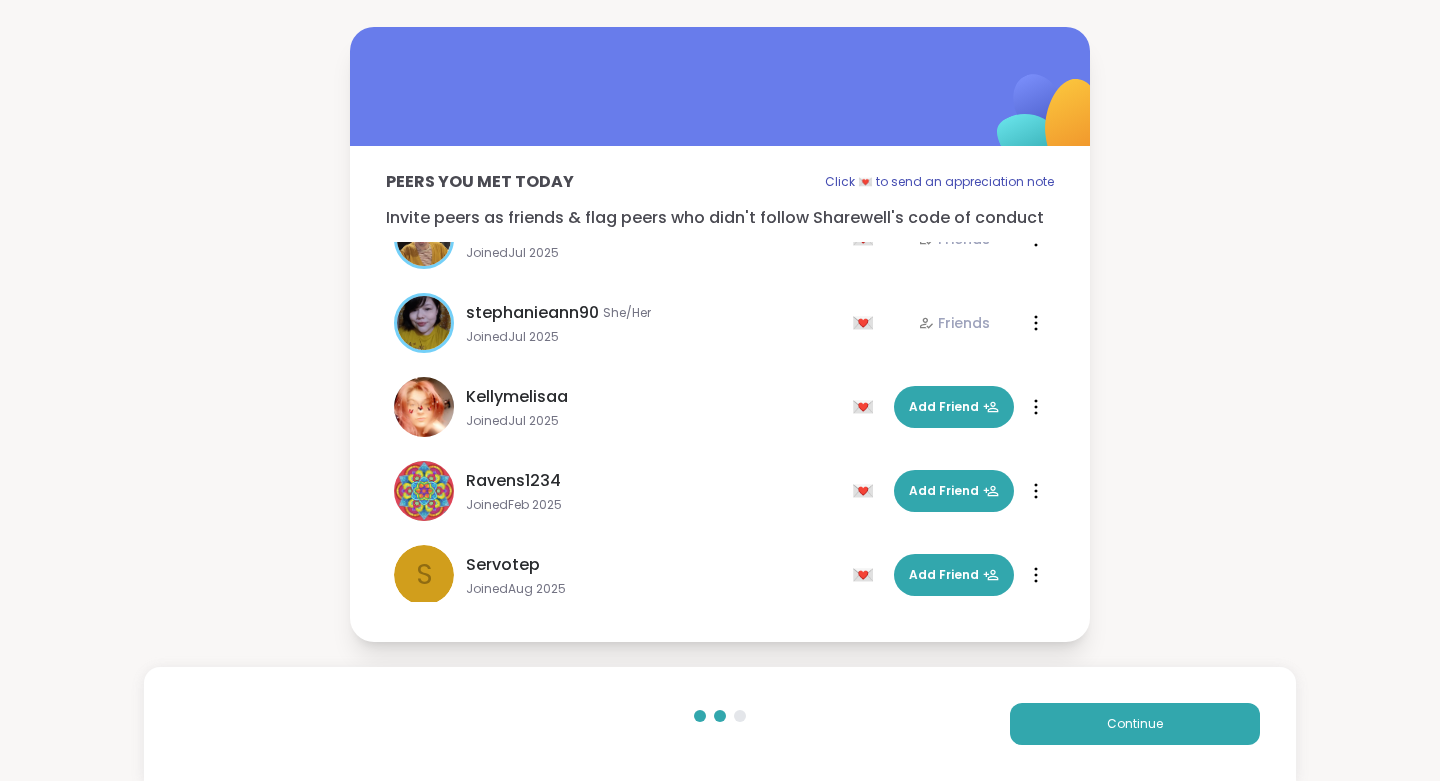 scroll, scrollTop: 144, scrollLeft: 0, axis: vertical 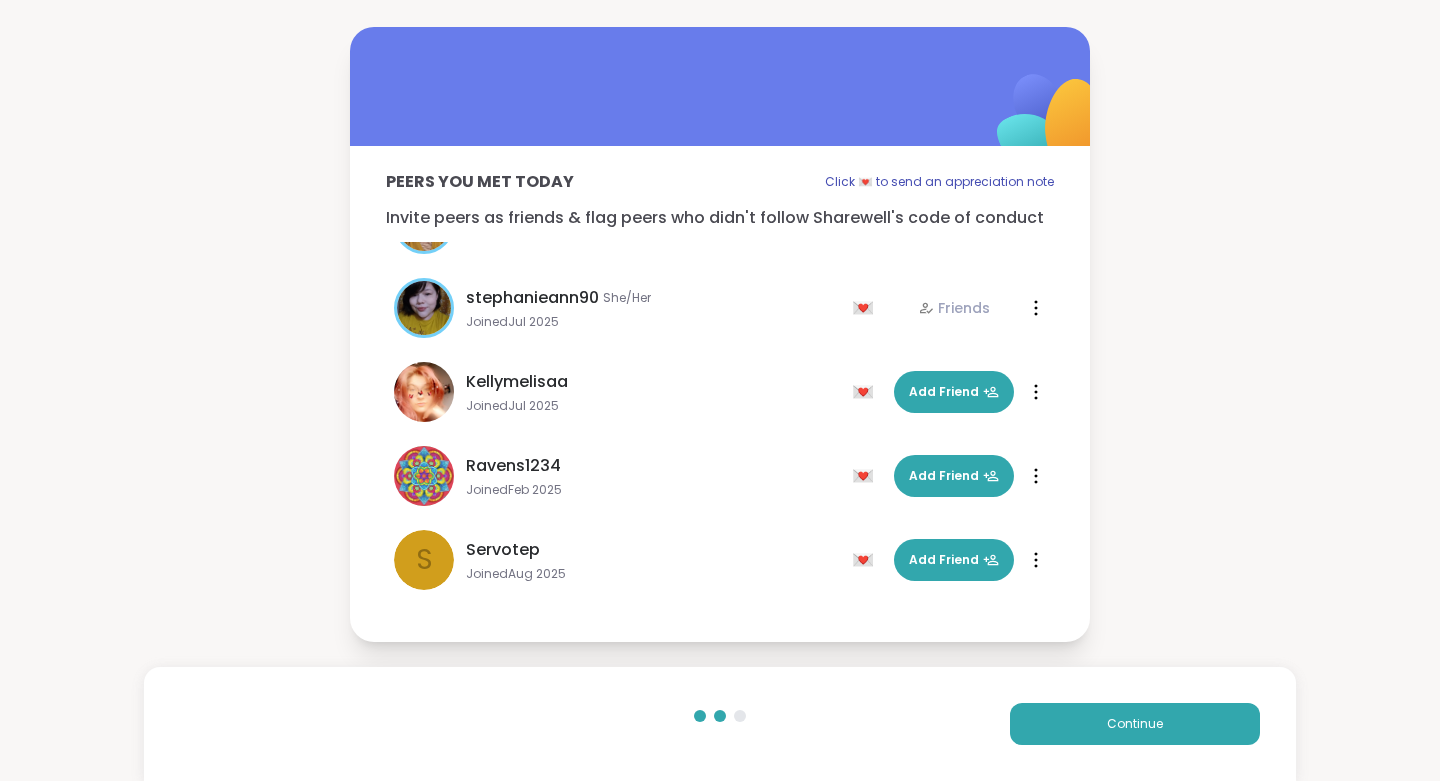 click on "Add Friend" at bounding box center [954, 560] 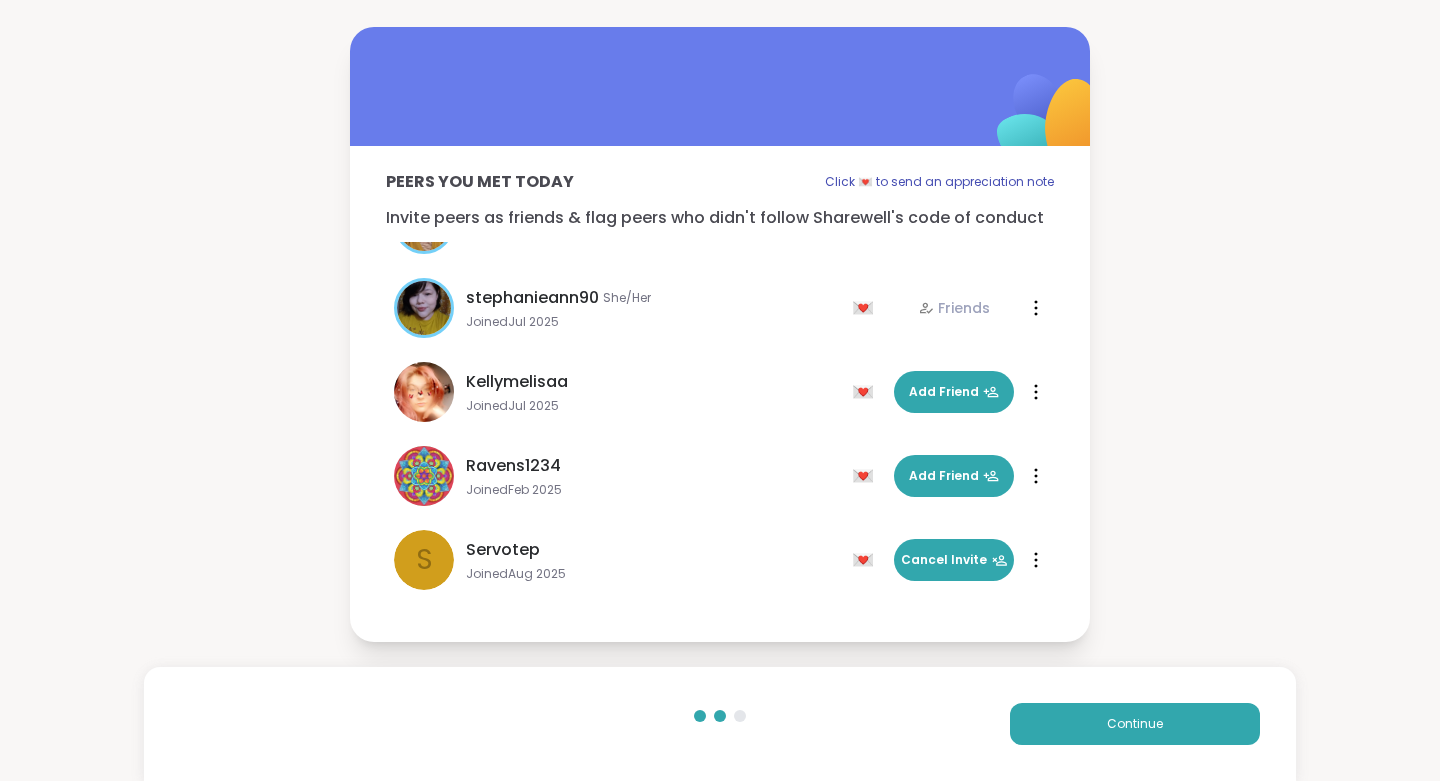 click on "Continue" at bounding box center [1135, 724] 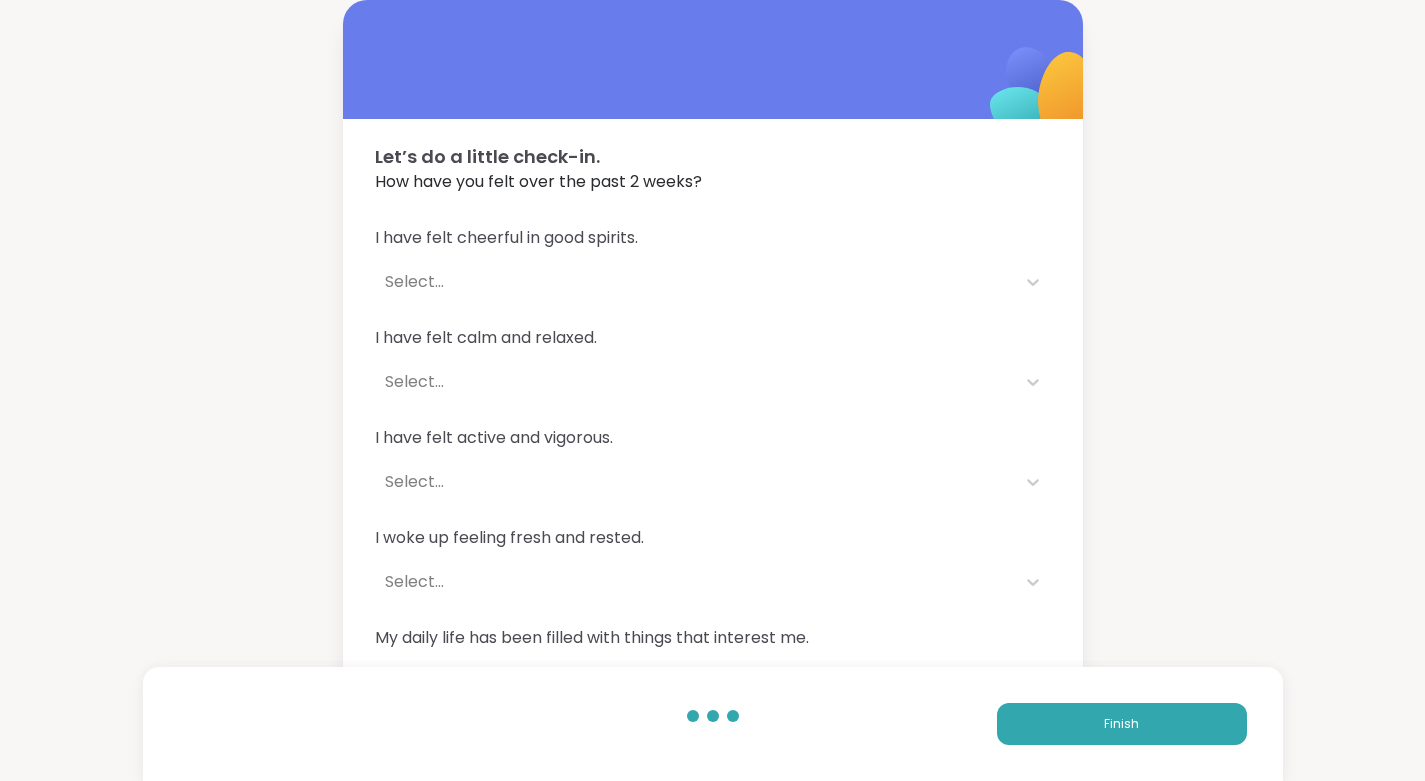 click on "Finish" at bounding box center (1121, 724) 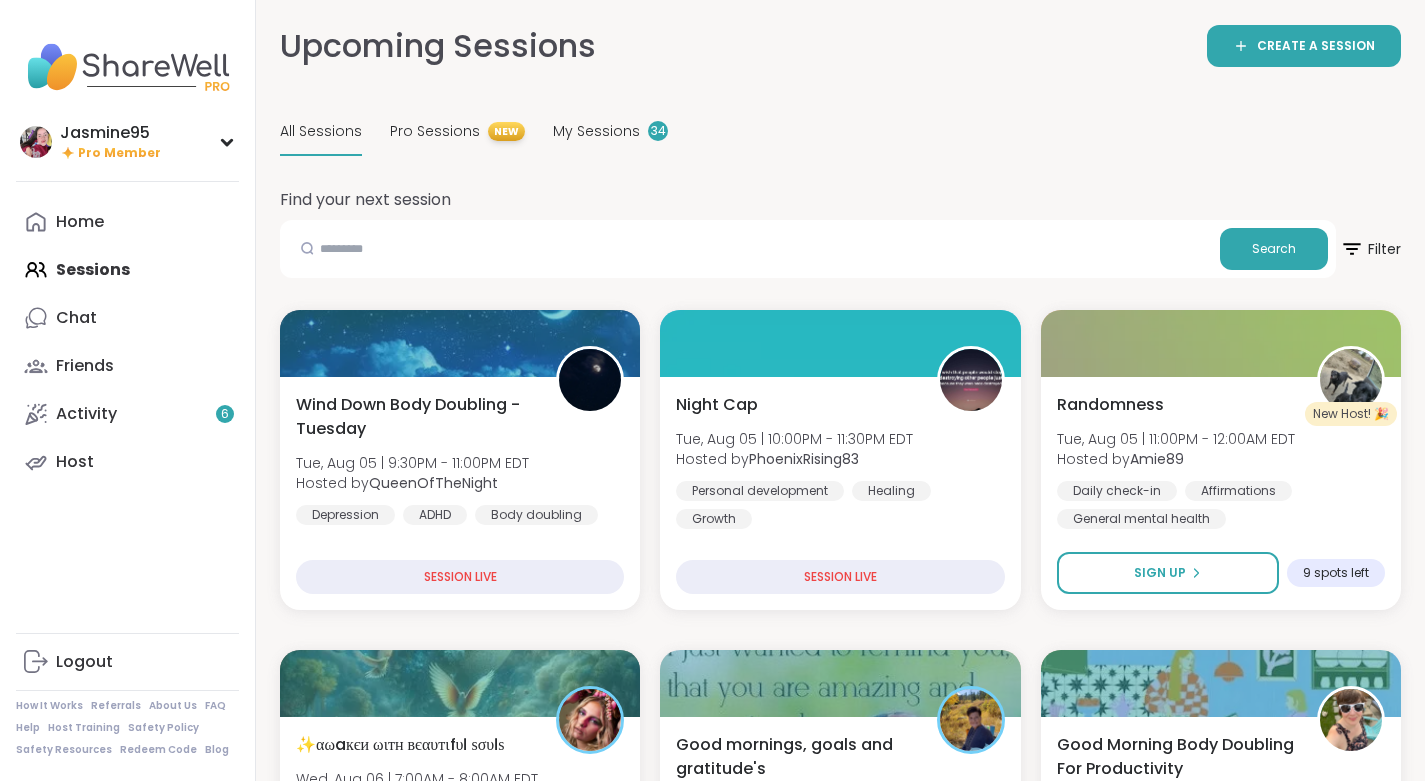 click on "Chat" at bounding box center (127, 318) 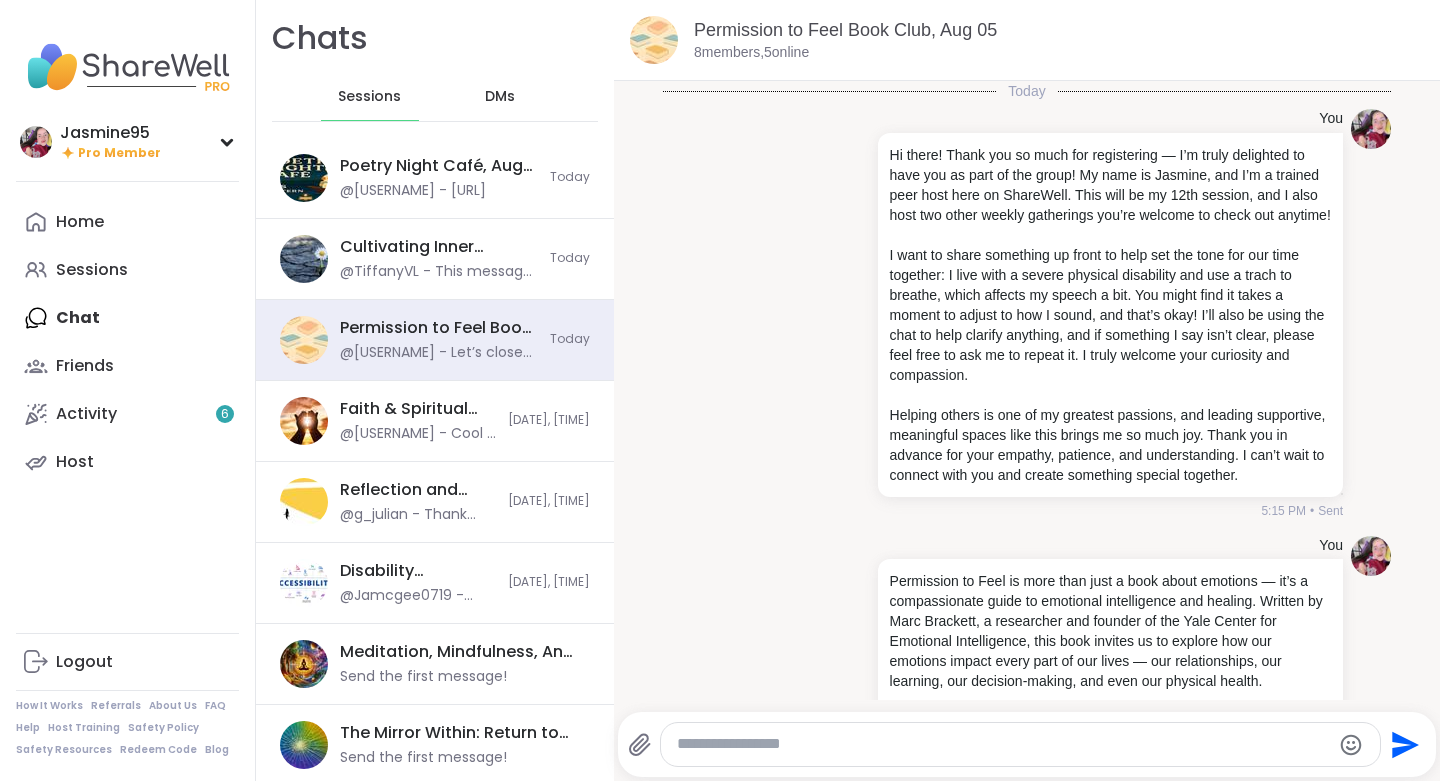 scroll, scrollTop: 7590, scrollLeft: 0, axis: vertical 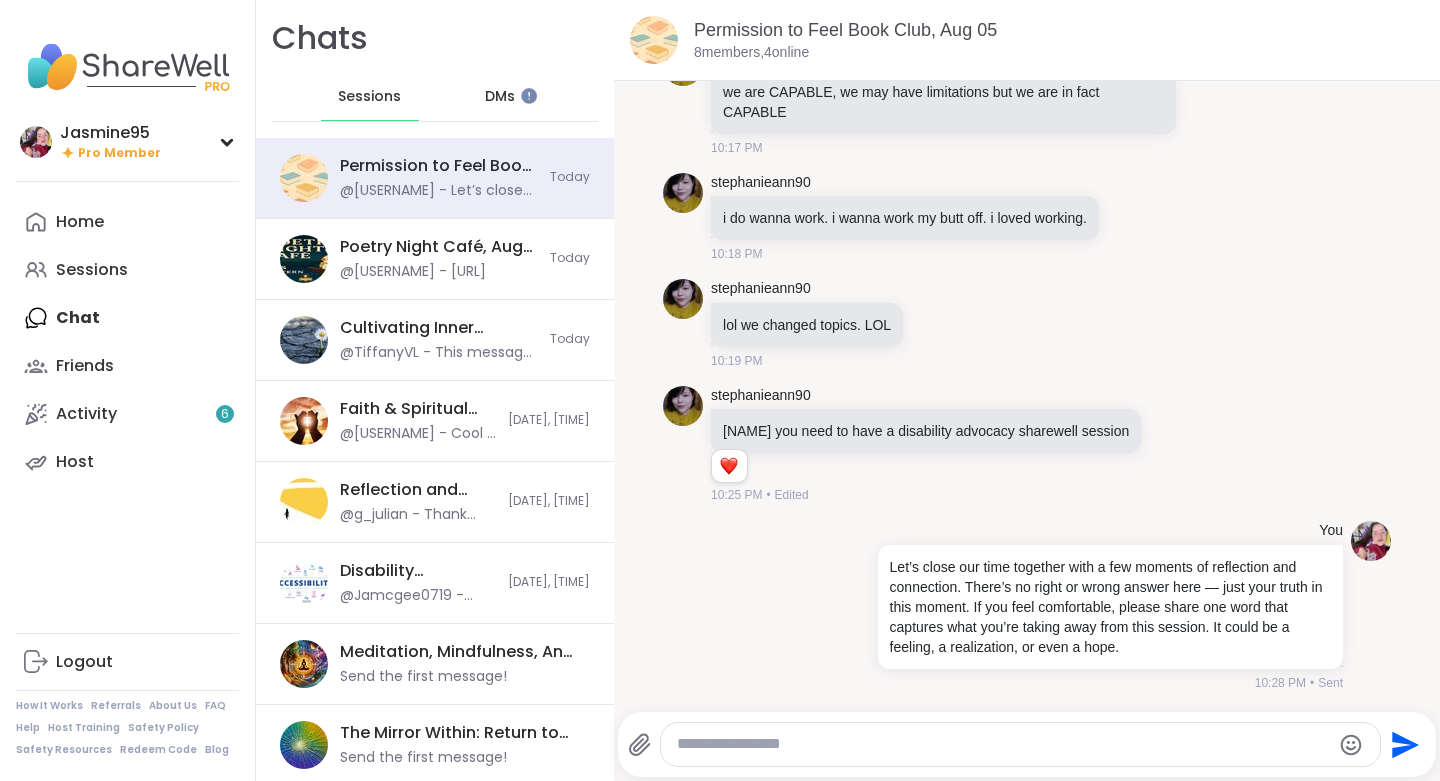 click at bounding box center [1003, 744] 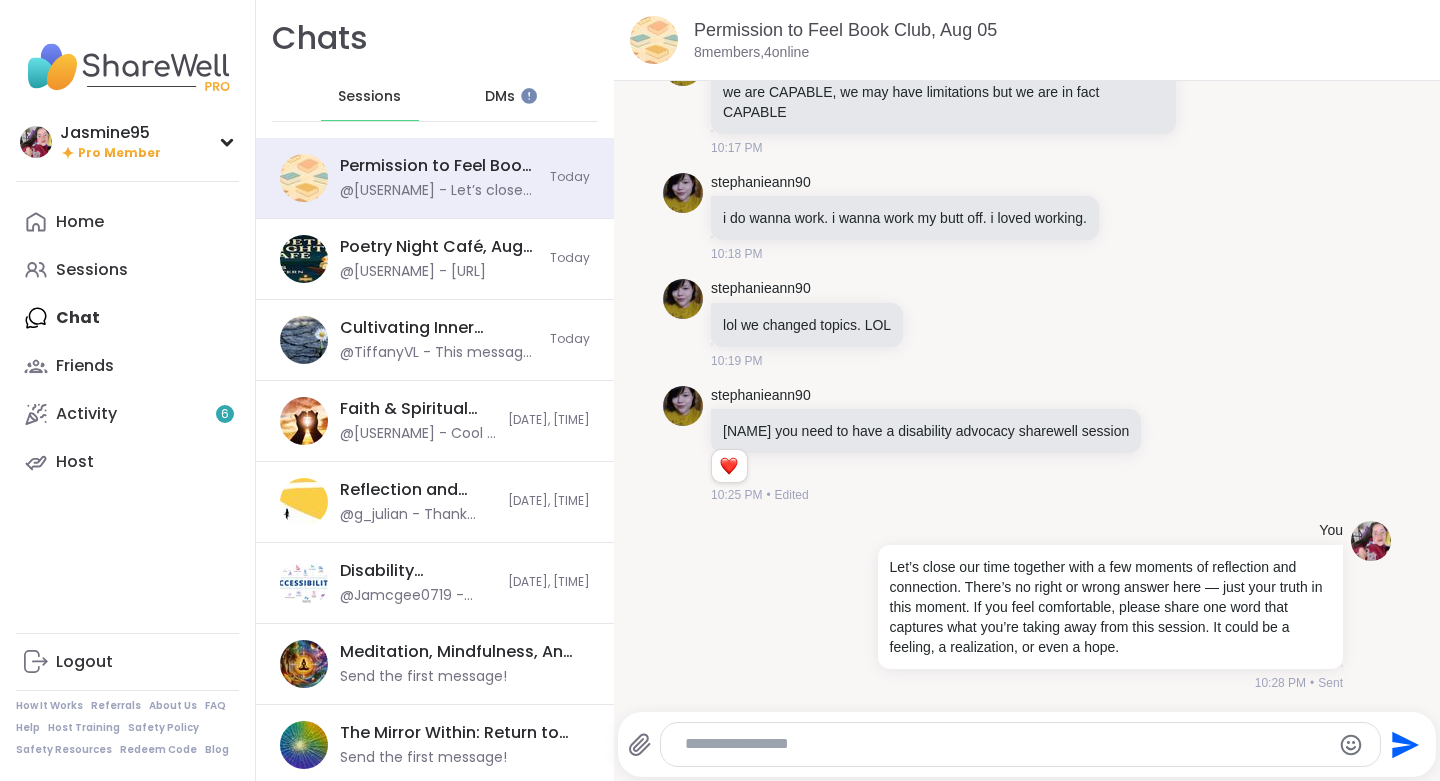 scroll, scrollTop: 7716, scrollLeft: 0, axis: vertical 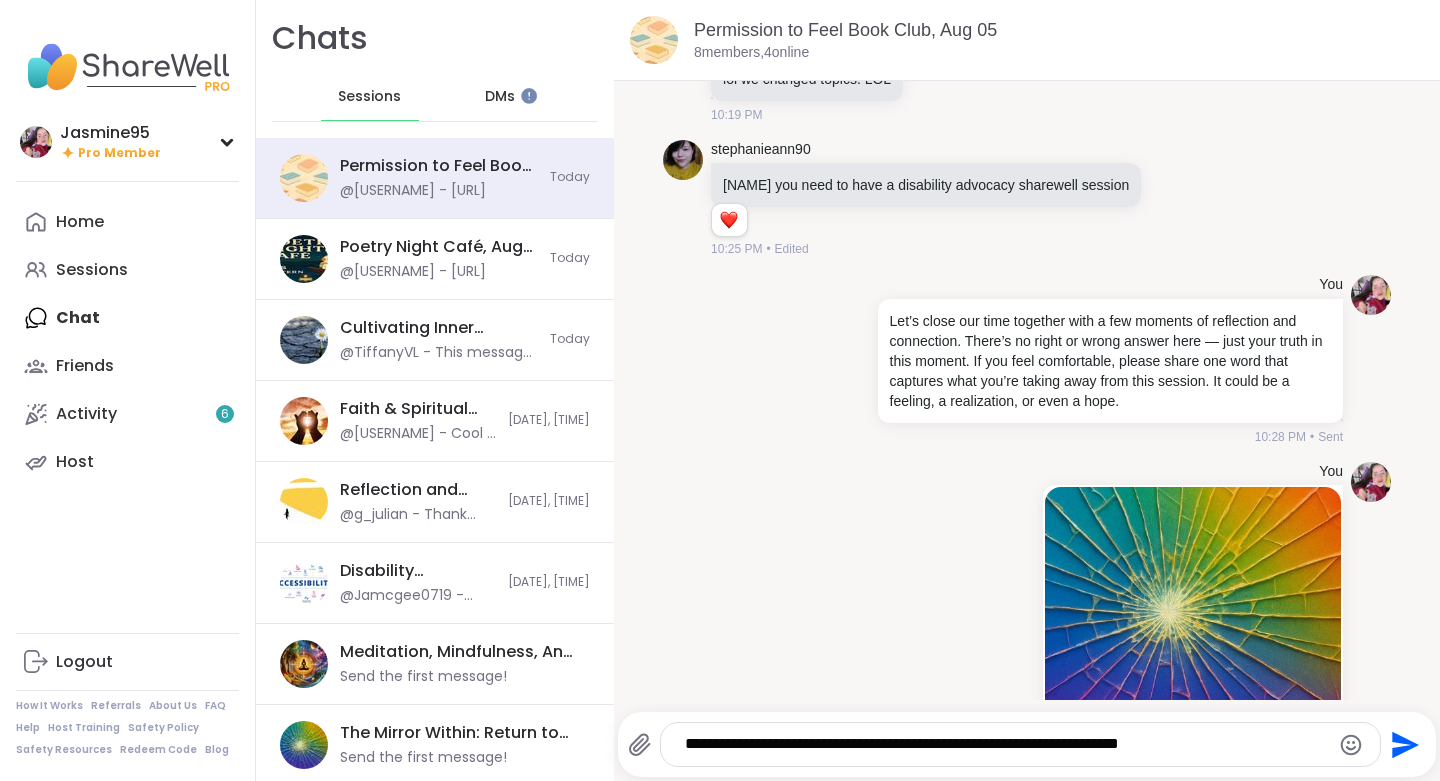 type on "**********" 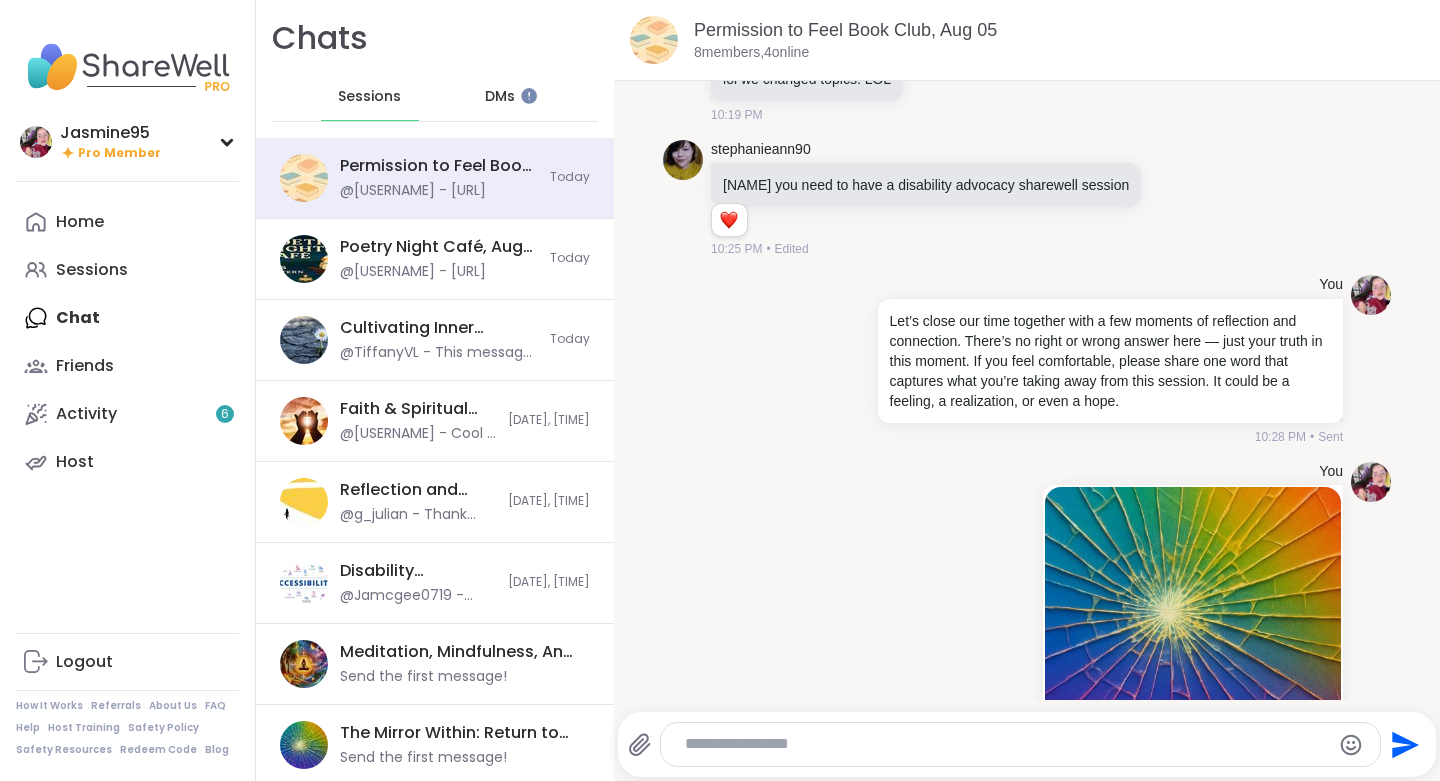 scroll, scrollTop: 8189, scrollLeft: 0, axis: vertical 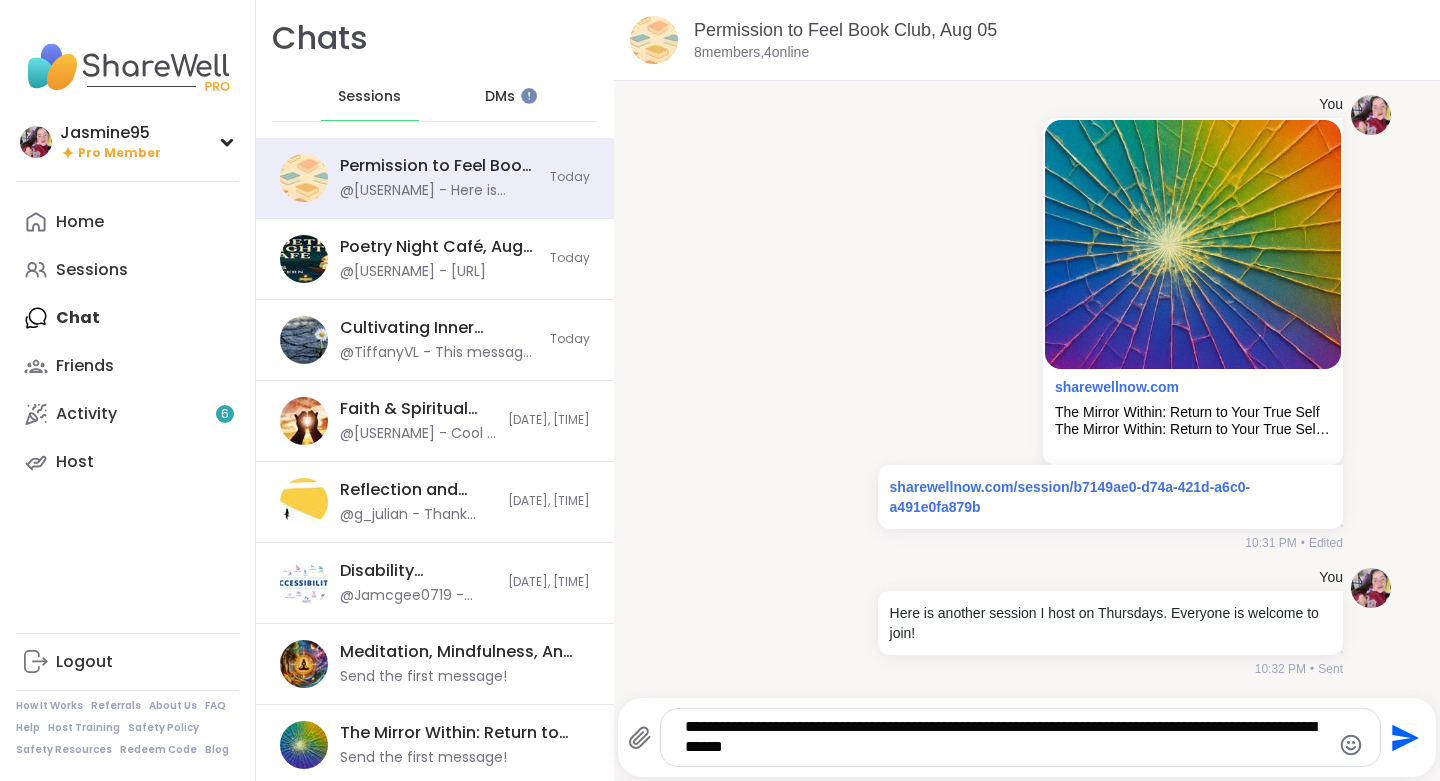 type on "**********" 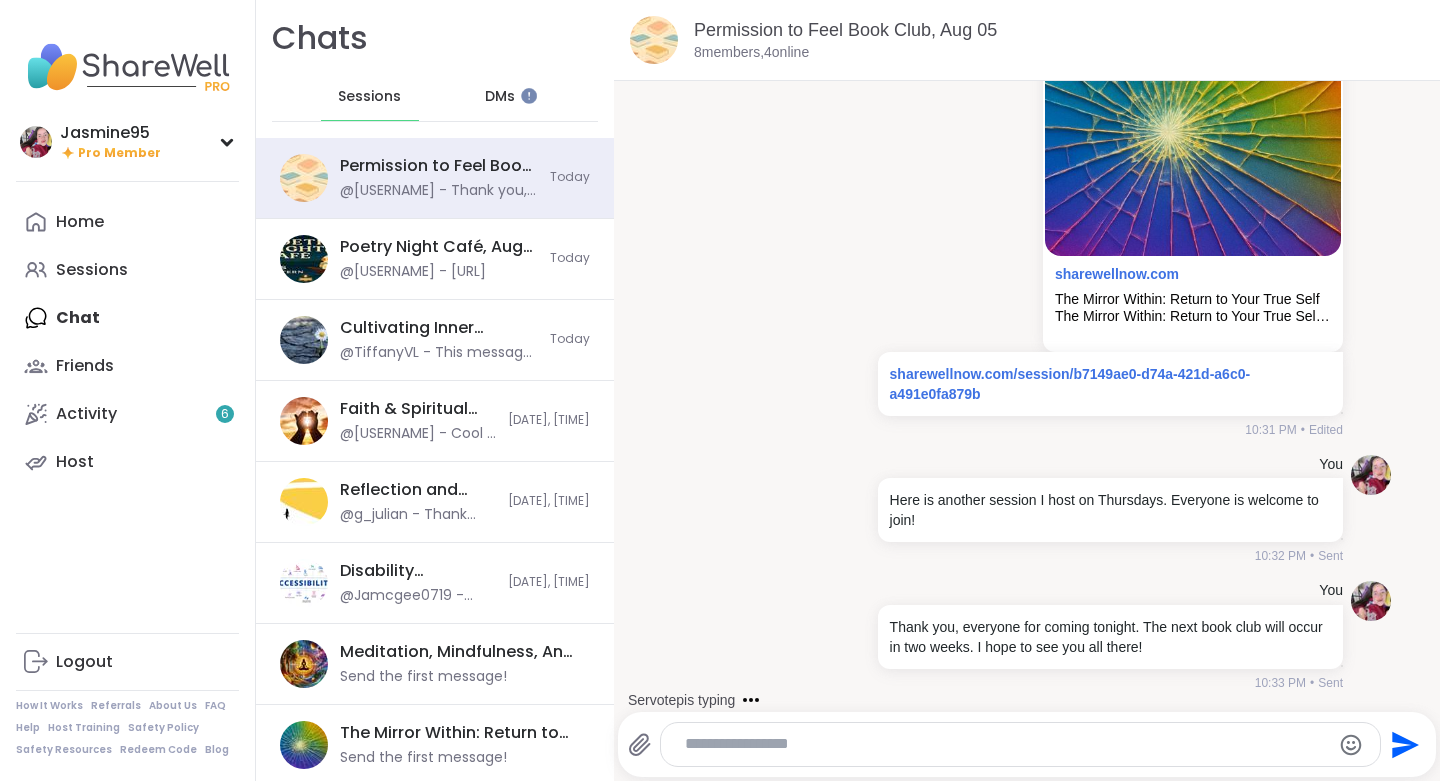 scroll, scrollTop: 8423, scrollLeft: 0, axis: vertical 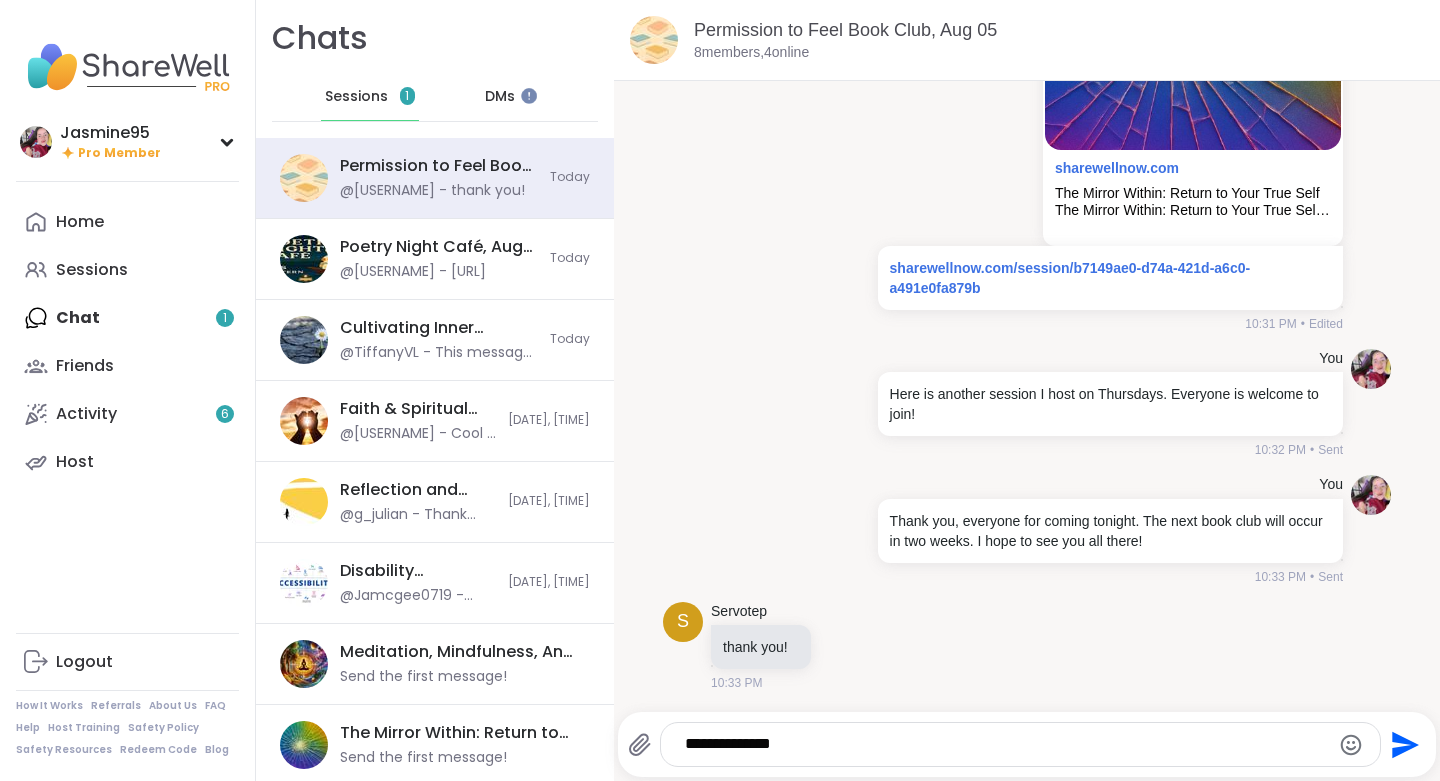 type on "**********" 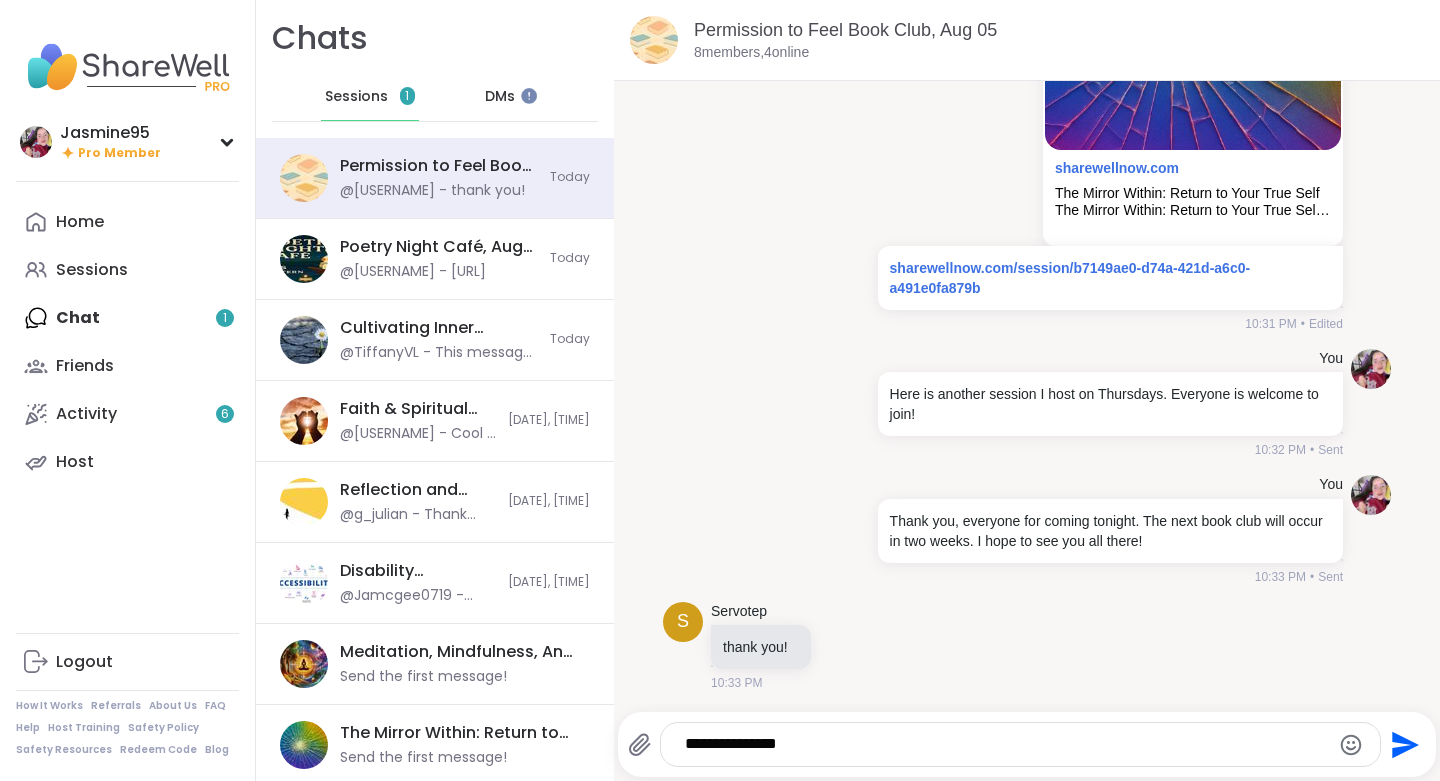 type 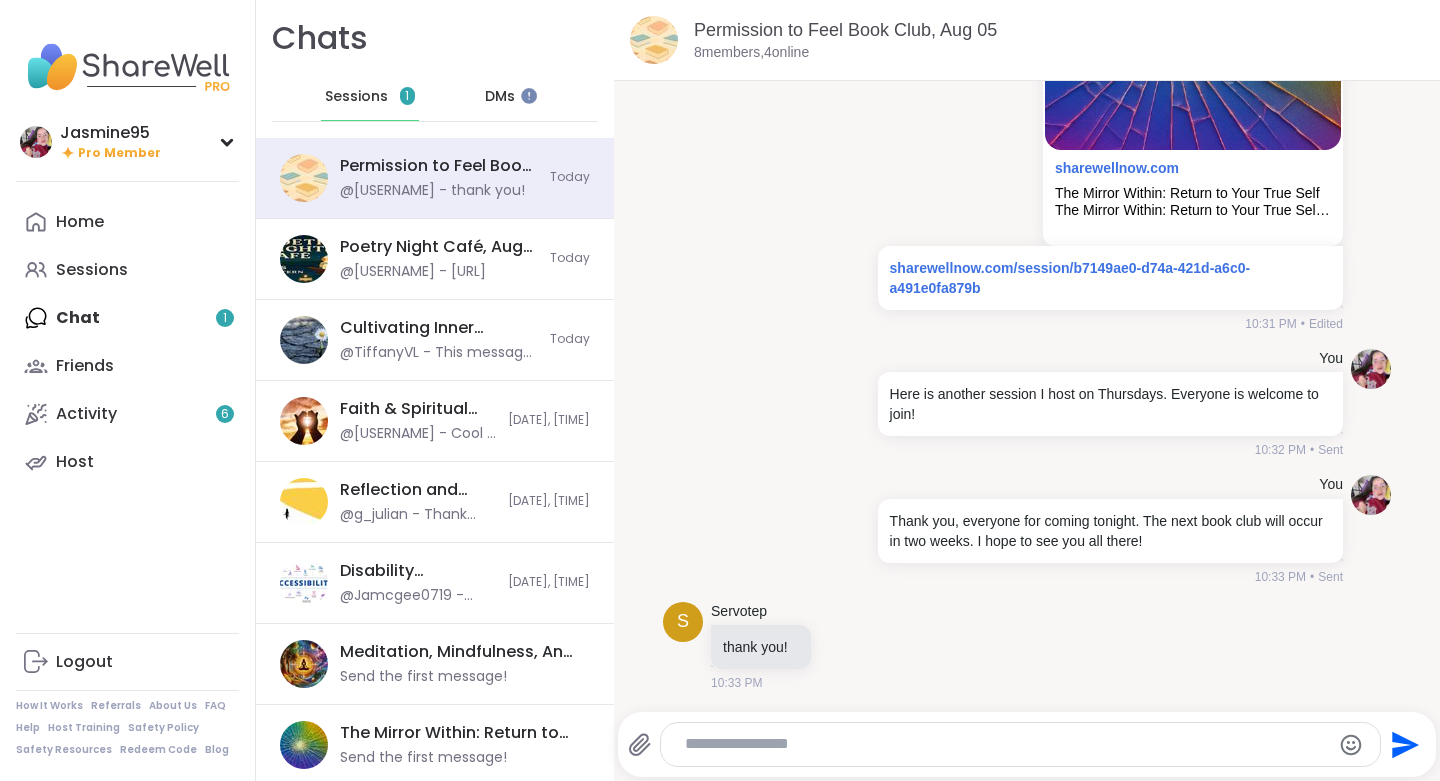 scroll, scrollTop: 8529, scrollLeft: 0, axis: vertical 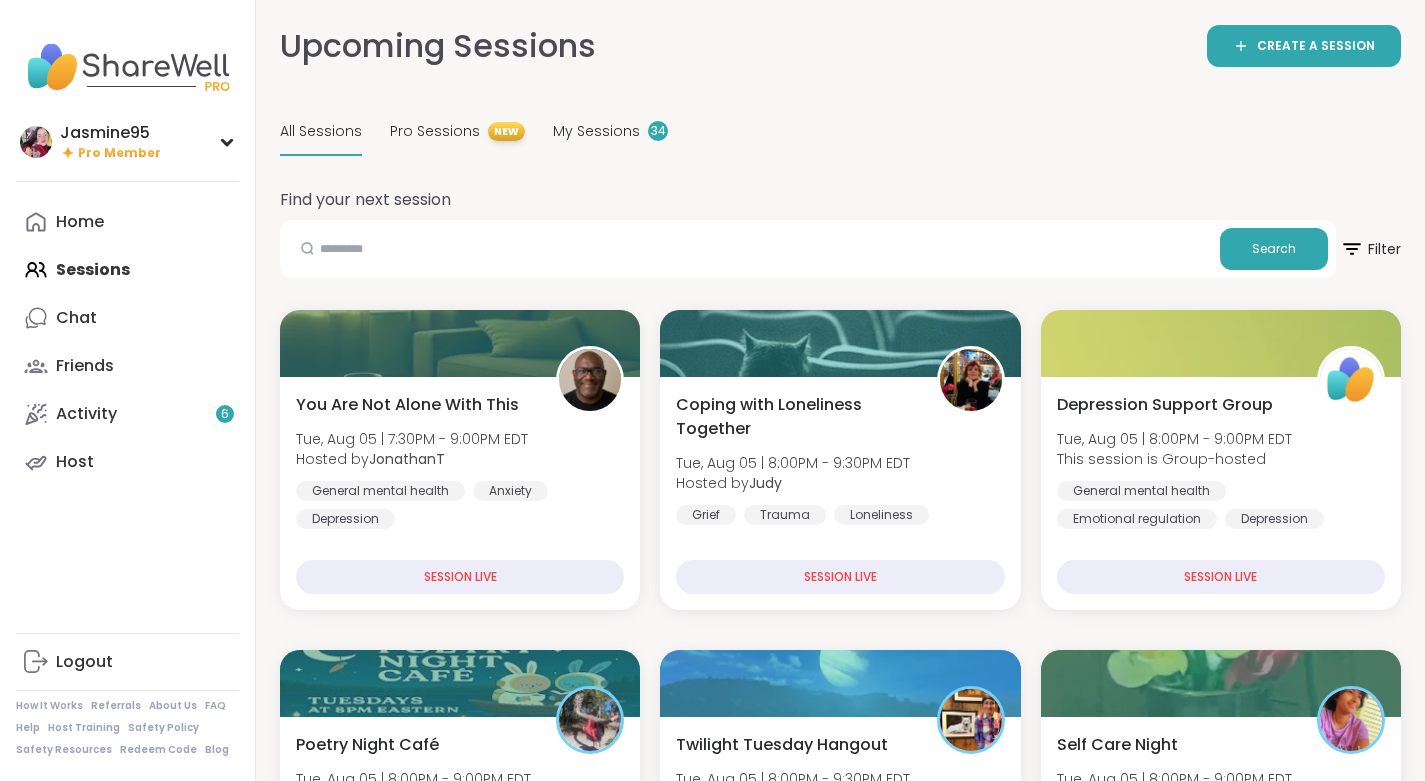 click on "Host" at bounding box center [127, 462] 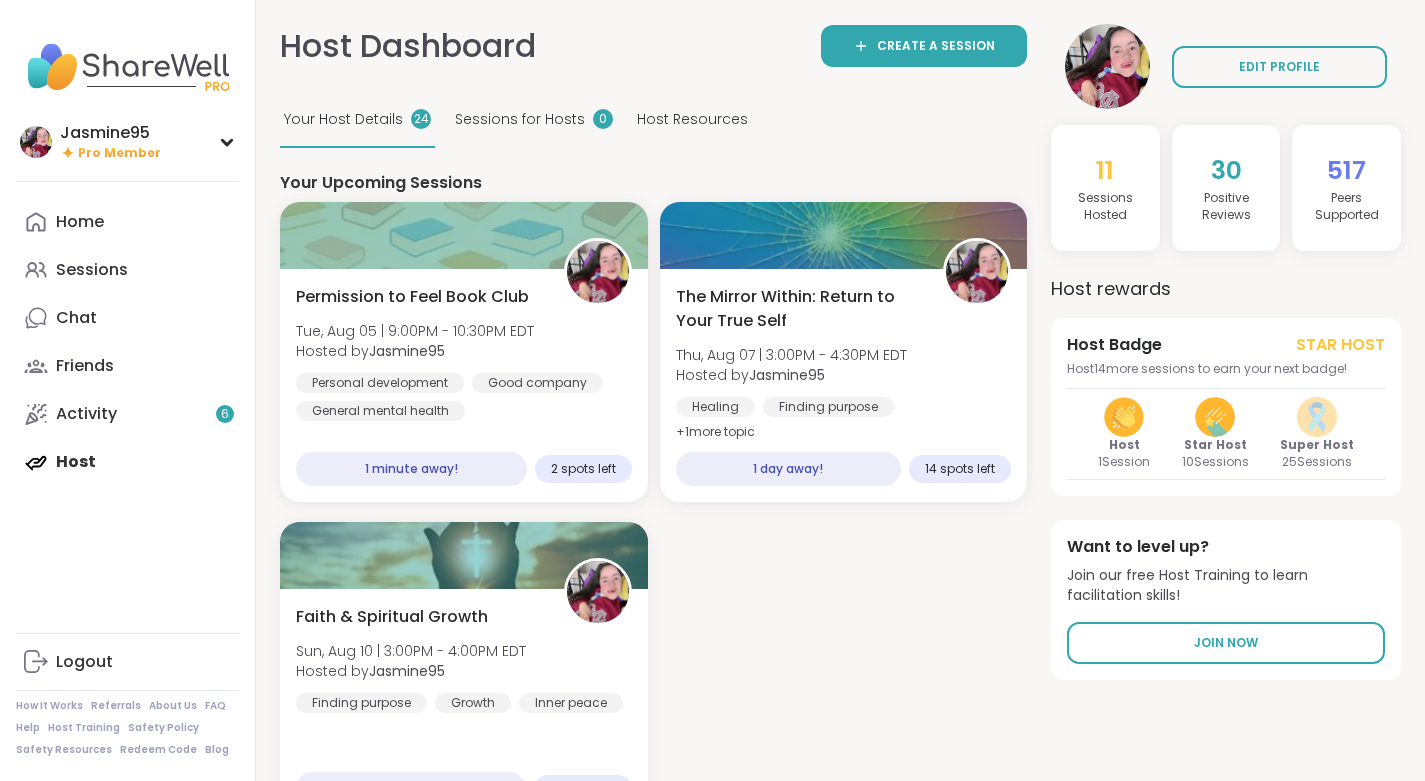 scroll, scrollTop: 0, scrollLeft: 0, axis: both 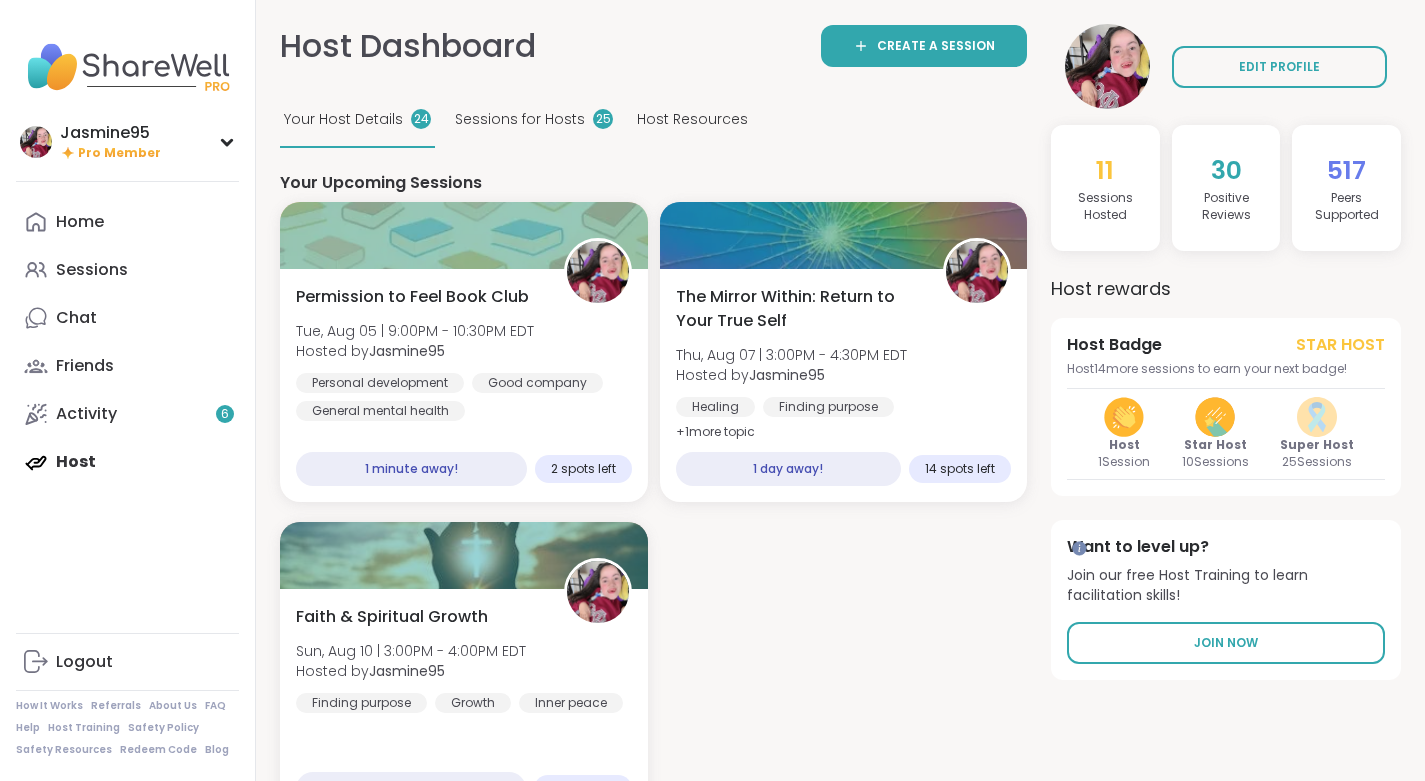 click on "The Mirror Within: Return to Your True Self" at bounding box center [799, 309] 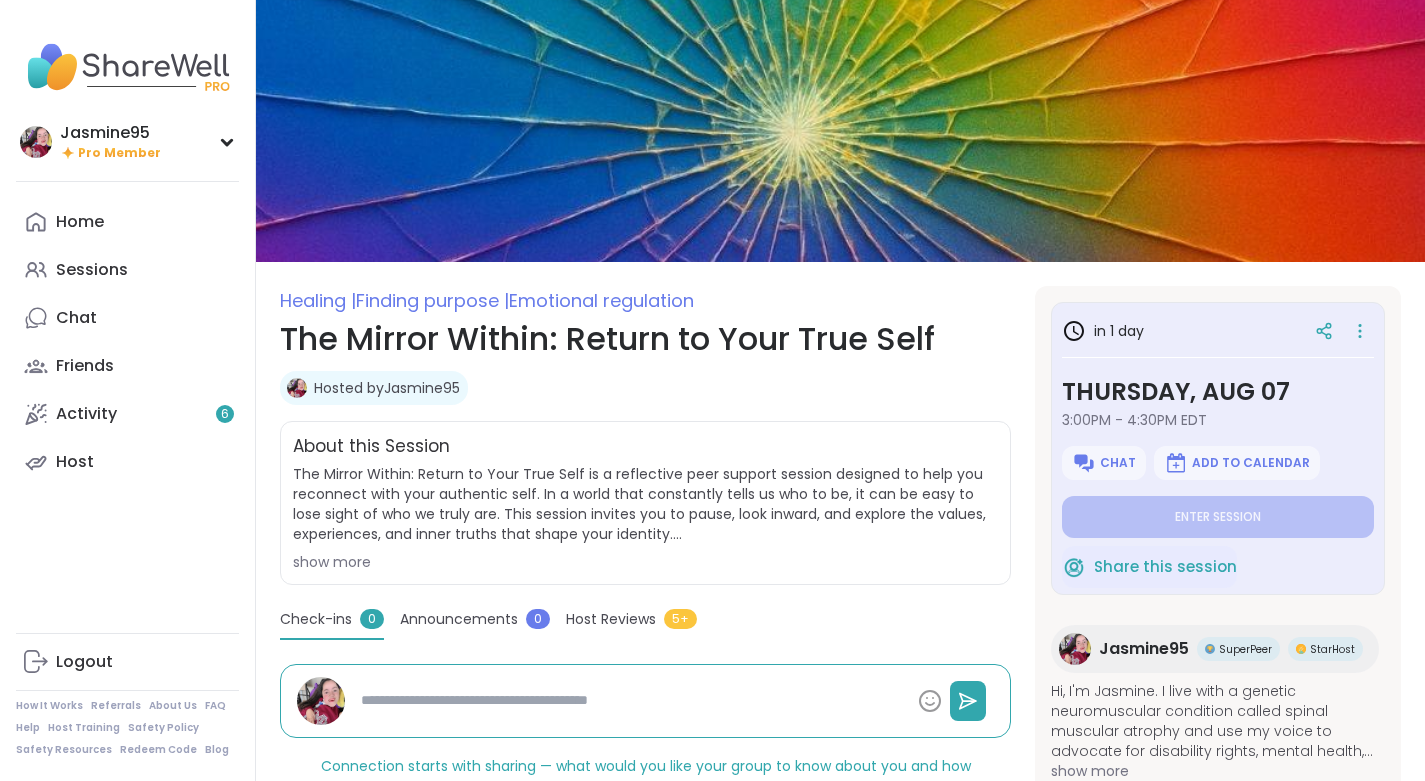 scroll, scrollTop: 0, scrollLeft: 0, axis: both 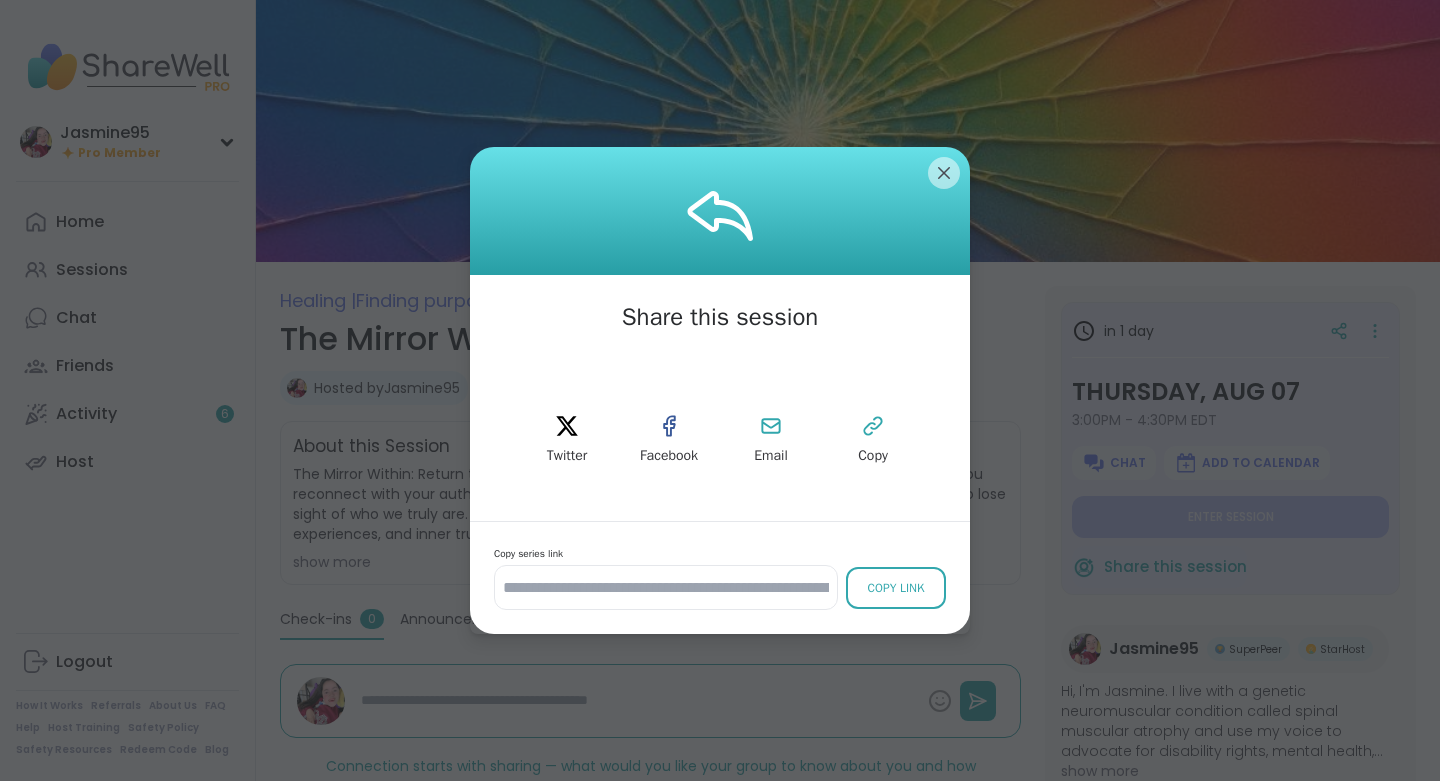 type on "*" 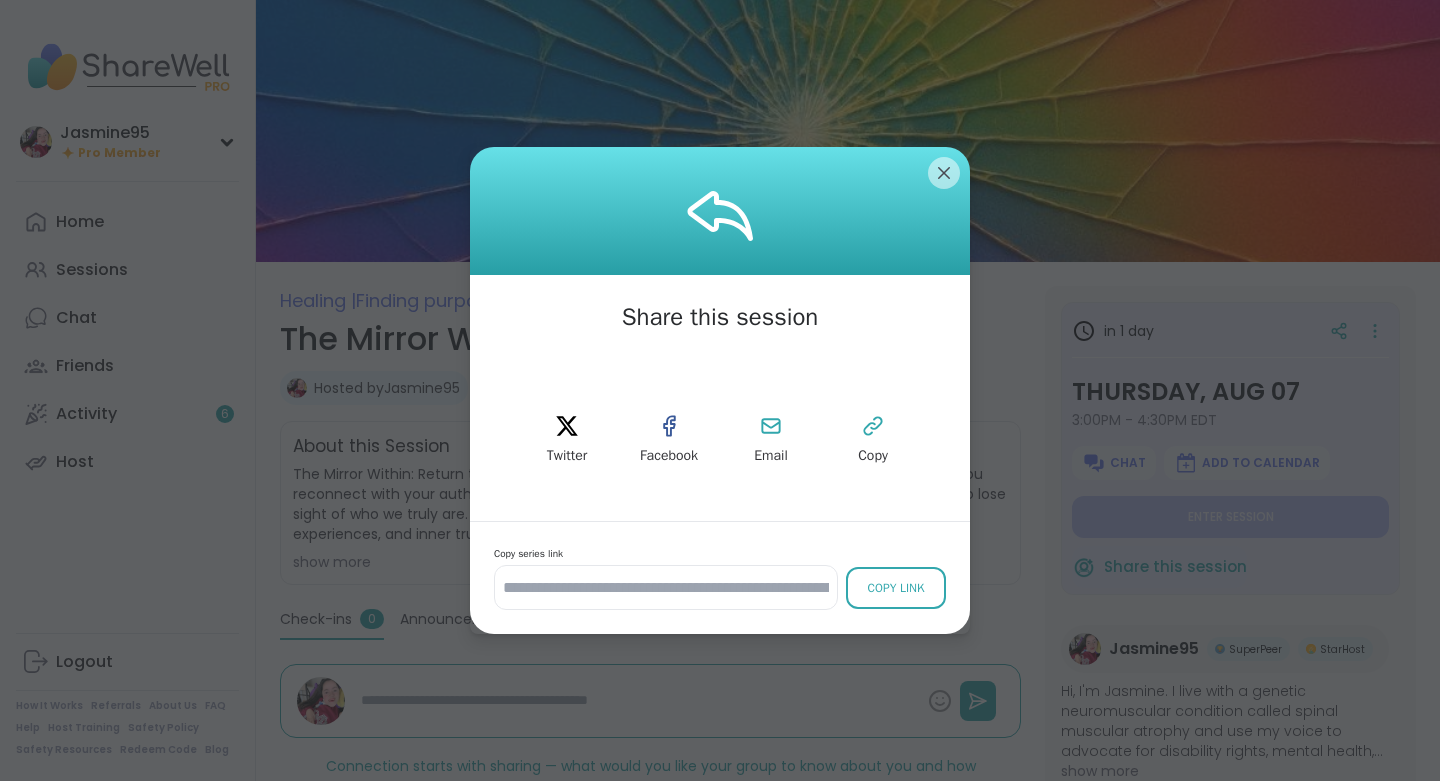 scroll, scrollTop: 0, scrollLeft: 0, axis: both 